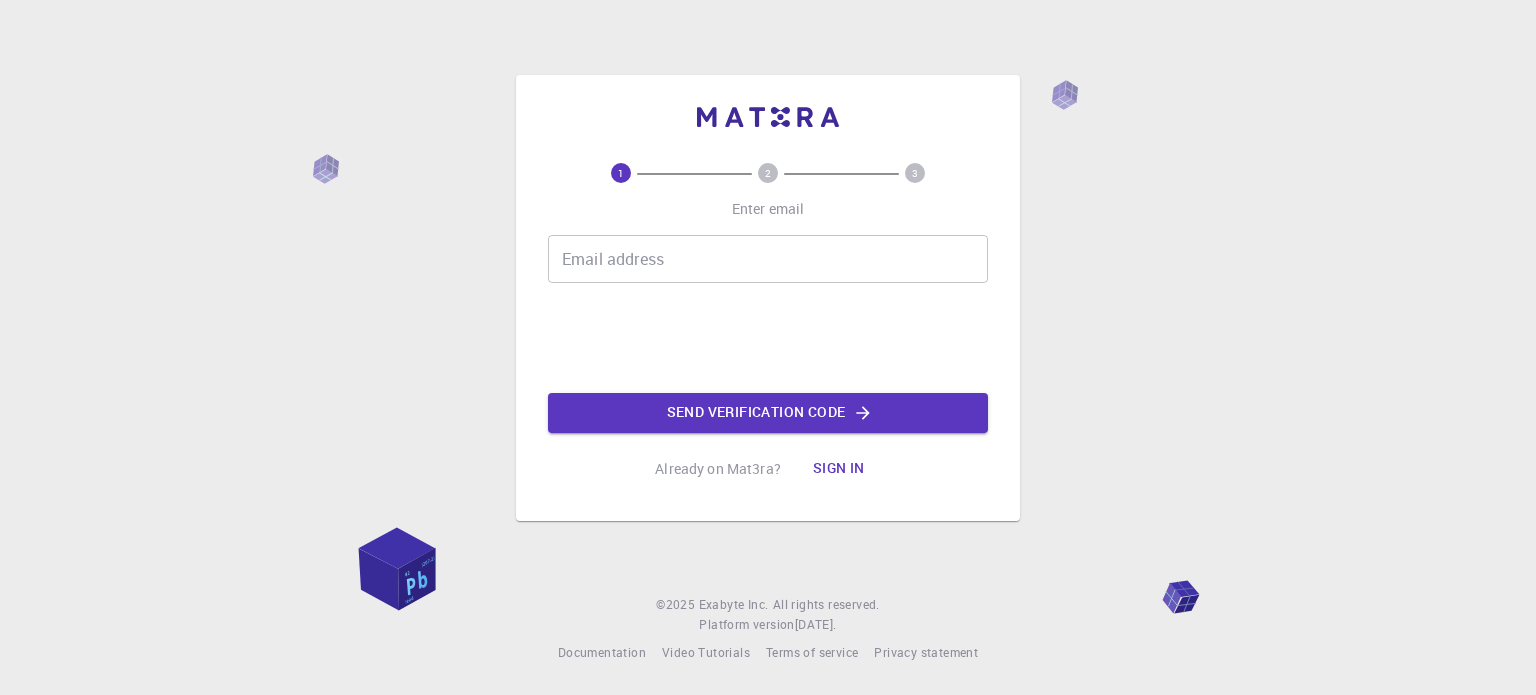 scroll, scrollTop: 0, scrollLeft: 0, axis: both 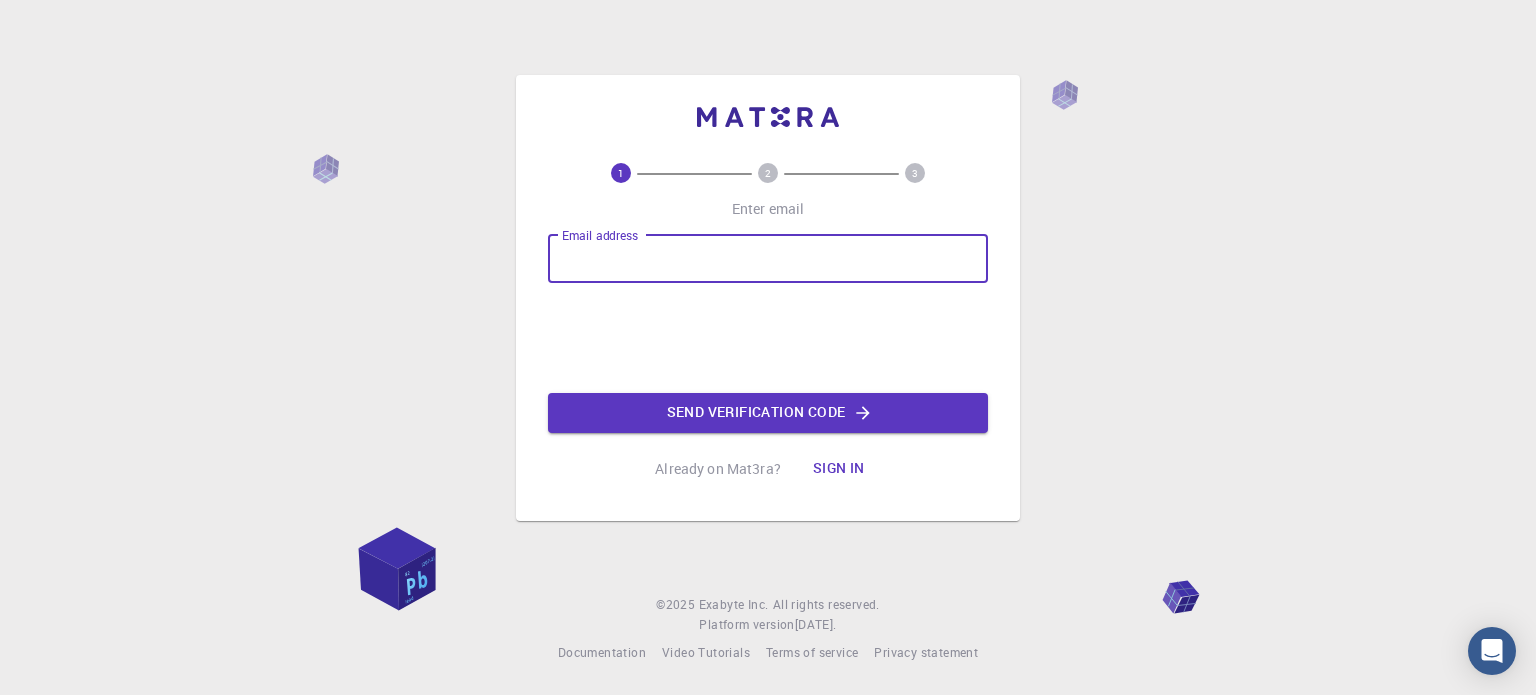 click on "Email address" at bounding box center (768, 259) 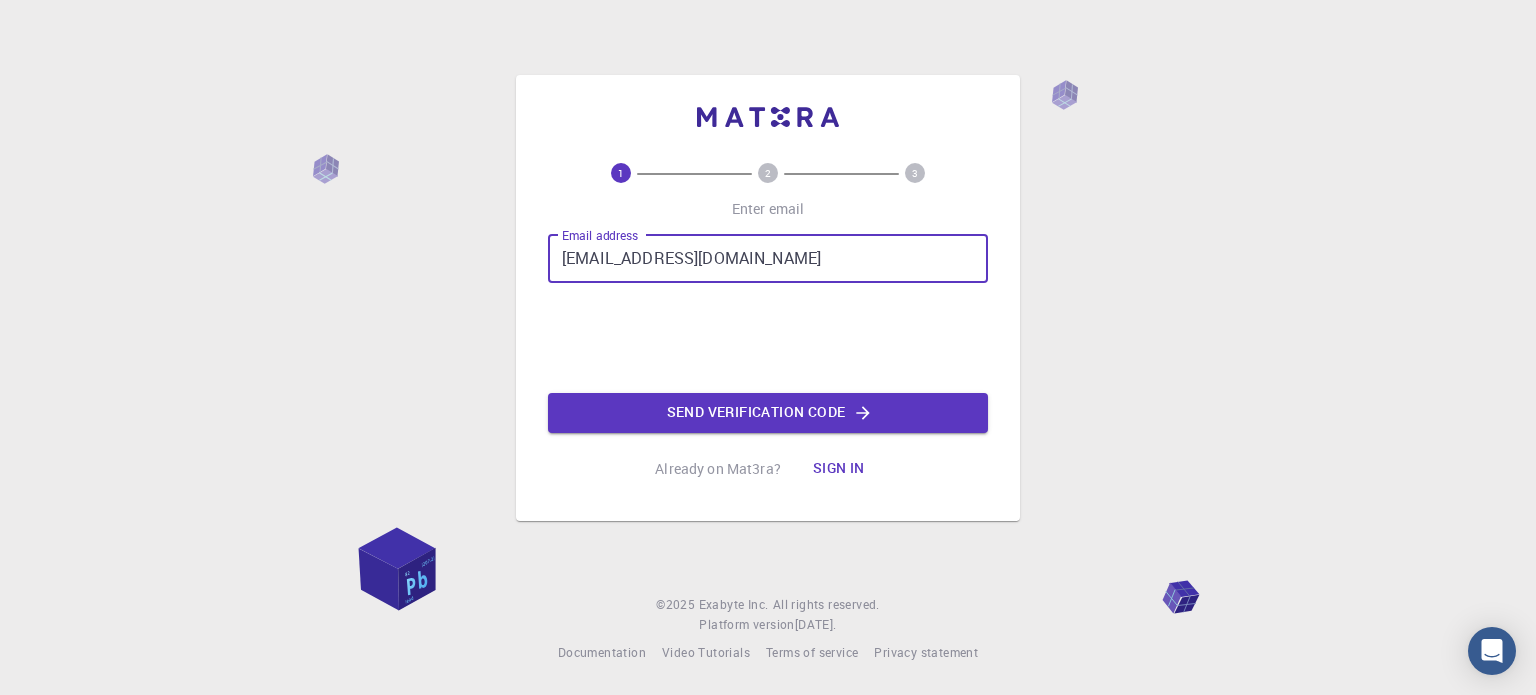 type on "[EMAIL_ADDRESS][DOMAIN_NAME]" 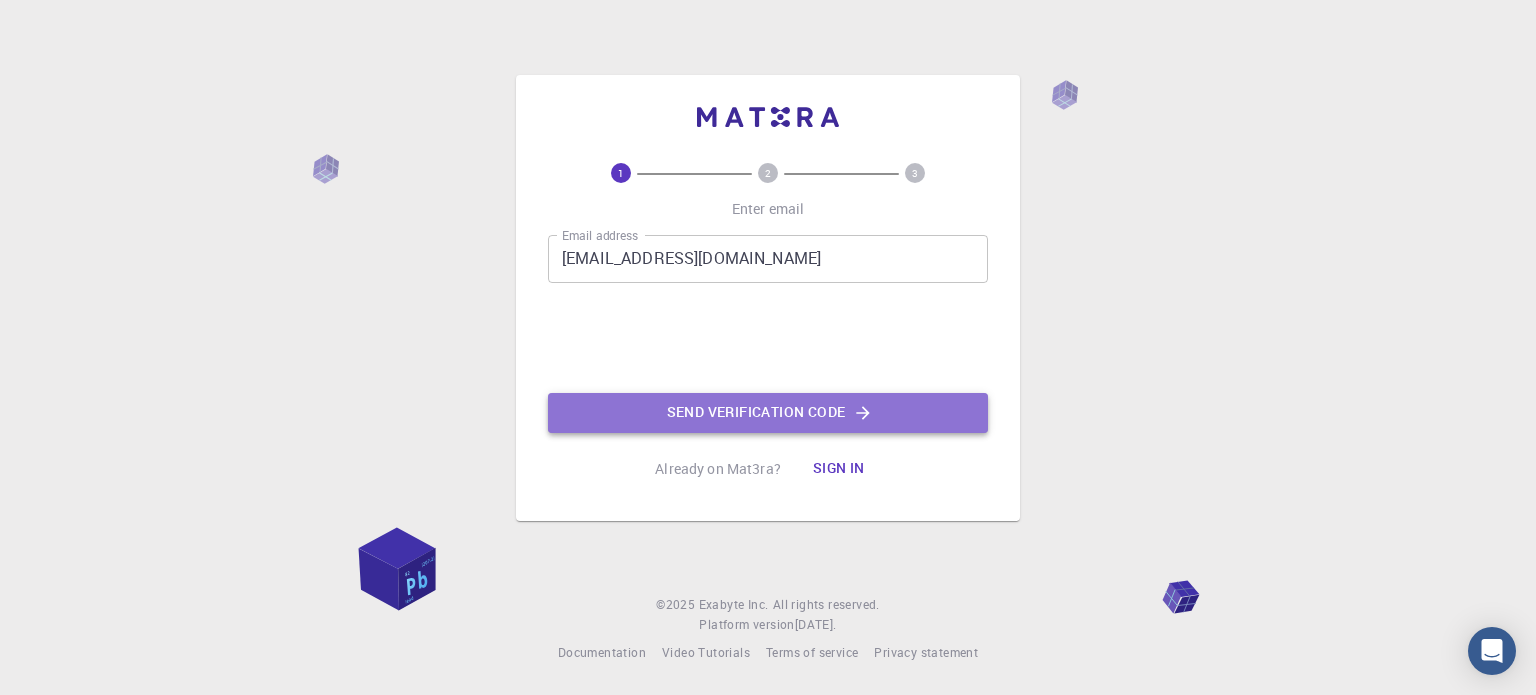 click on "Send verification code" 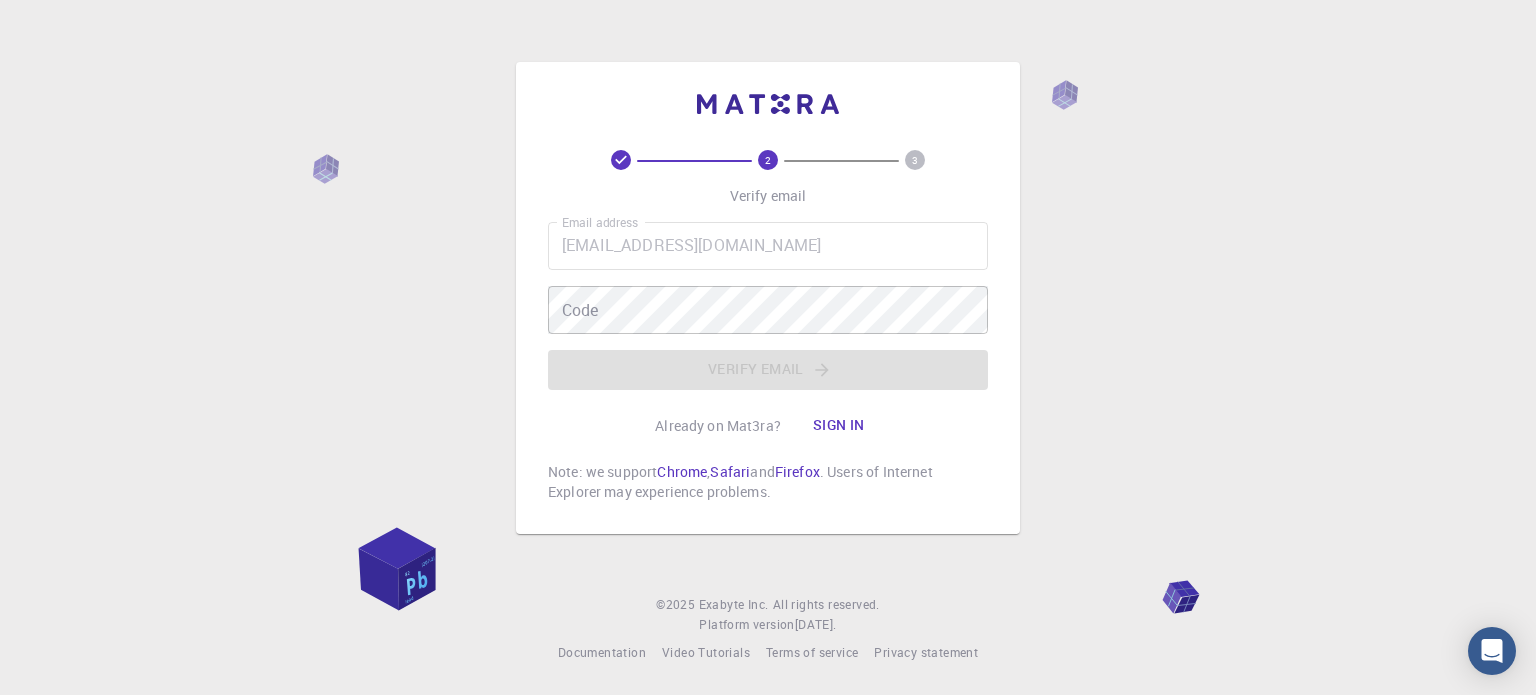 click on "2 3 Verify email Email address [EMAIL_ADDRESS][DOMAIN_NAME] Email address Code Code Verify email Already on Mat3ra? Sign in Note: we support  Chrome ,  Safari  and  Firefox . Users of Internet Explorer may experience problems. ©  2025   Exabyte Inc.   All rights reserved. Platform version  [DATE] . Documentation Video Tutorials Terms of service Privacy statement" at bounding box center [768, 347] 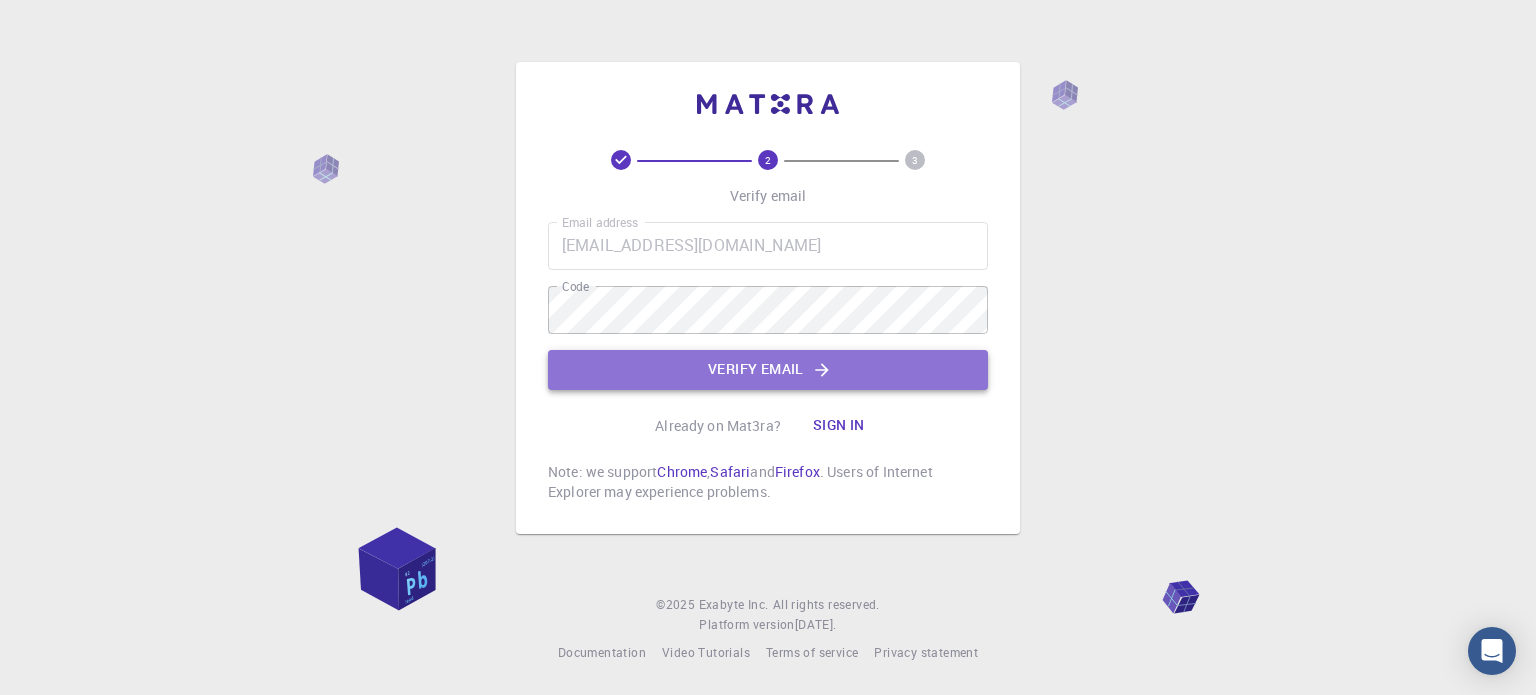 click on "Verify email" 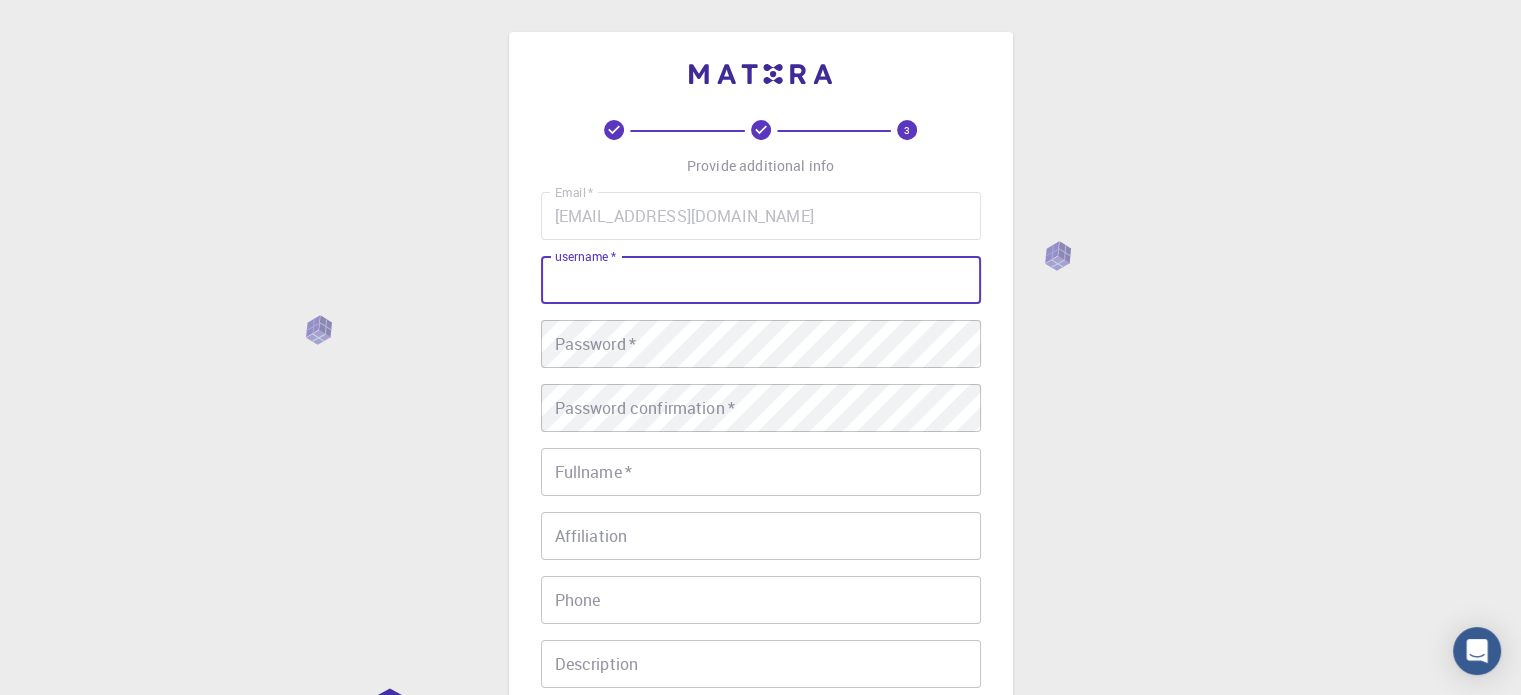 click on "username   *" at bounding box center [761, 280] 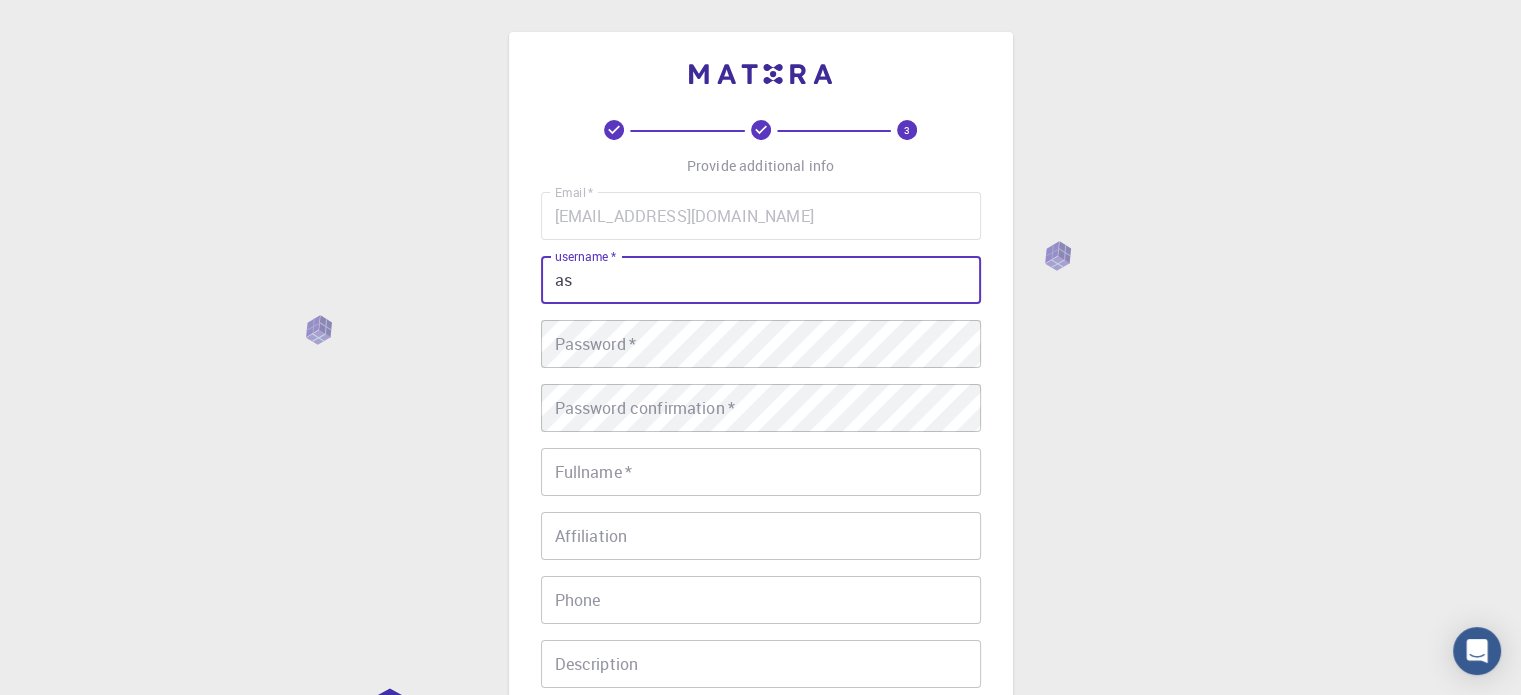 type on "a" 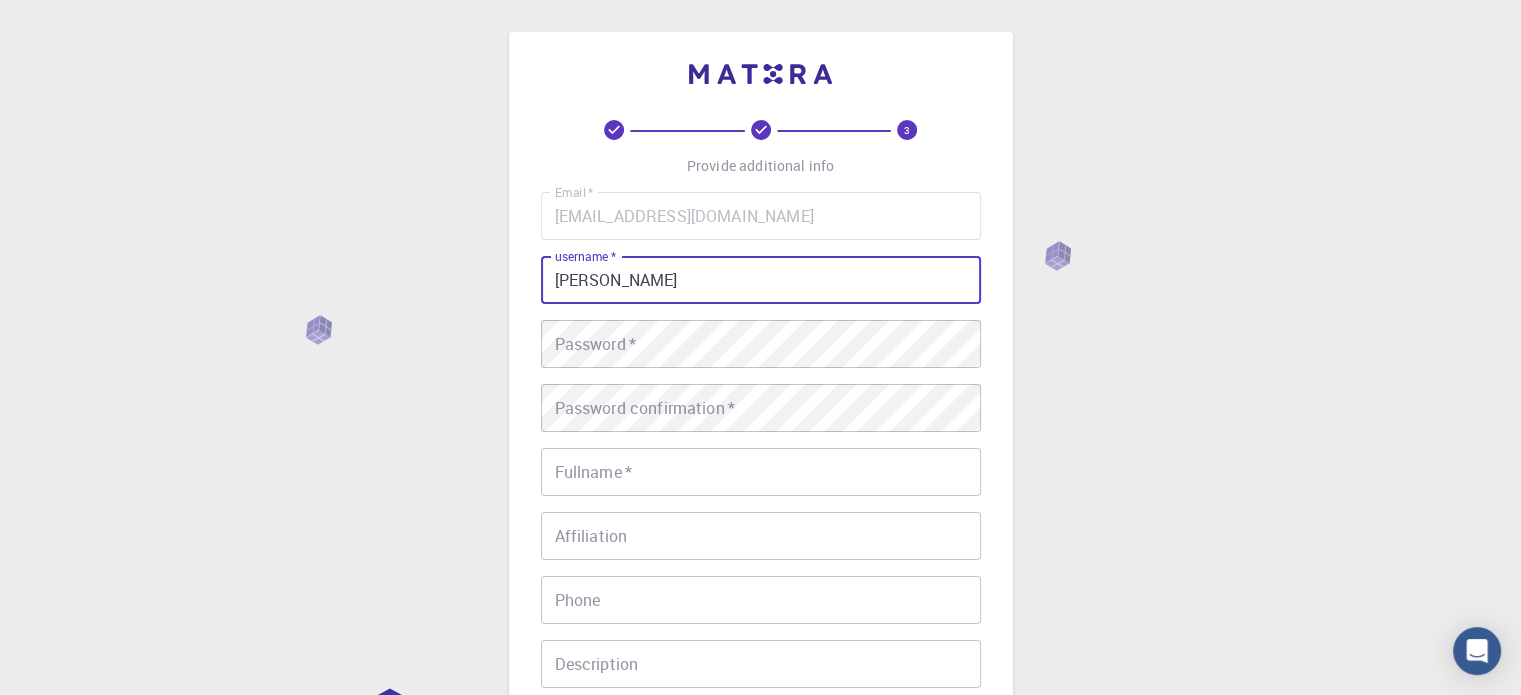 type on "Aswathy" 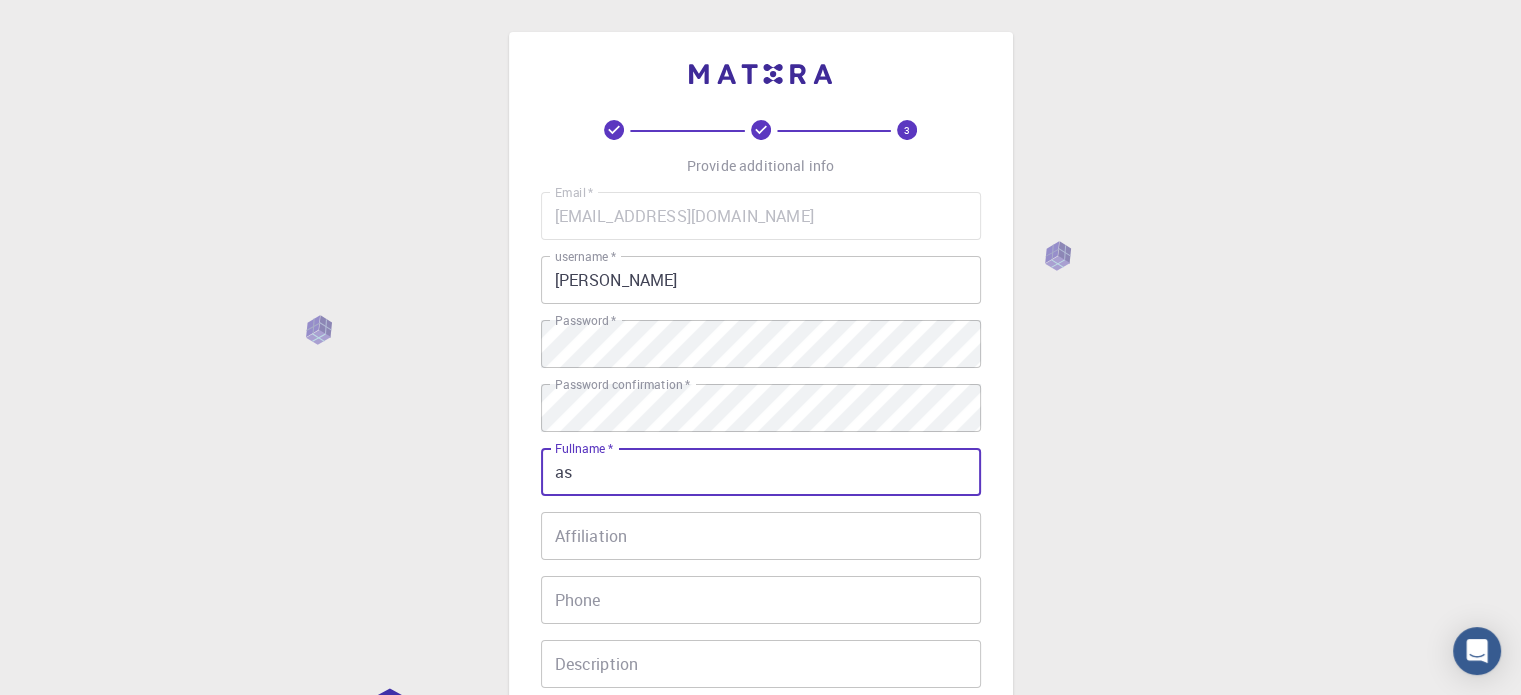 type on "a" 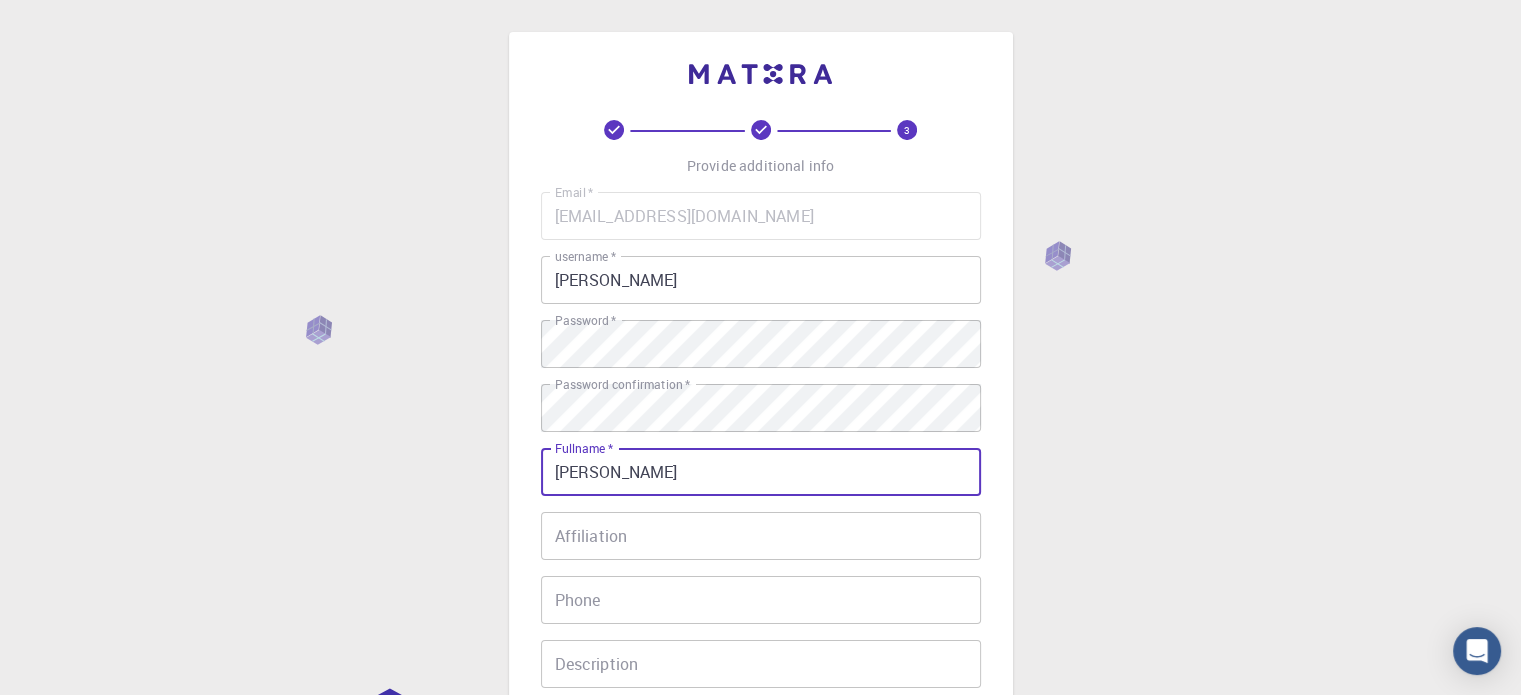 type on "[PERSON_NAME]" 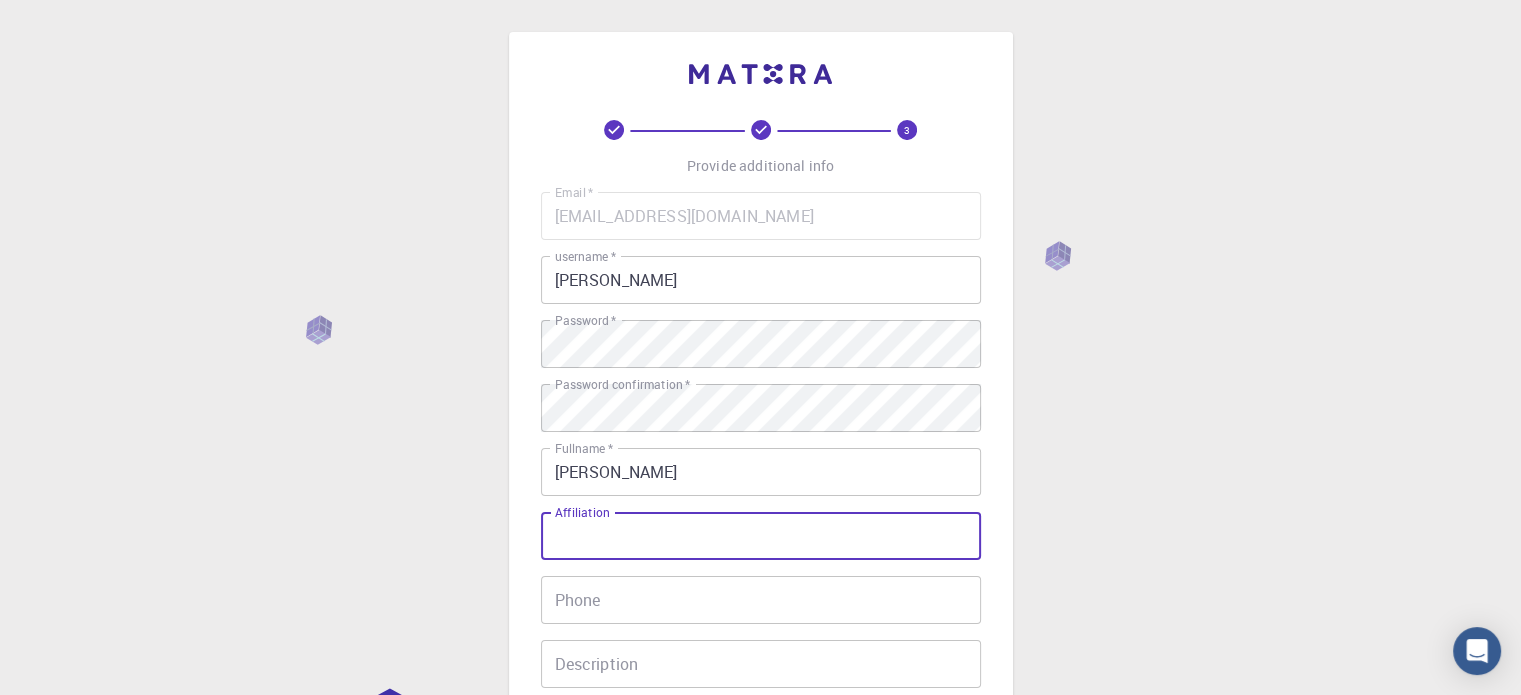 click on "Affiliation" at bounding box center [761, 536] 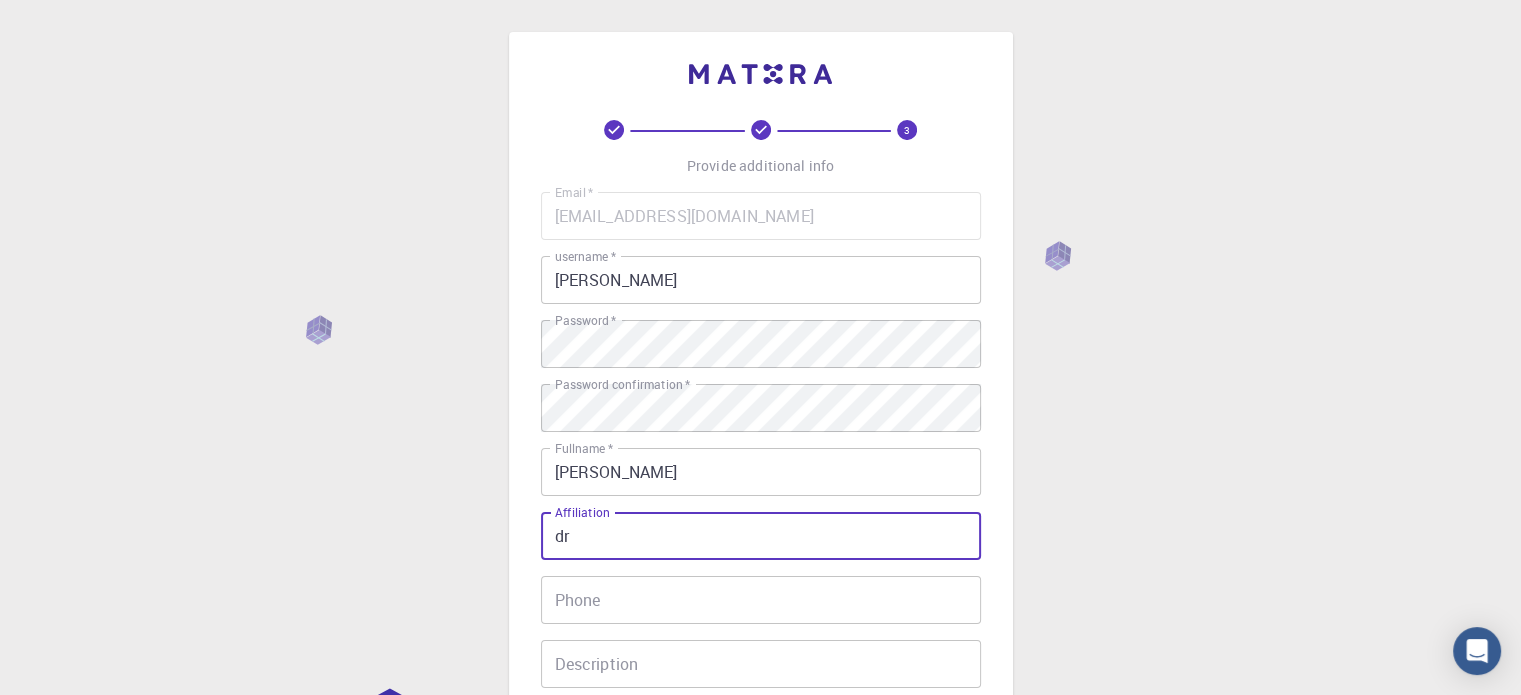type on "d" 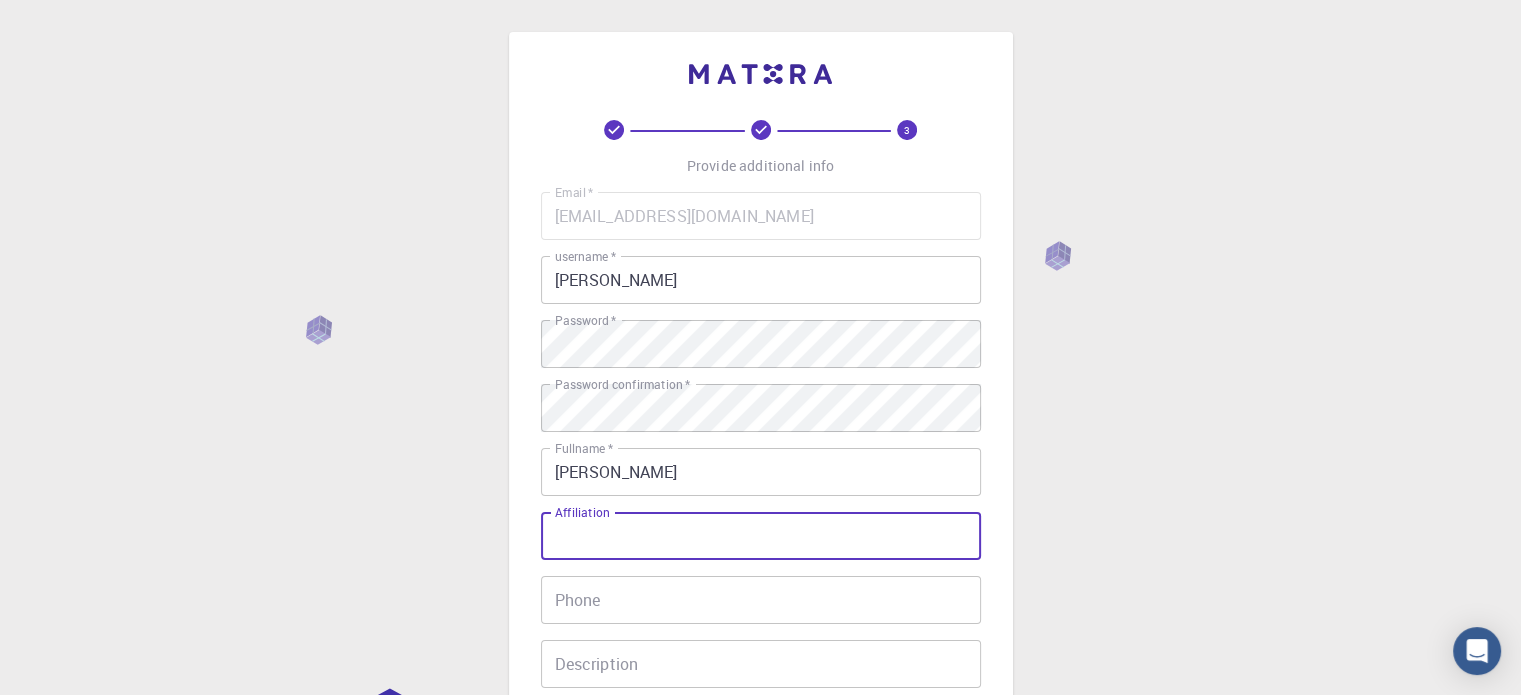type on "E" 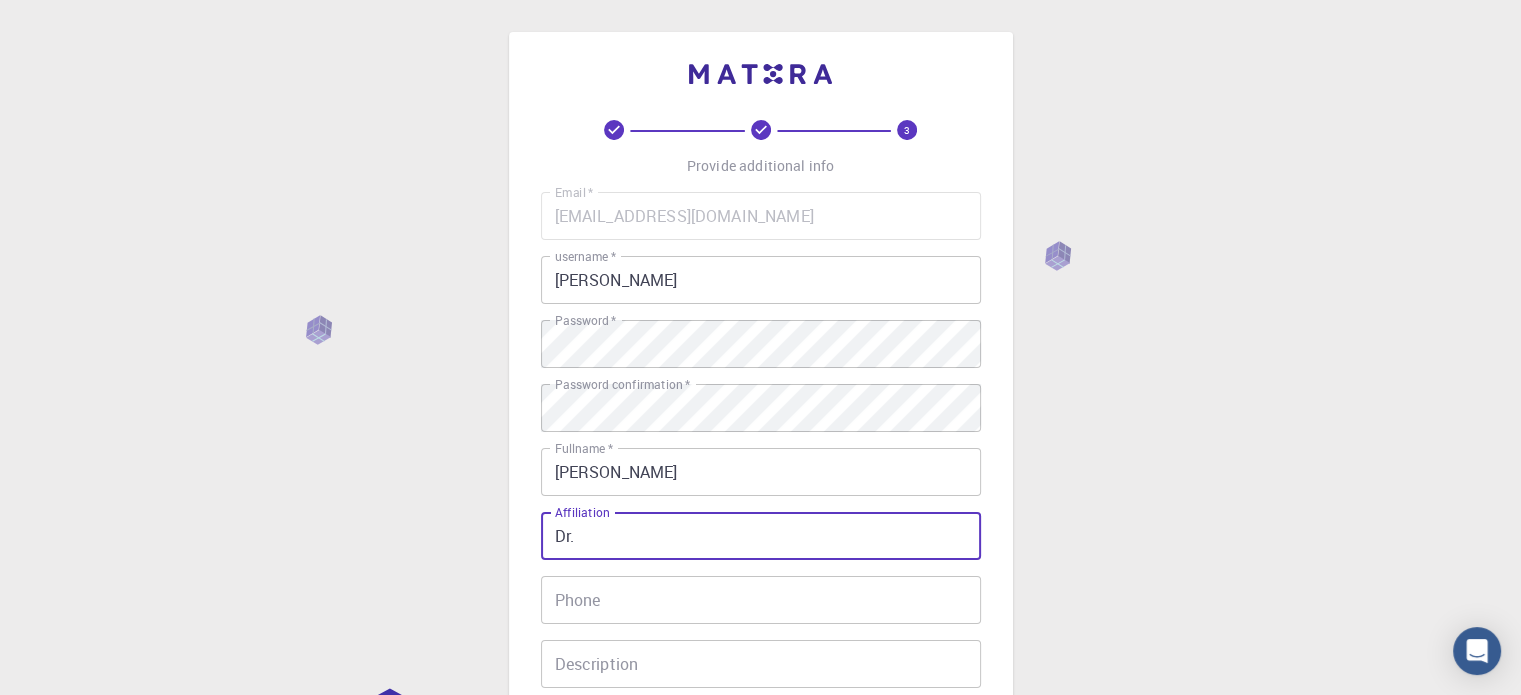 type on "Dr." 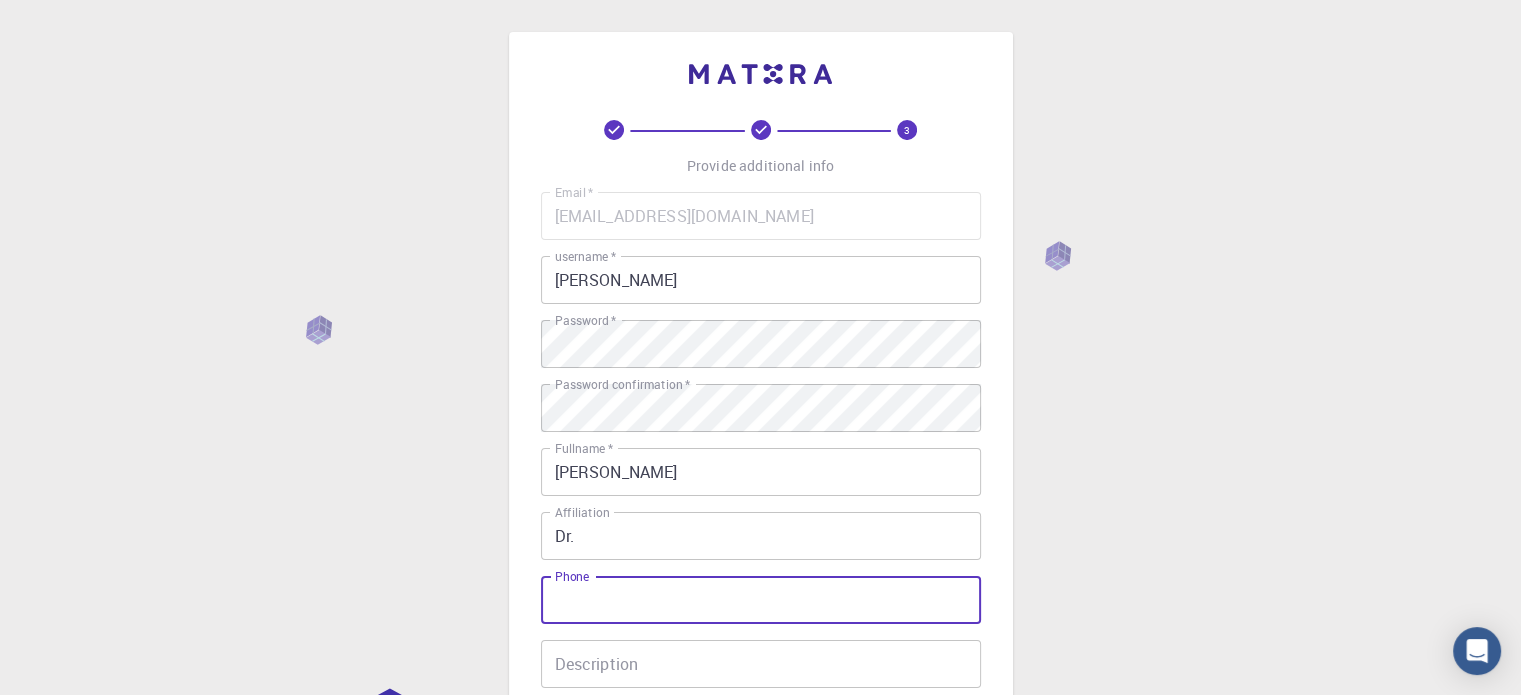 click on "Phone" at bounding box center (761, 600) 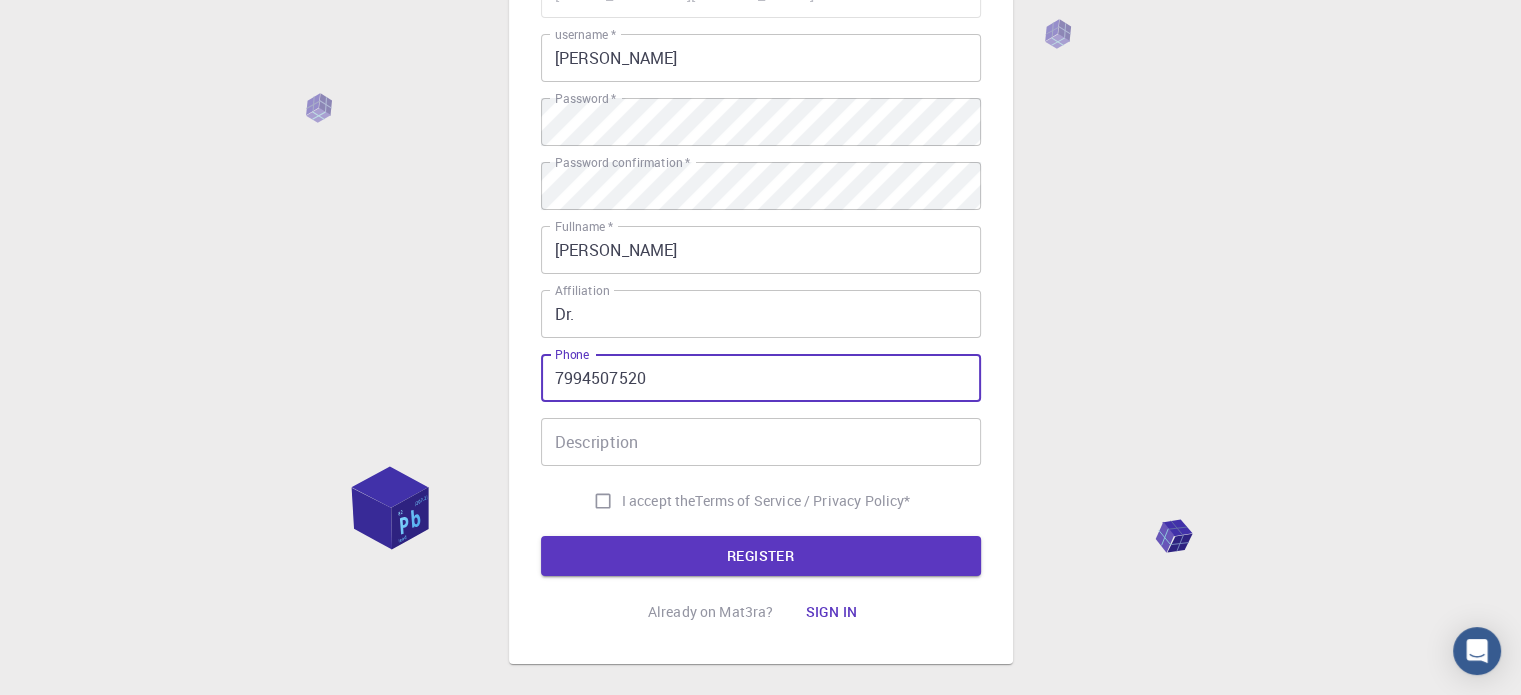 scroll, scrollTop: 236, scrollLeft: 0, axis: vertical 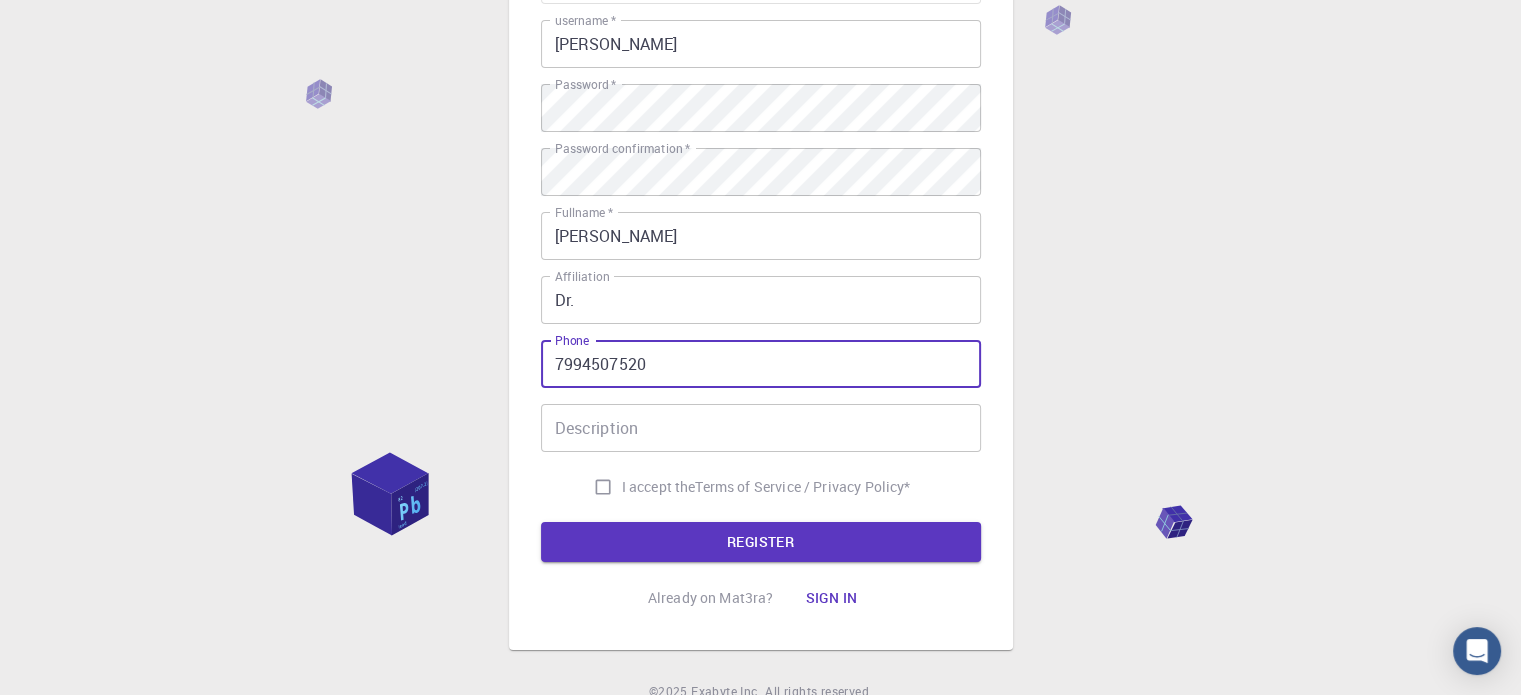type on "7994507520" 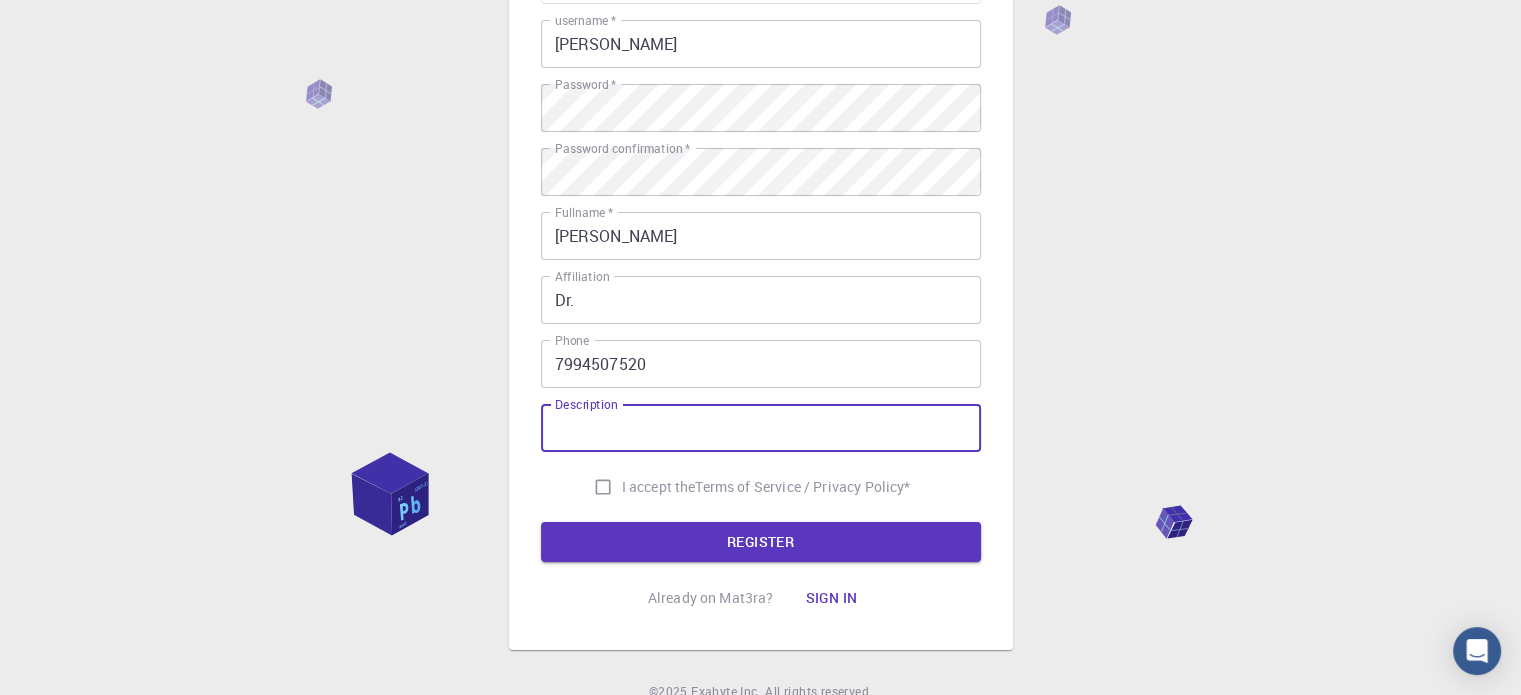 click on "Description" at bounding box center (761, 428) 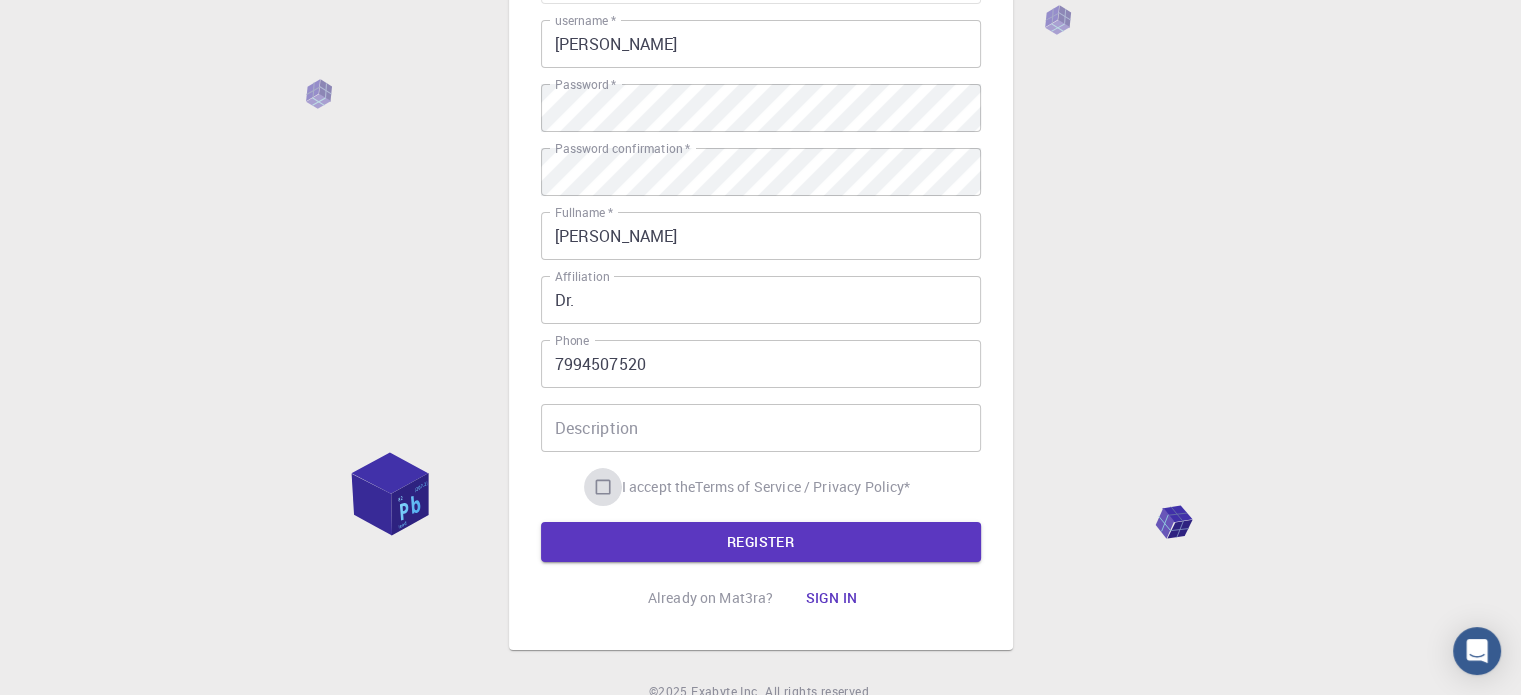 click on "I accept the  Terms of Service / Privacy Policy  *" at bounding box center (603, 487) 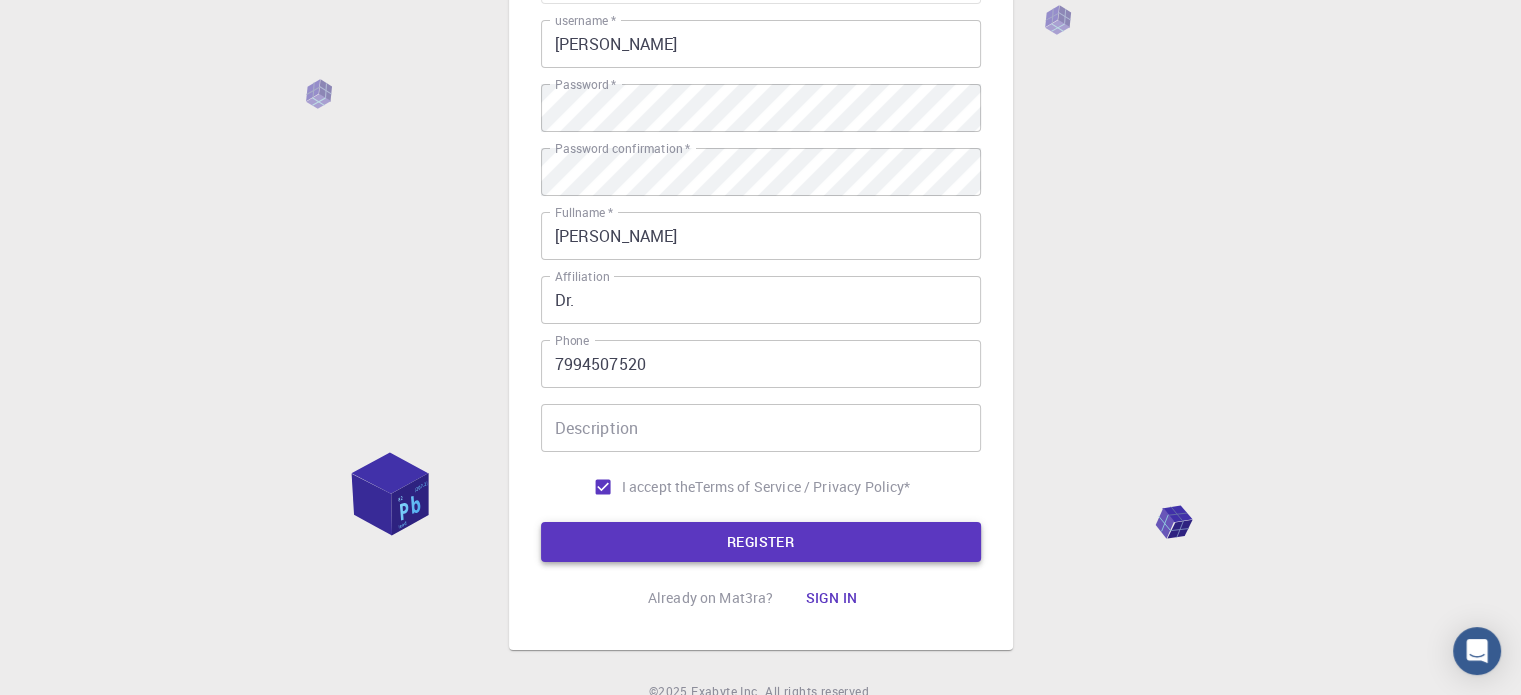 click on "REGISTER" at bounding box center (761, 542) 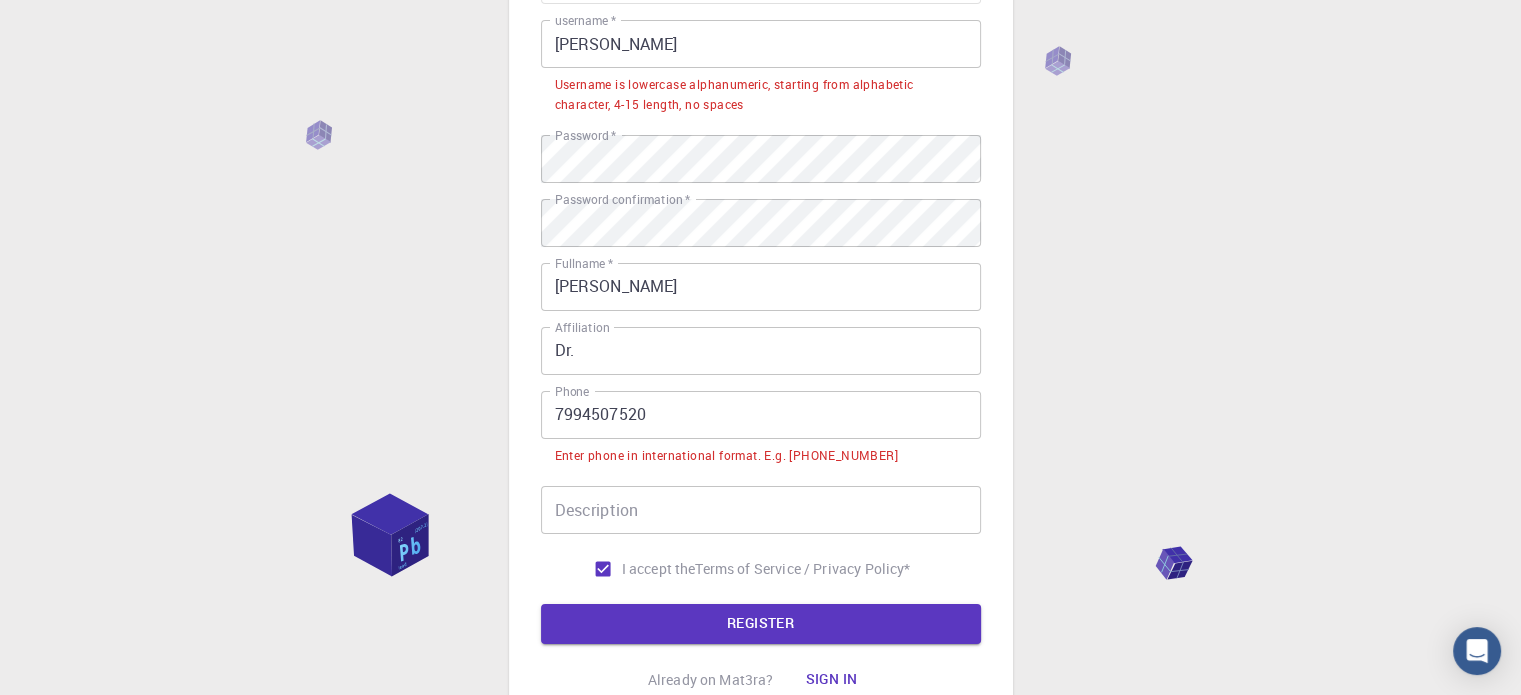 type 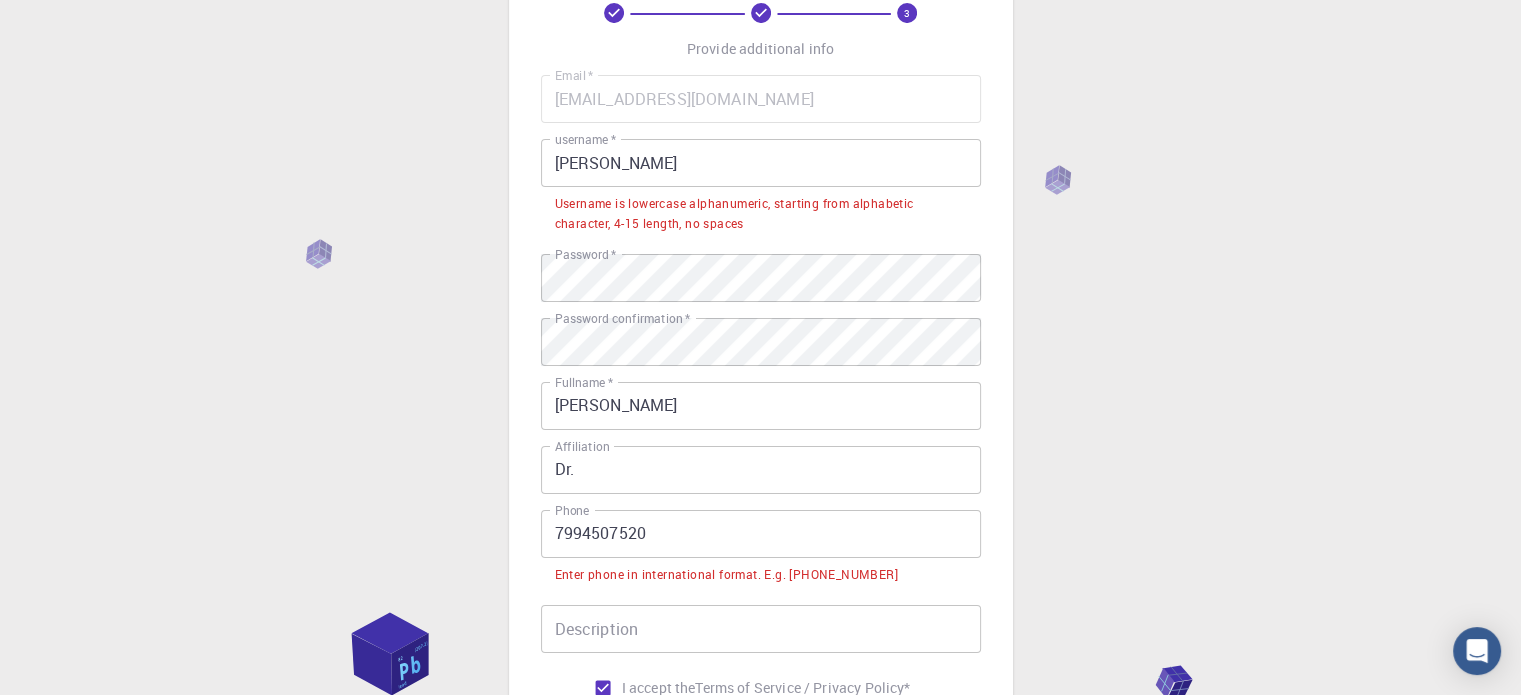 scroll, scrollTop: 116, scrollLeft: 0, axis: vertical 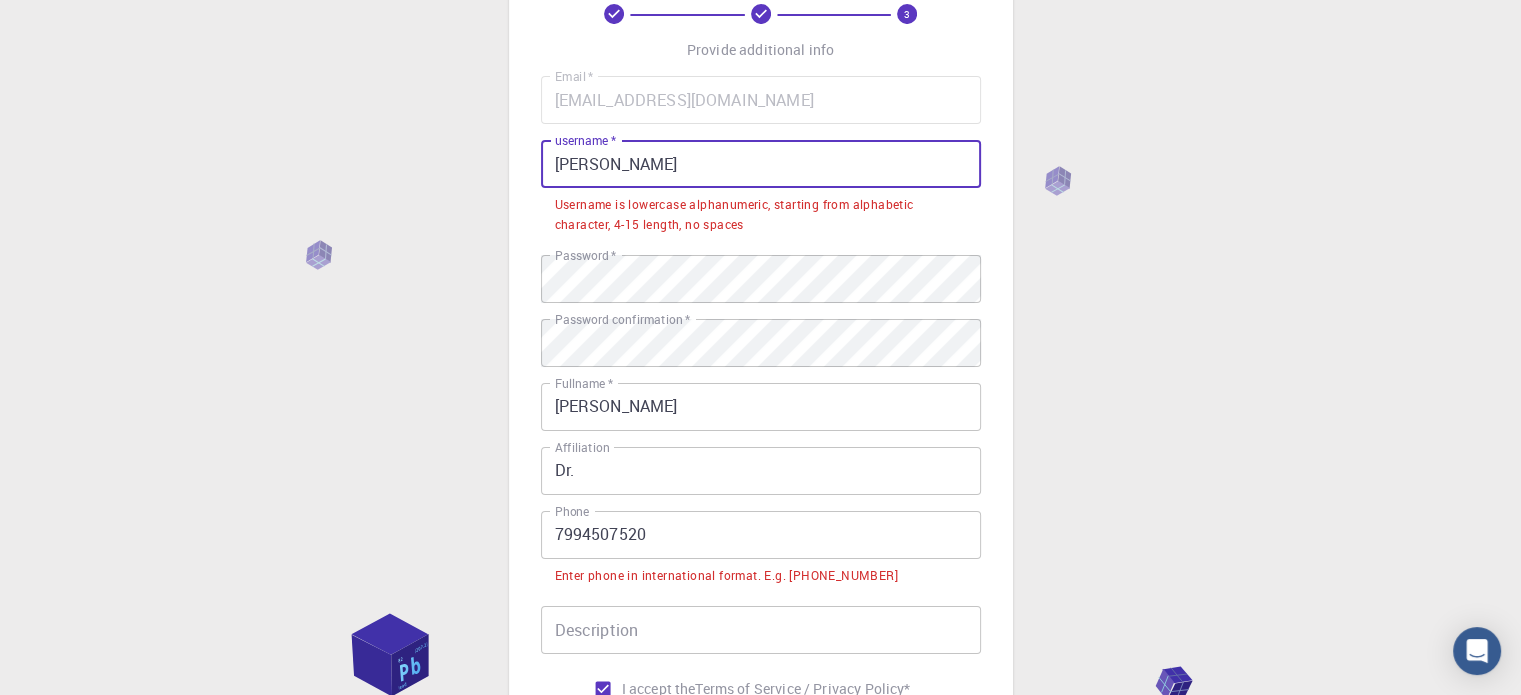 click on "Aswathy" at bounding box center (761, 164) 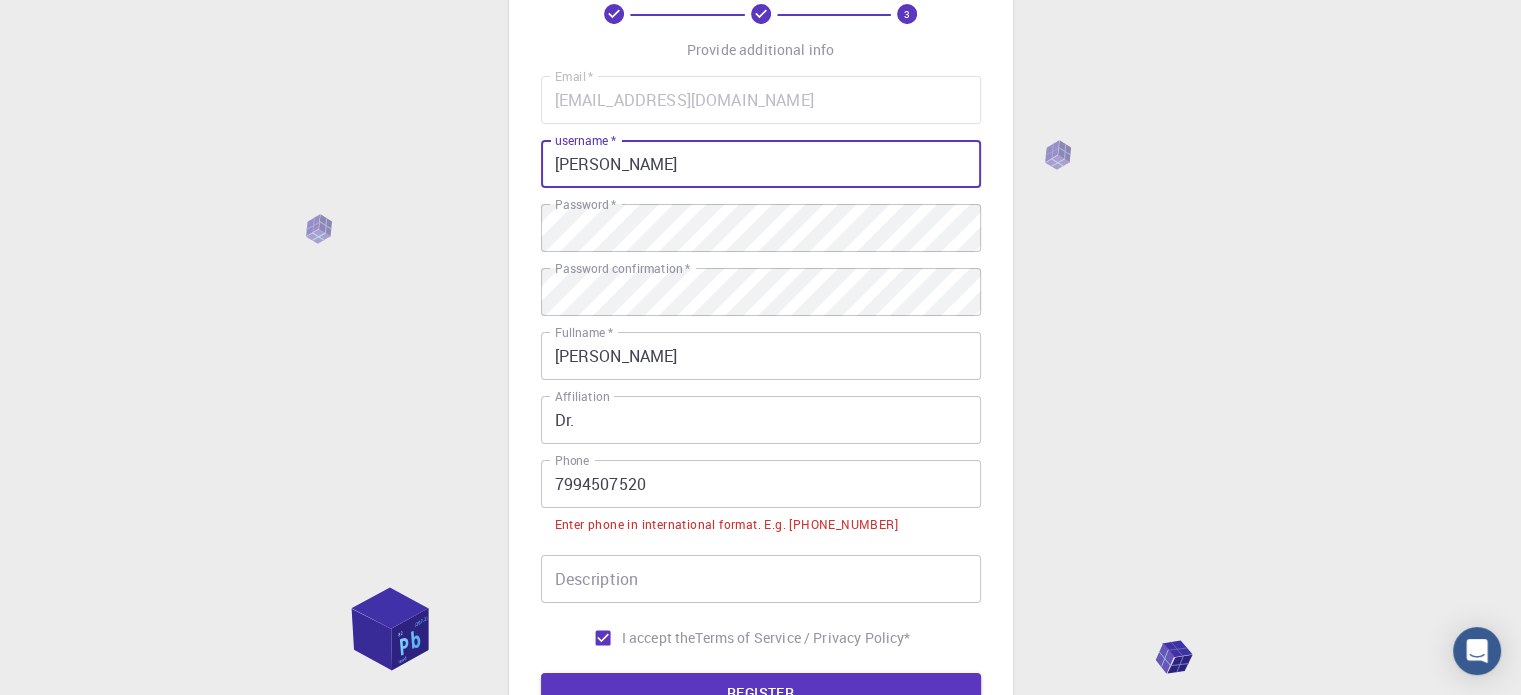 type on "ASWATHY" 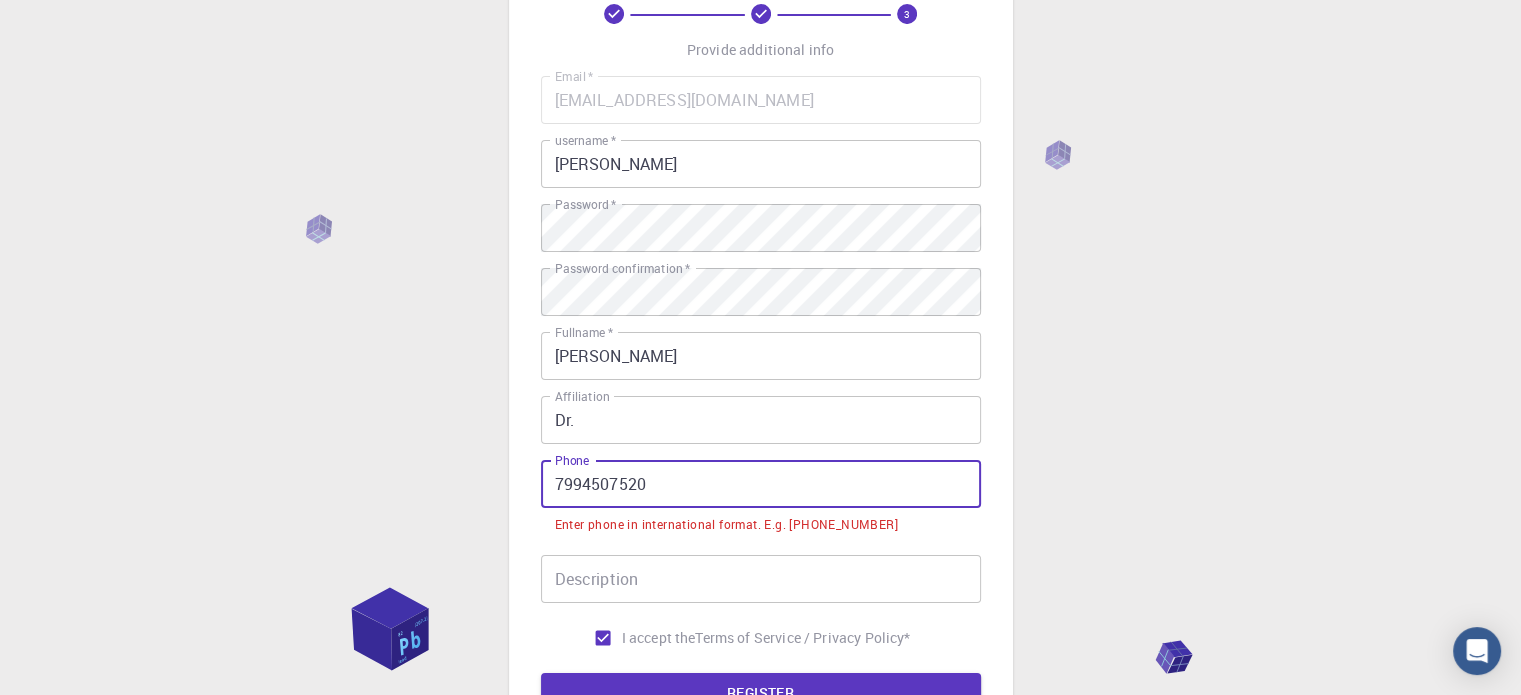 click on "7994507520" at bounding box center (761, 484) 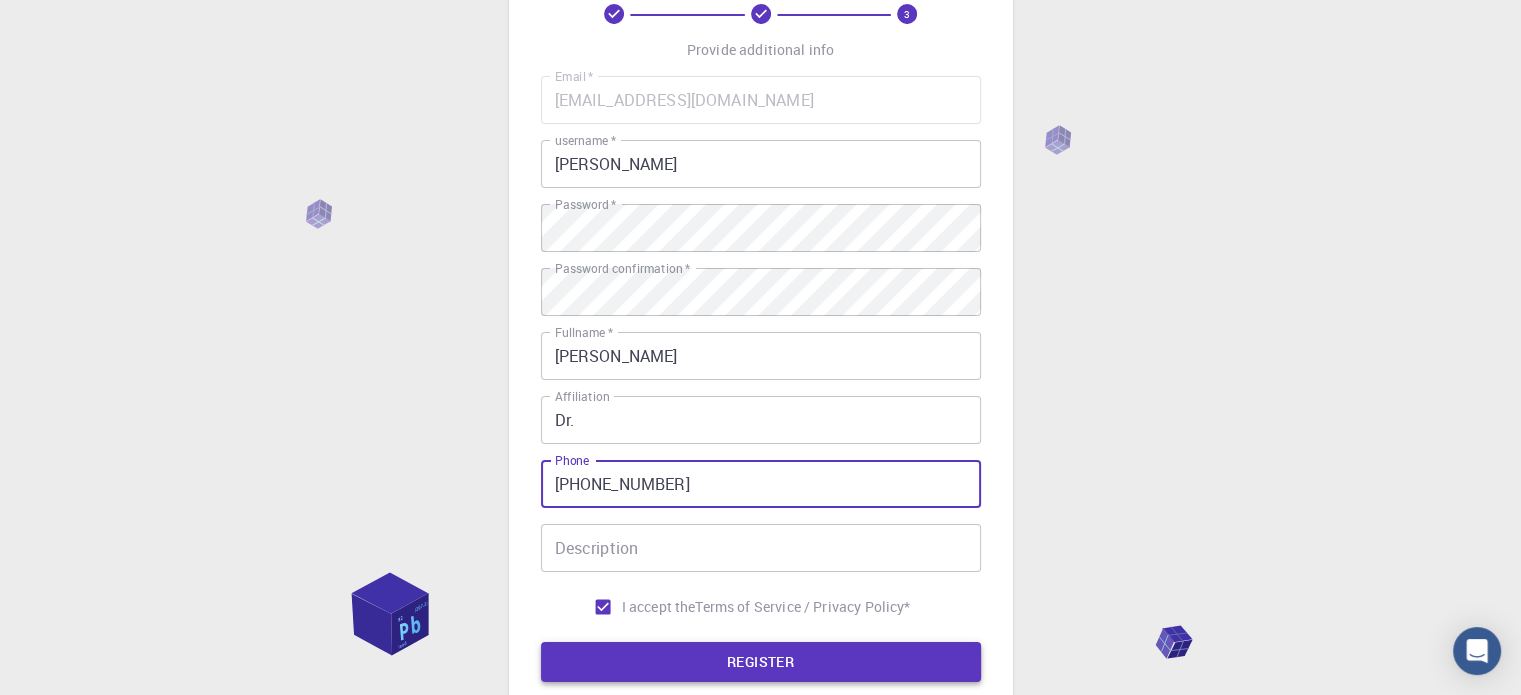 type on "+917994507520" 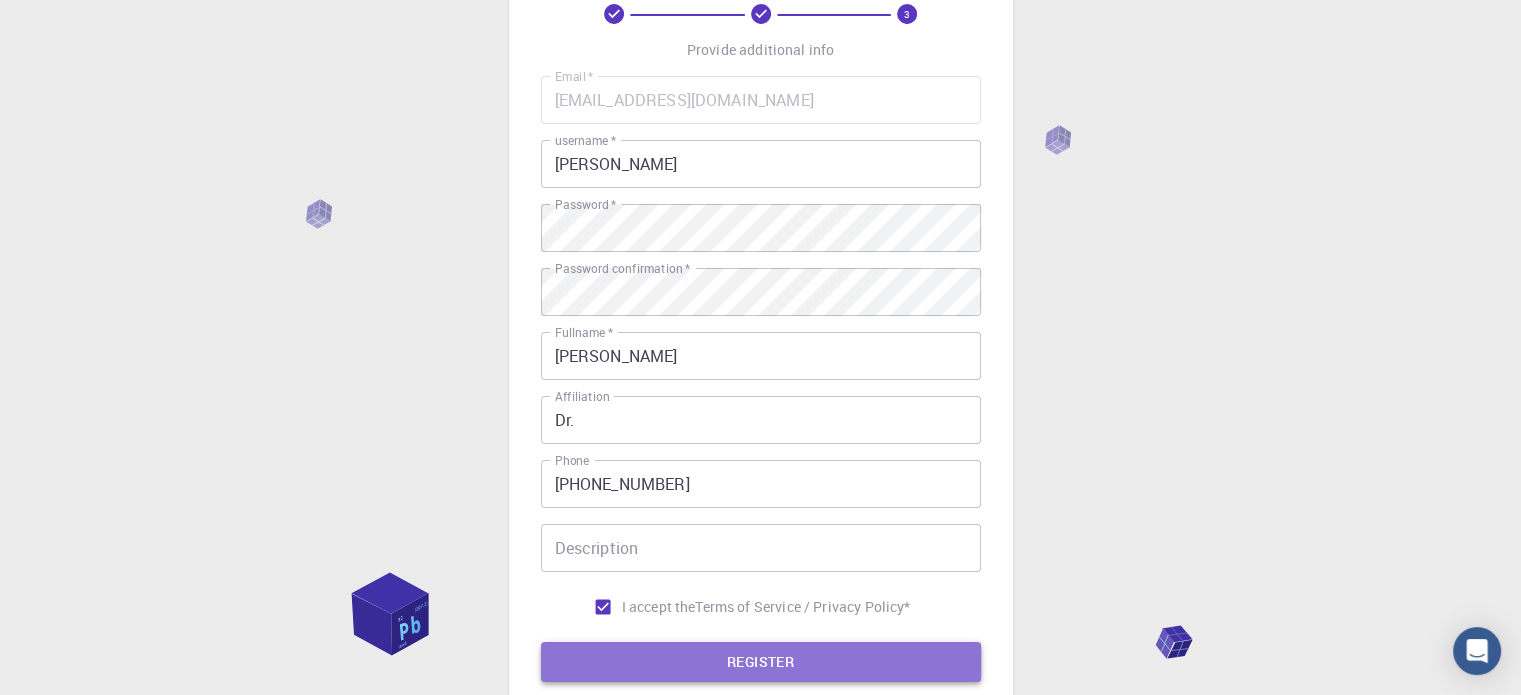 click on "REGISTER" at bounding box center [761, 662] 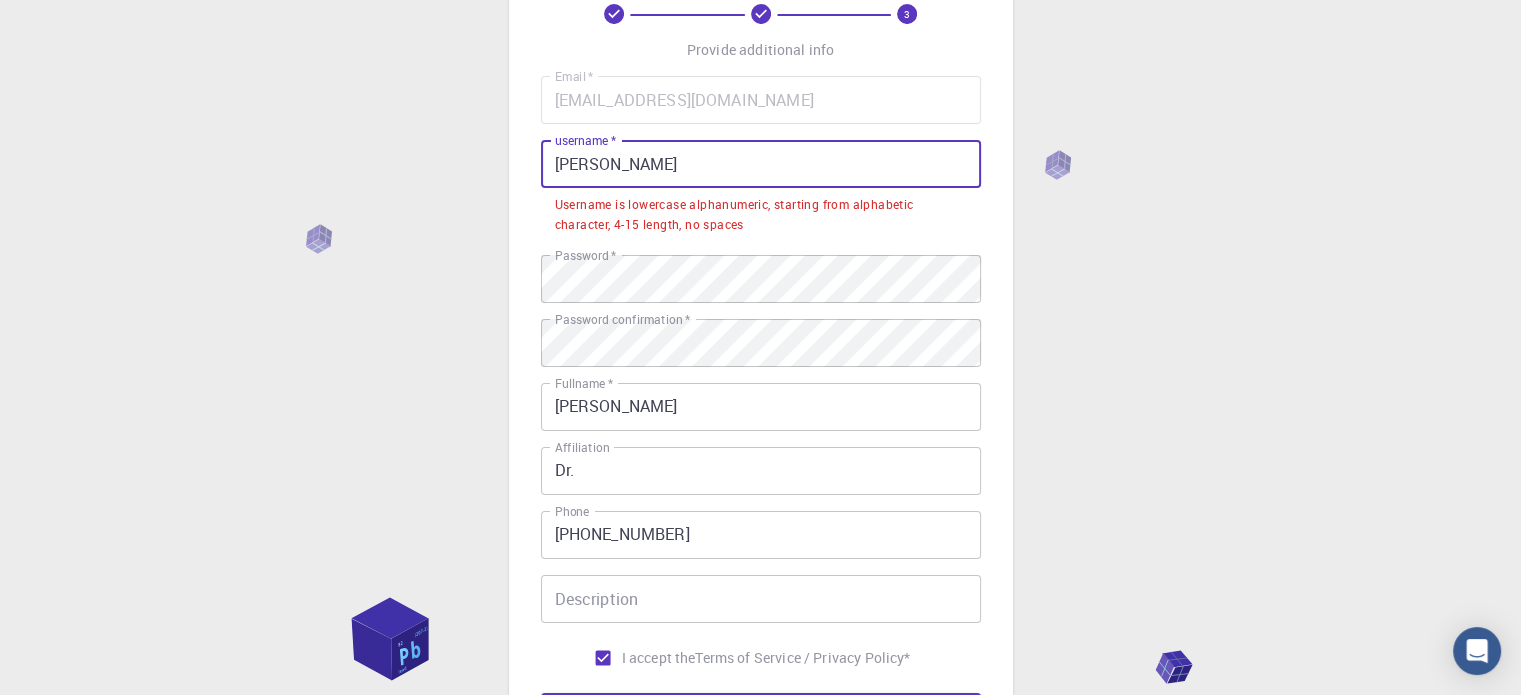 click on "ASWATHY" at bounding box center [761, 164] 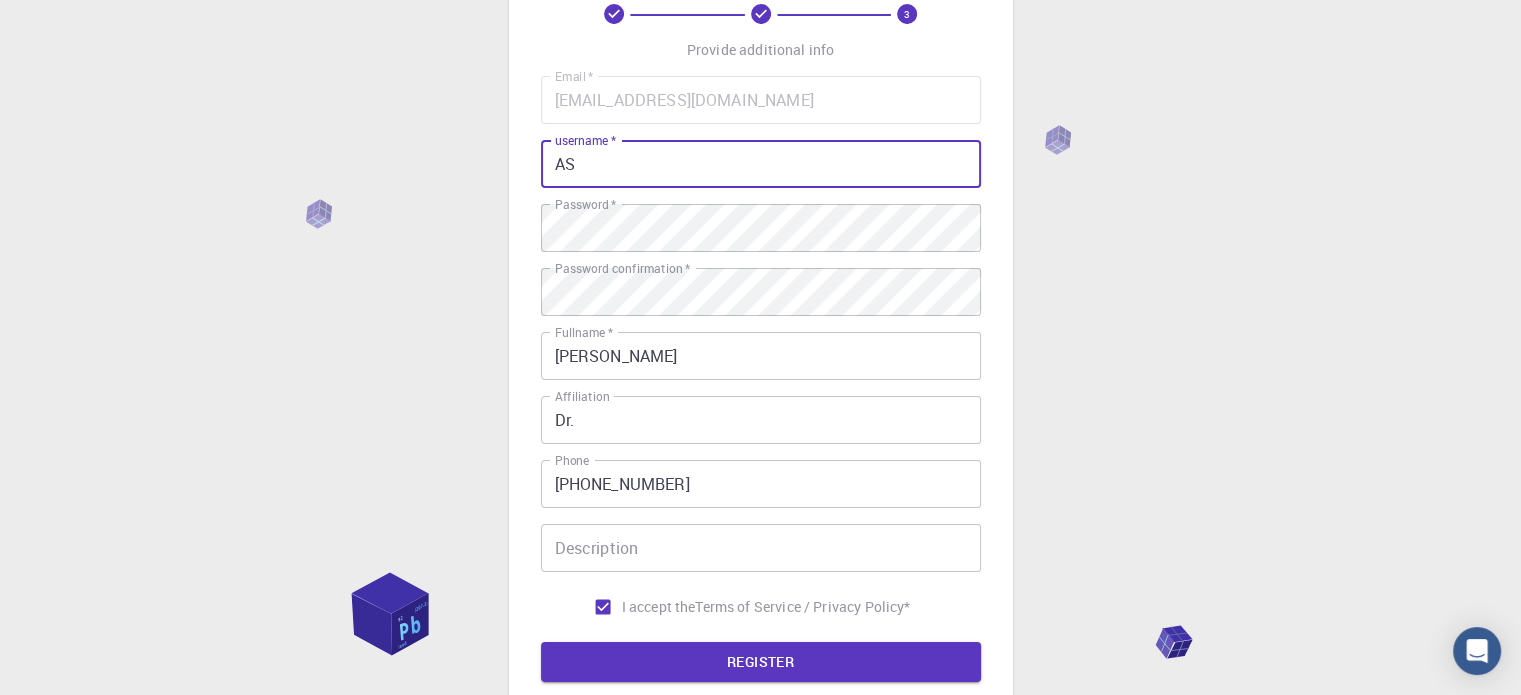type on "A" 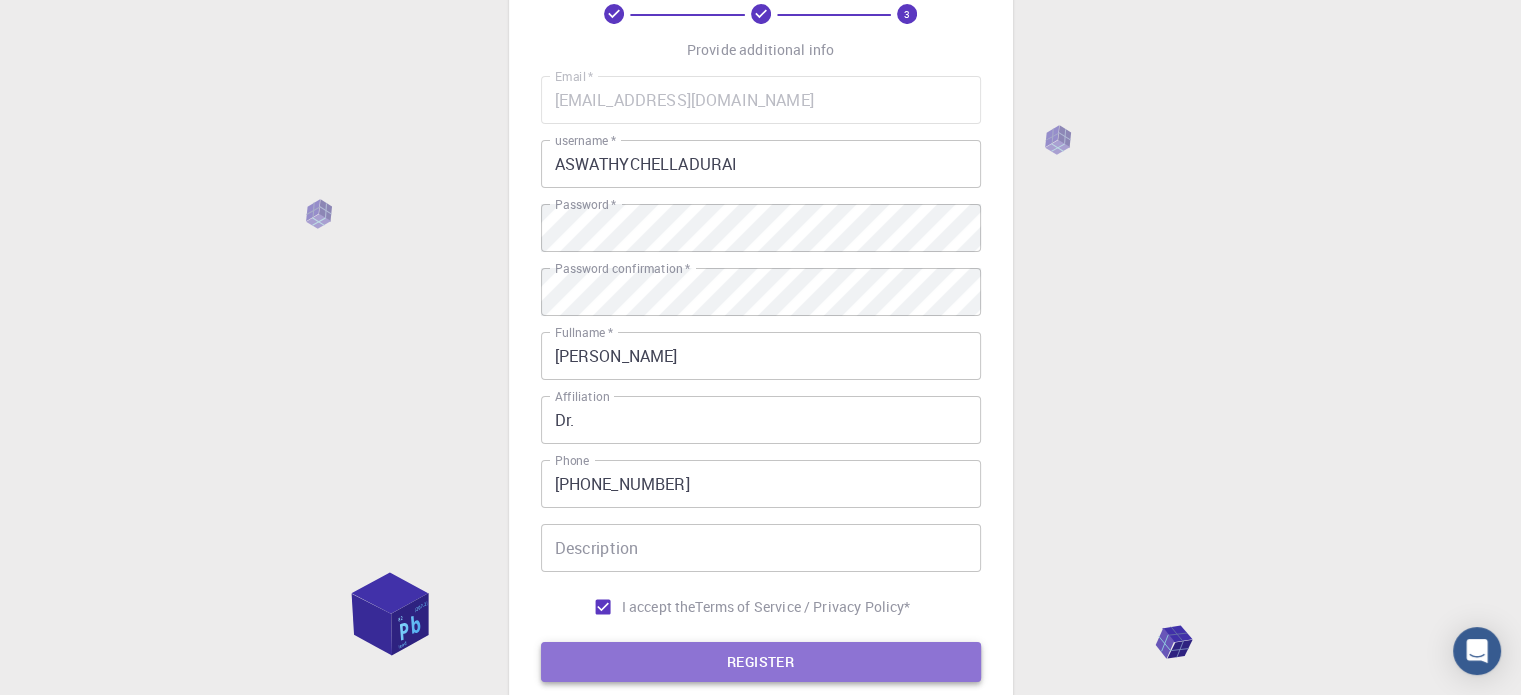 click on "REGISTER" at bounding box center [761, 662] 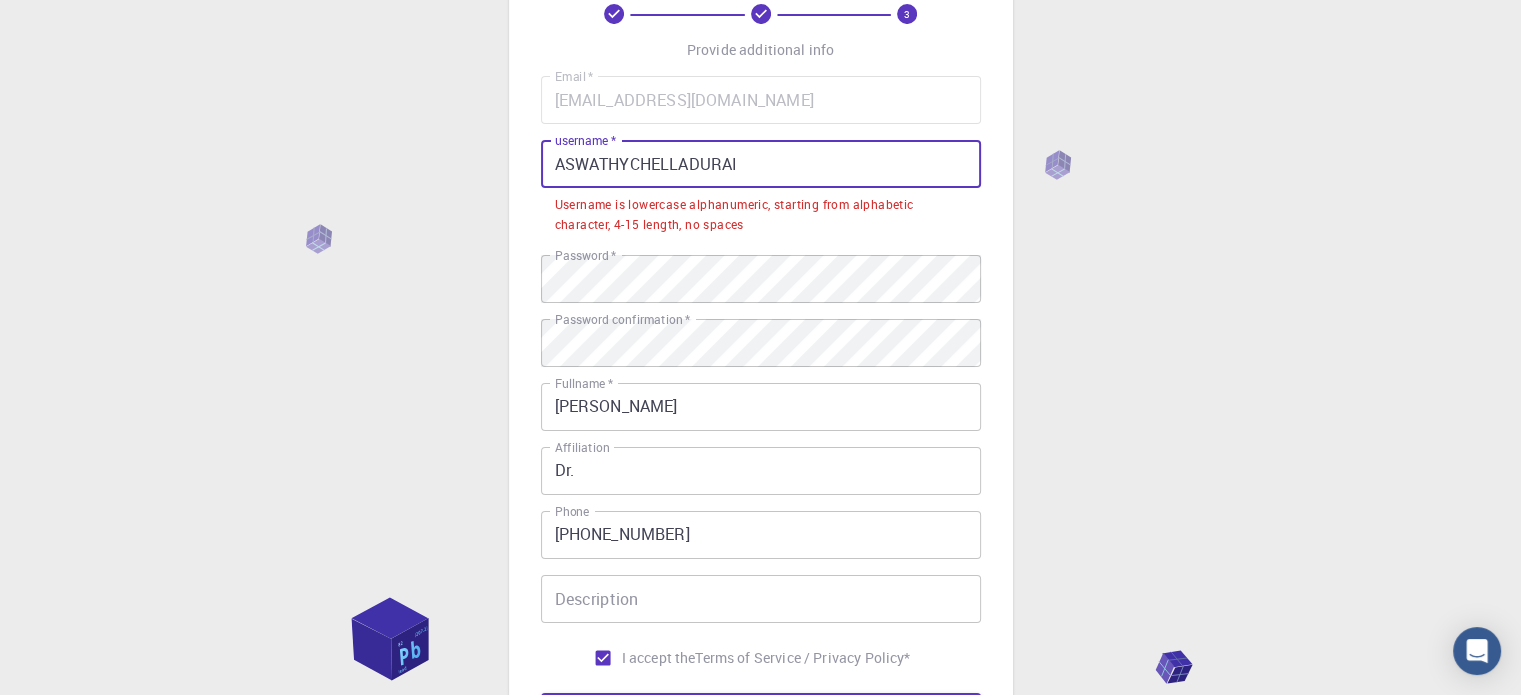 click on "ASWATHYCHELLADURAI" at bounding box center (761, 164) 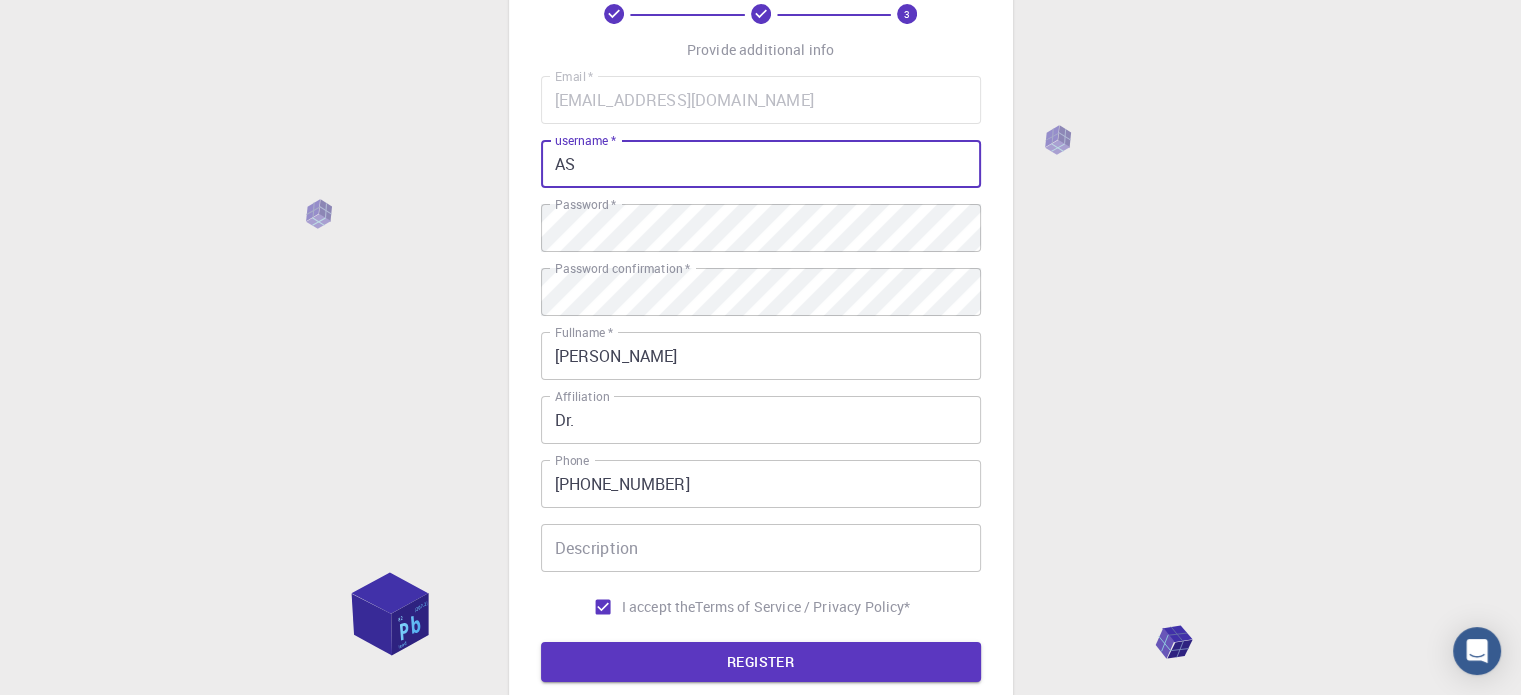 type on "A" 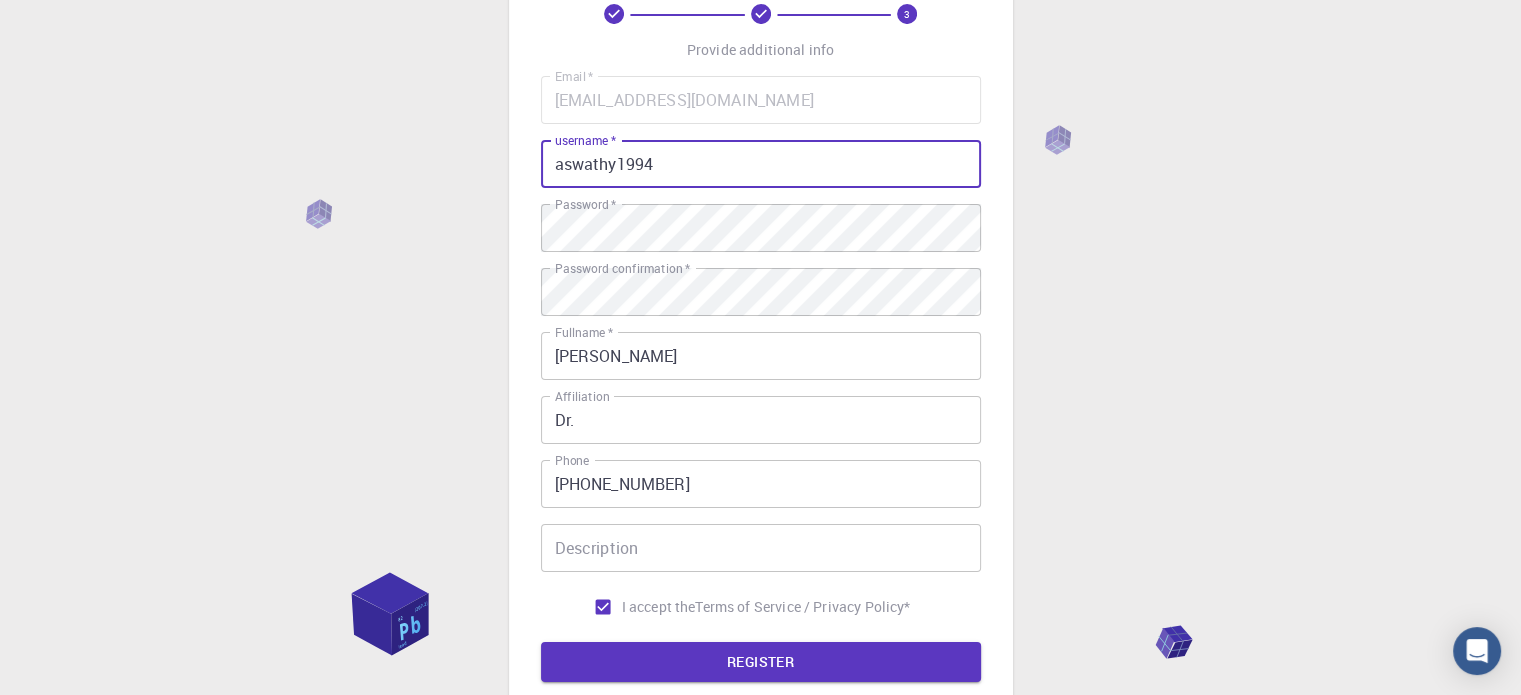 type on "aswathy1994" 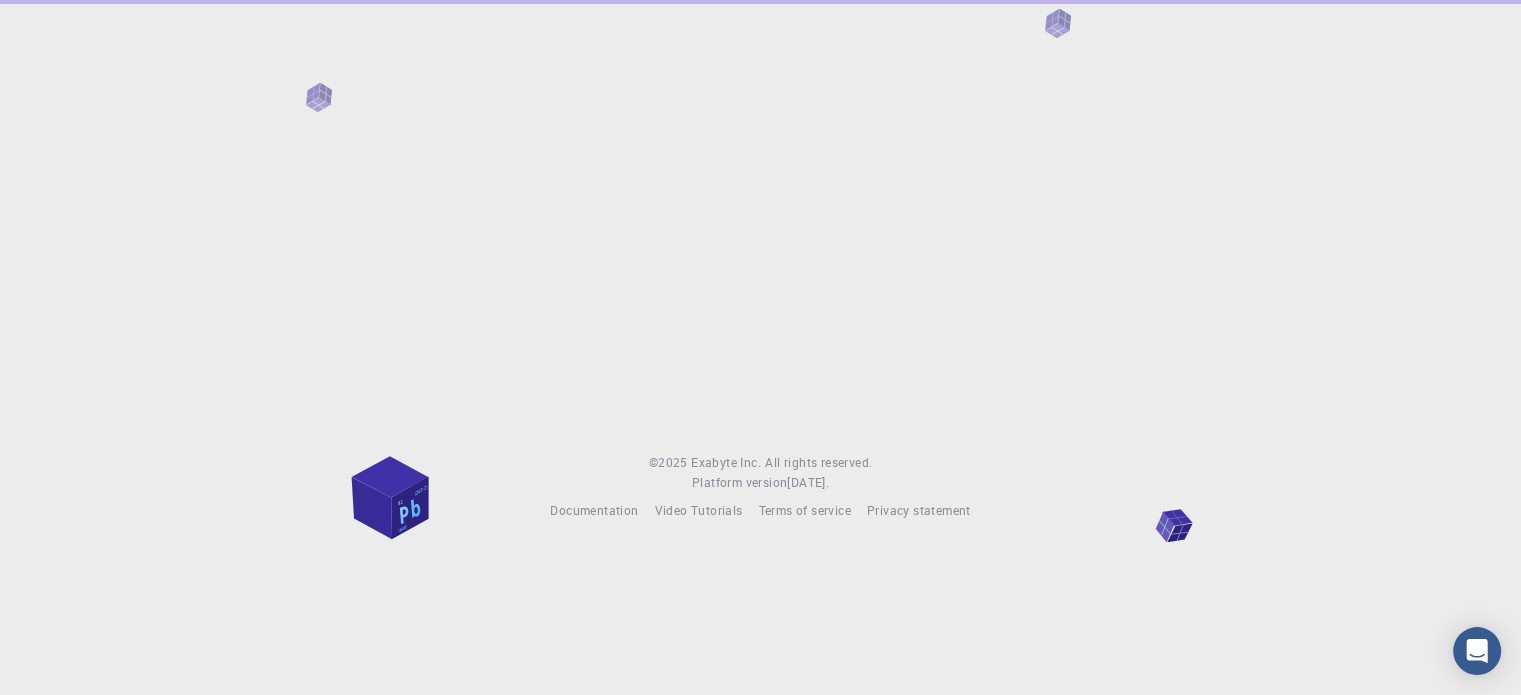 scroll, scrollTop: 0, scrollLeft: 0, axis: both 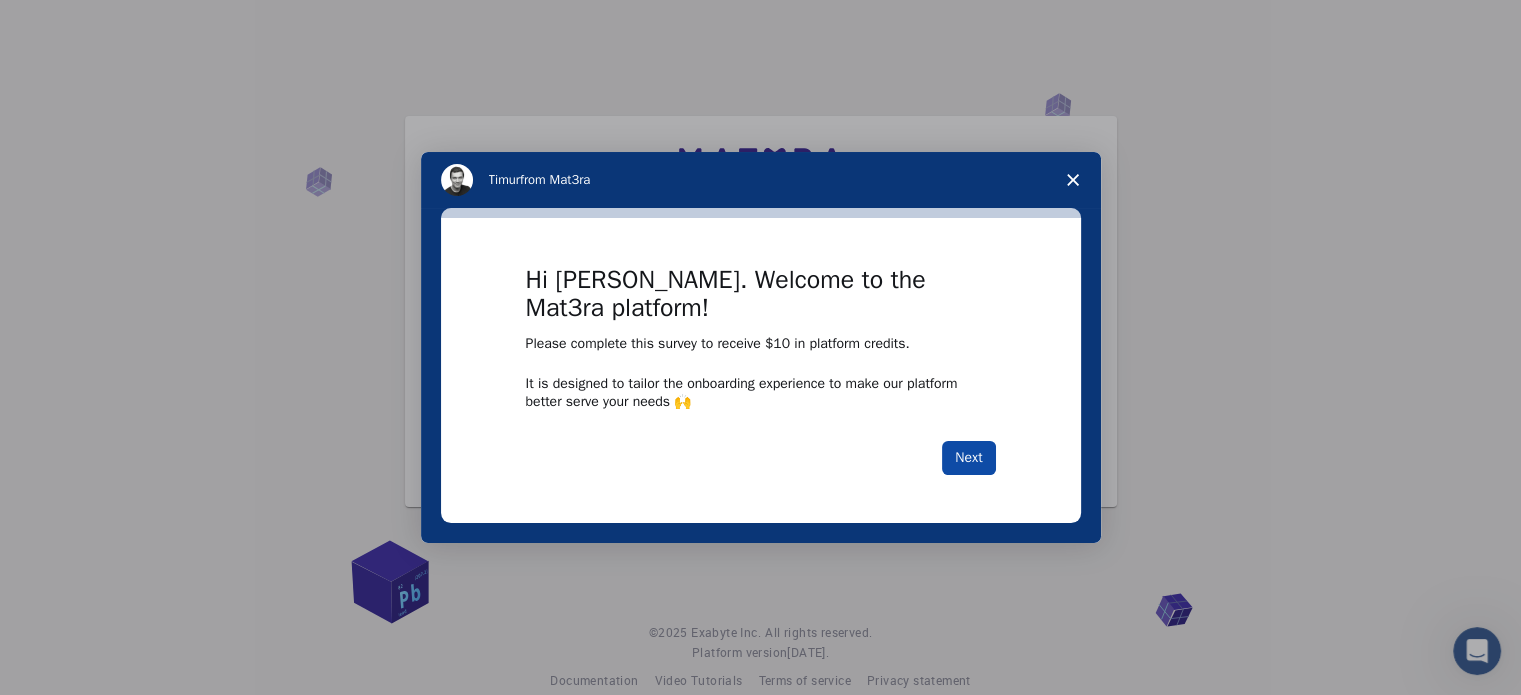 click on "Next" at bounding box center [968, 458] 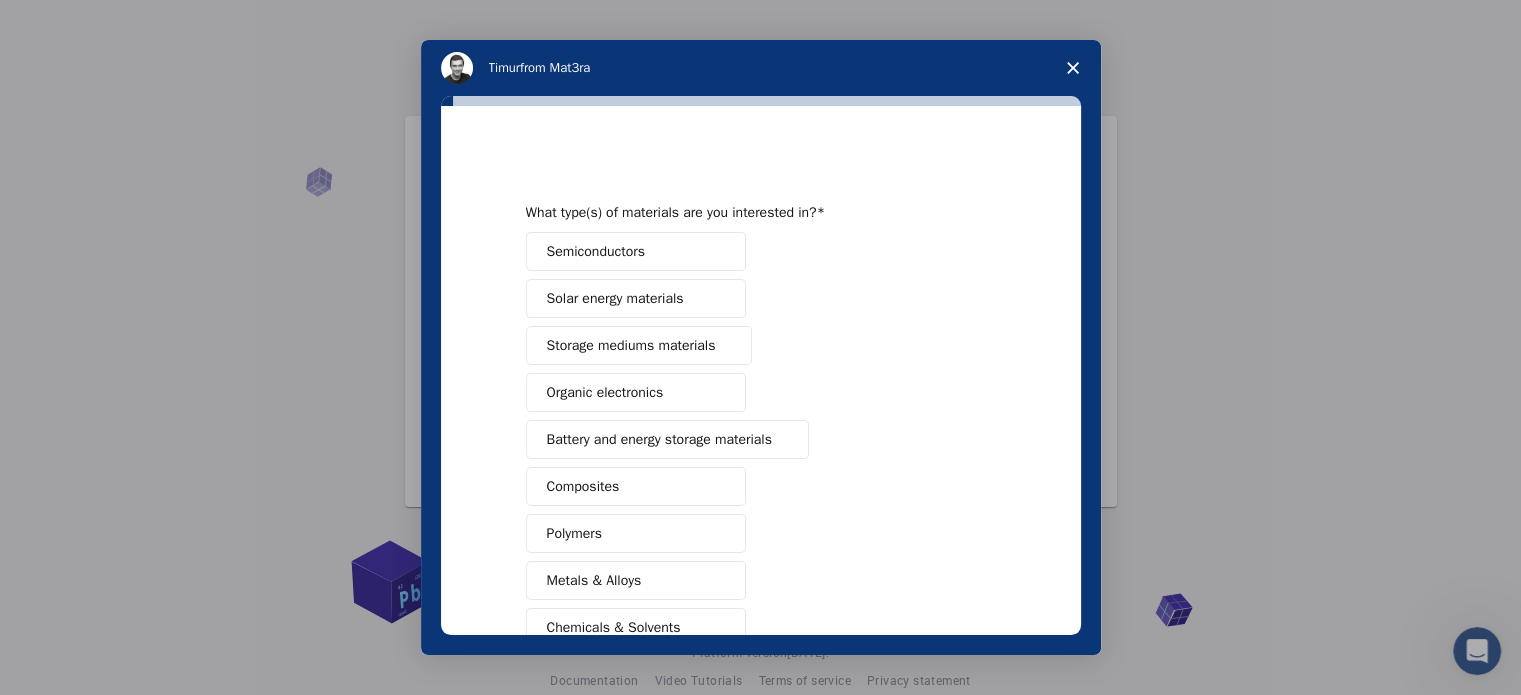 click on "Composites" at bounding box center [636, 486] 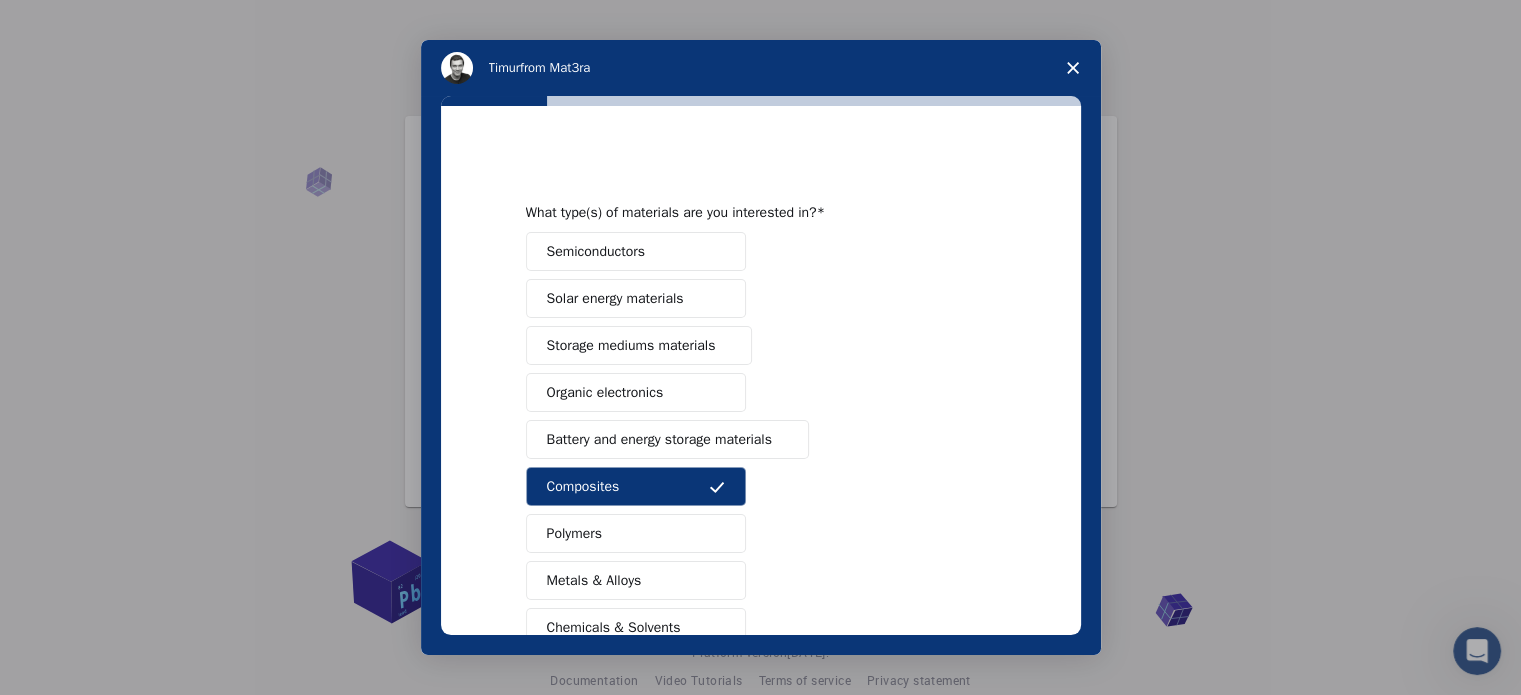 click on "Solar energy materials" at bounding box center (615, 298) 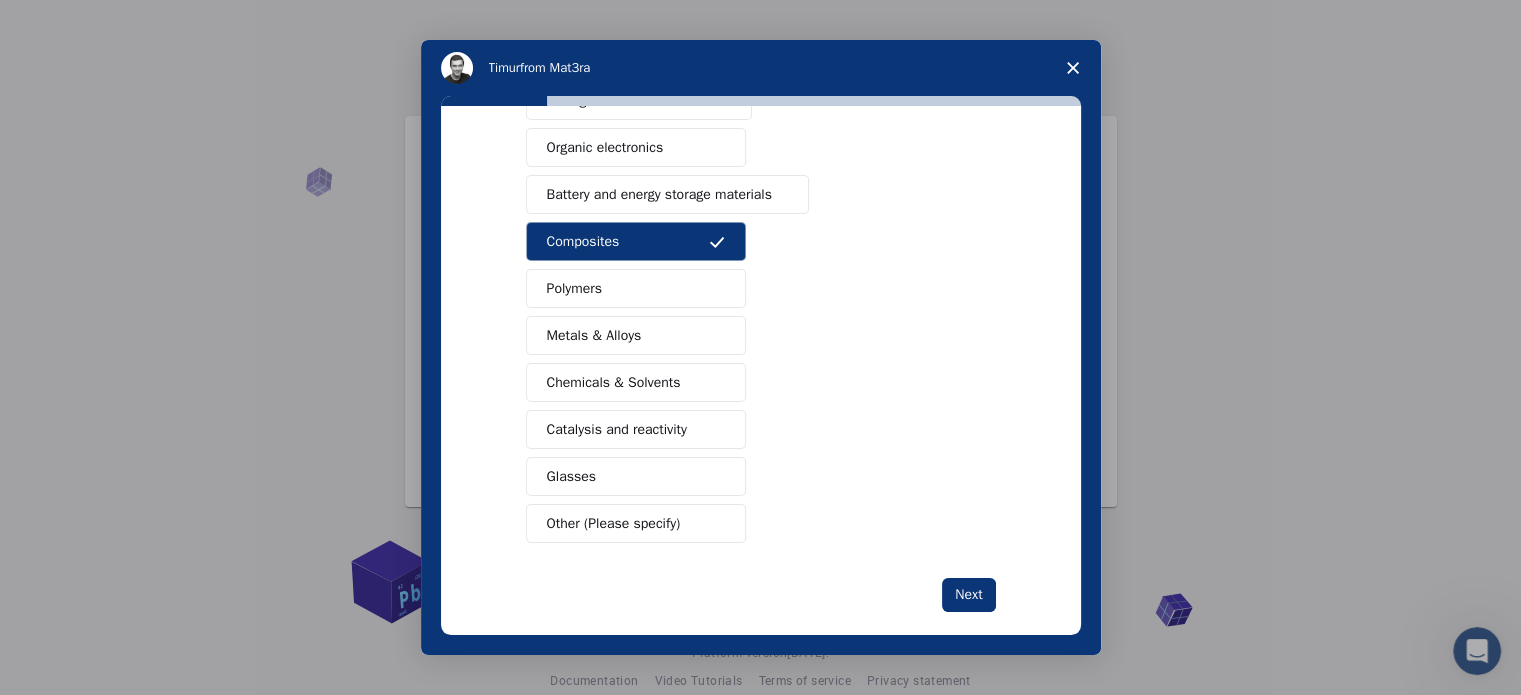 scroll, scrollTop: 254, scrollLeft: 0, axis: vertical 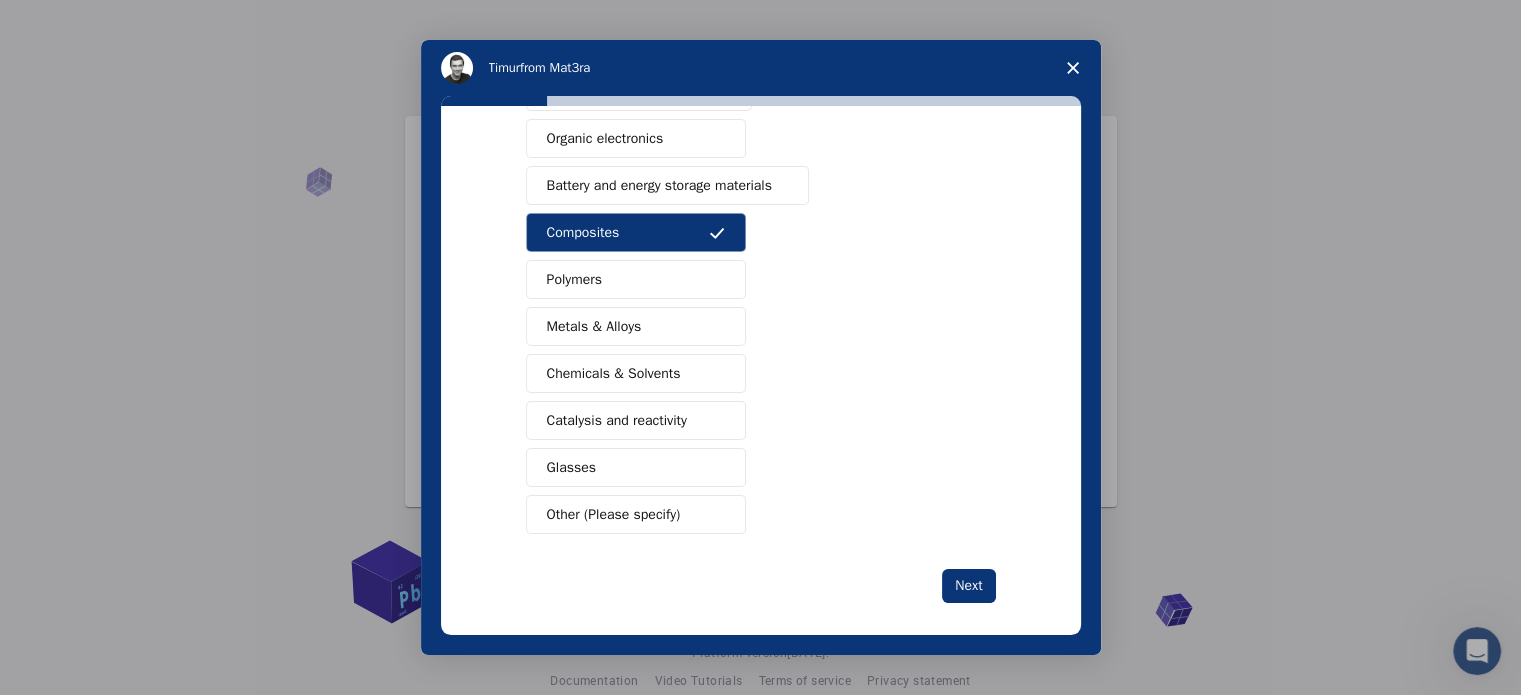 click on "Polymers" at bounding box center (636, 279) 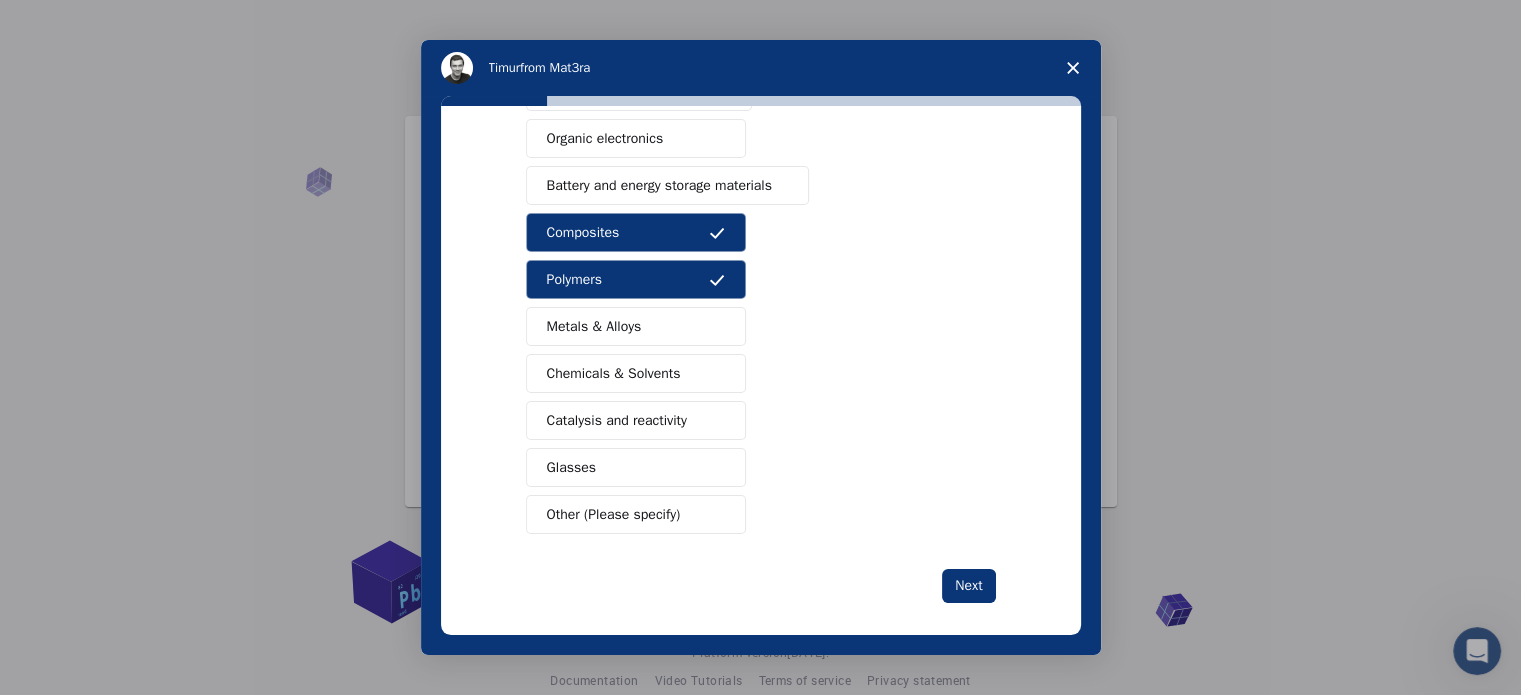 click on "Catalysis and reactivity" at bounding box center [636, 420] 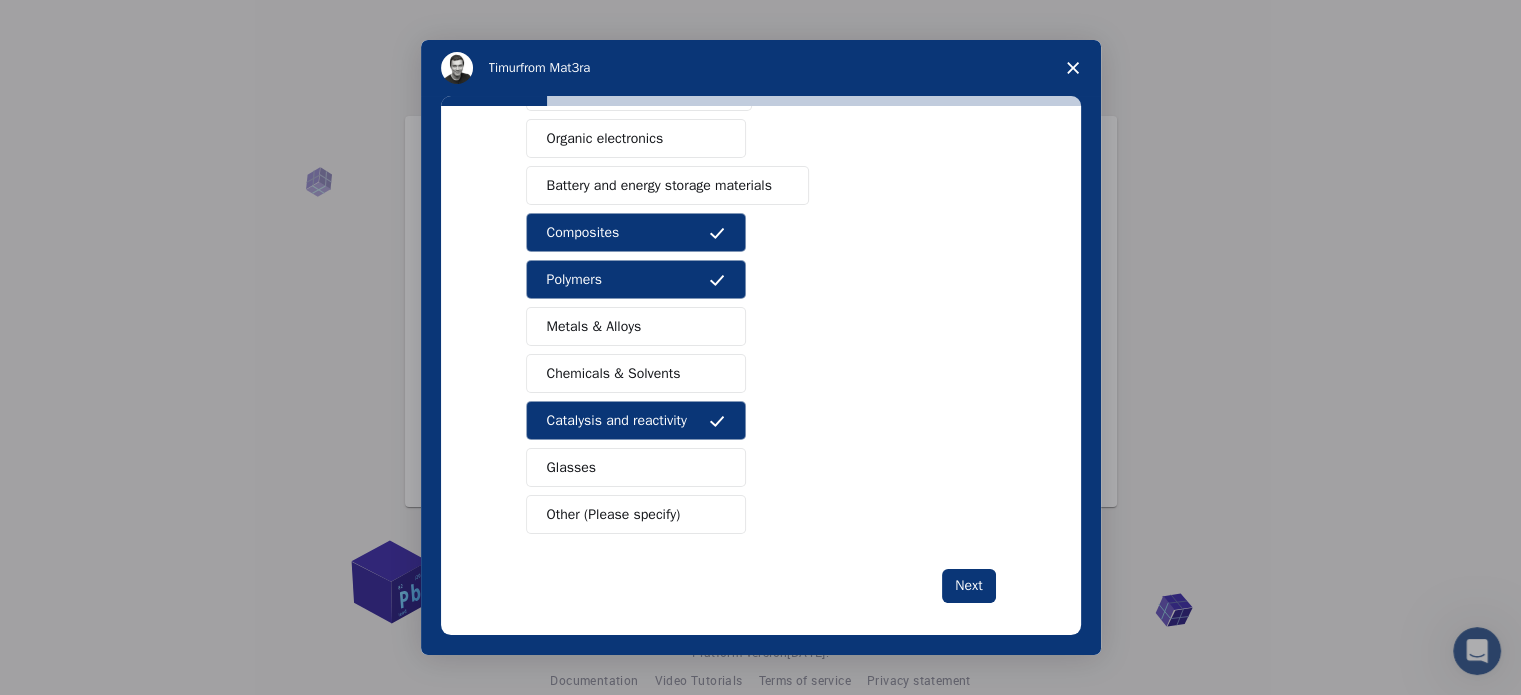 click on "Other (Please specify)" at bounding box center [636, 514] 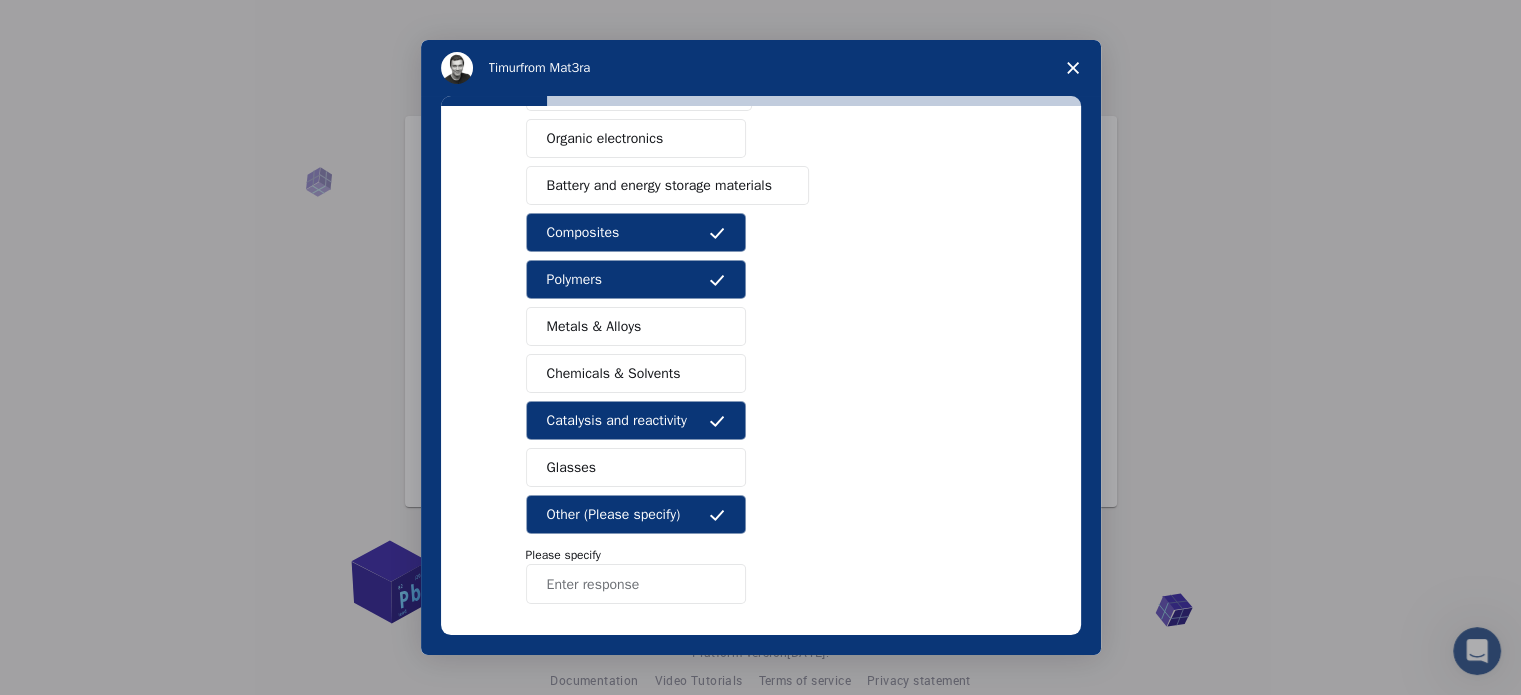 click at bounding box center [636, 584] 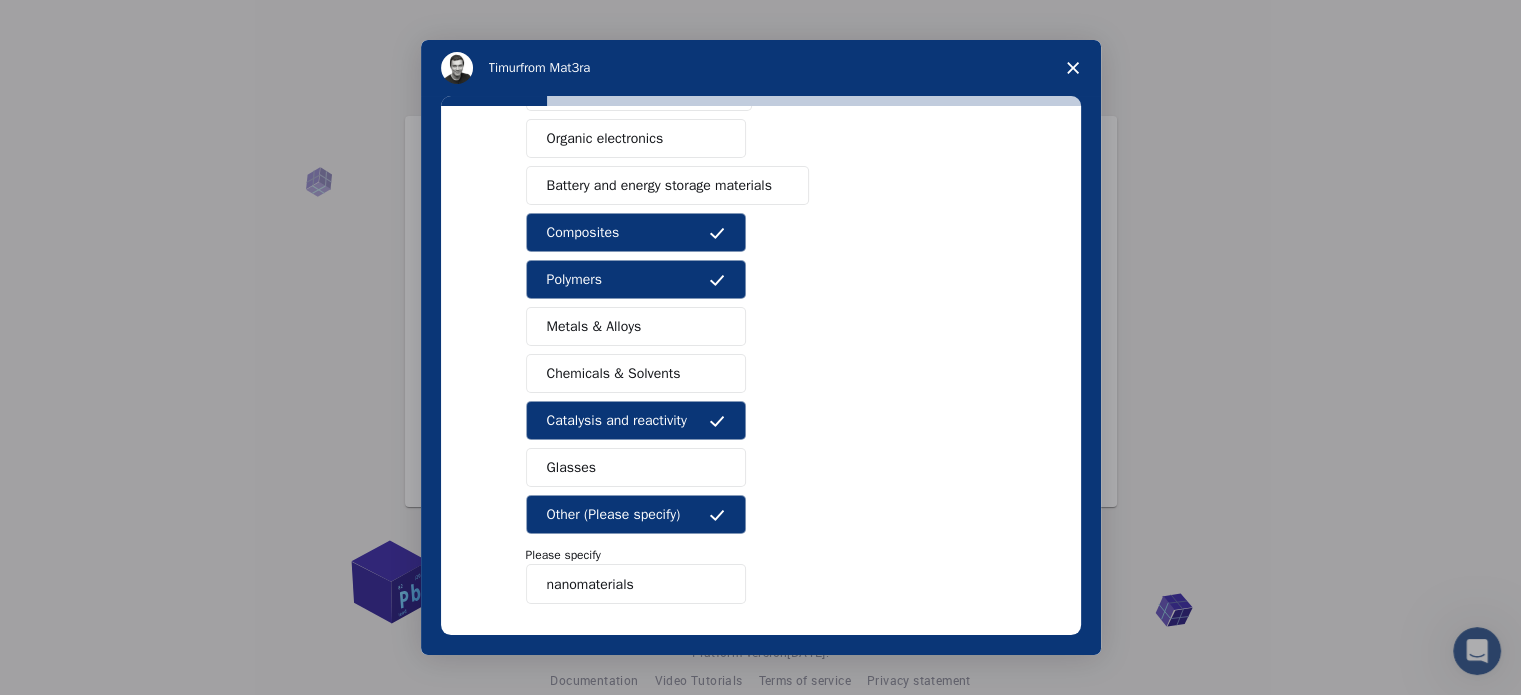 type on "nanomaterials" 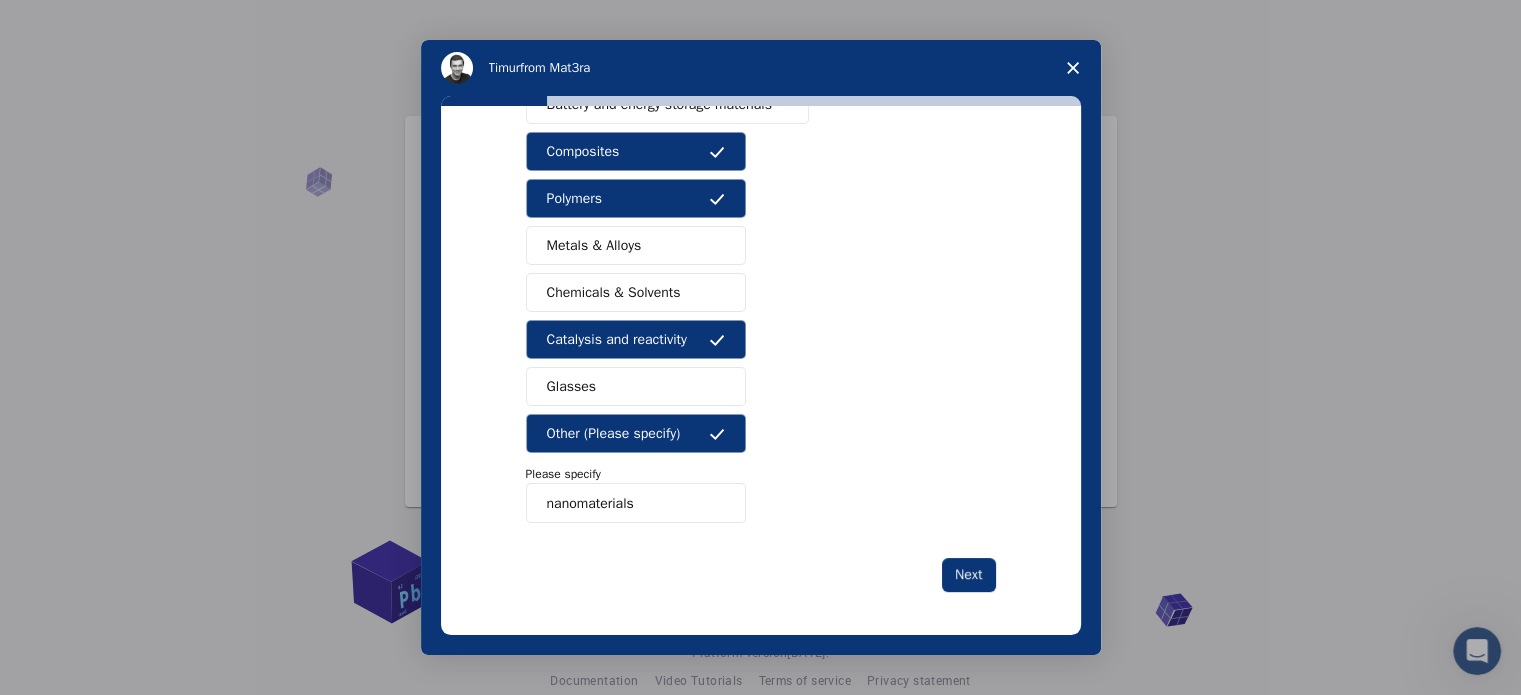 click on "Chemicals & Solvents" at bounding box center (614, 292) 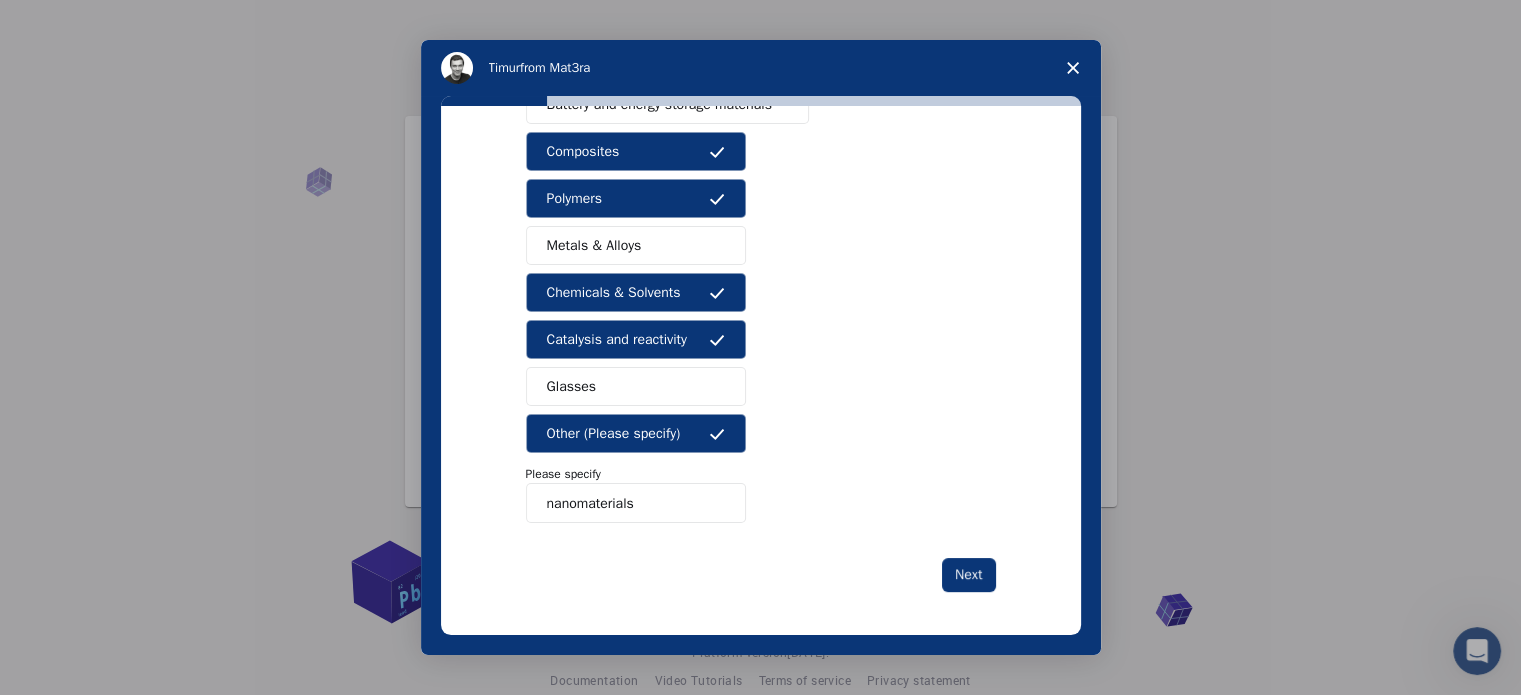 click on "Metals & Alloys" at bounding box center [636, 245] 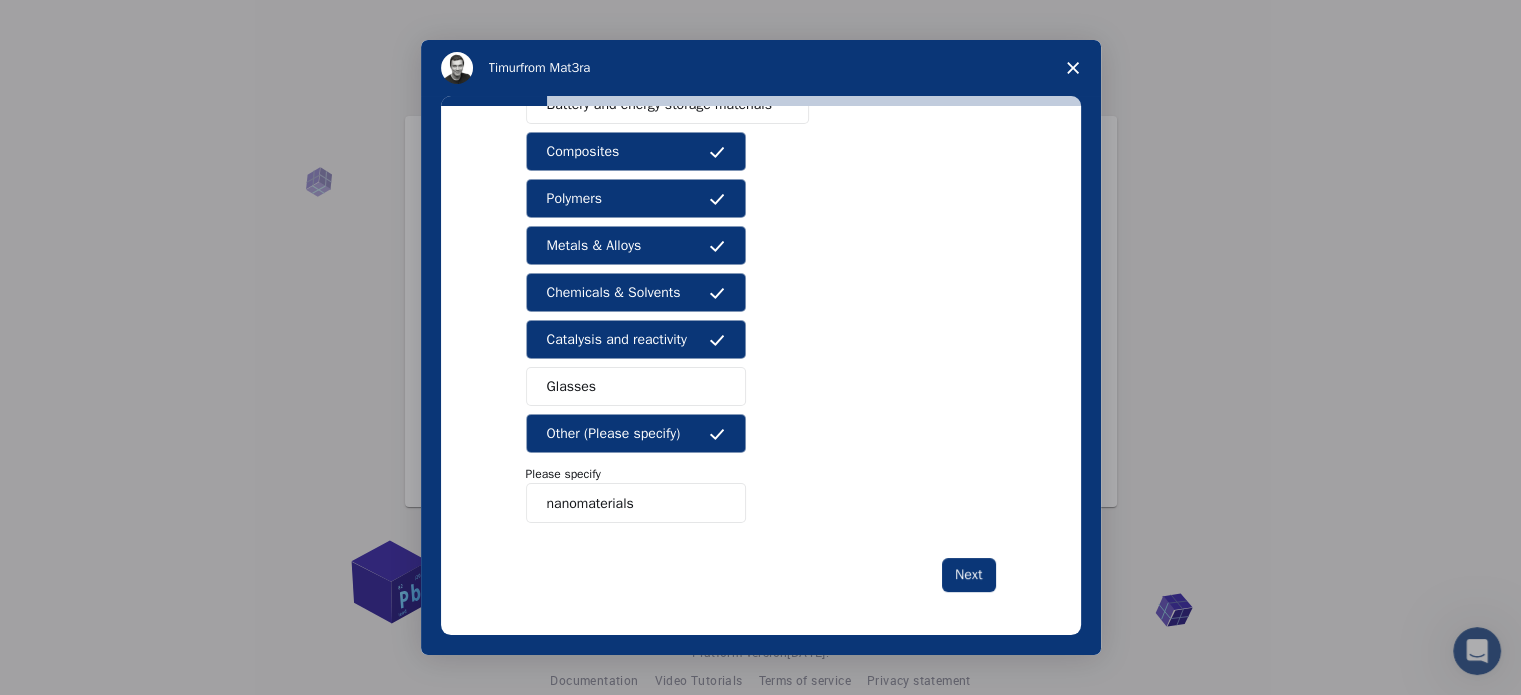 type 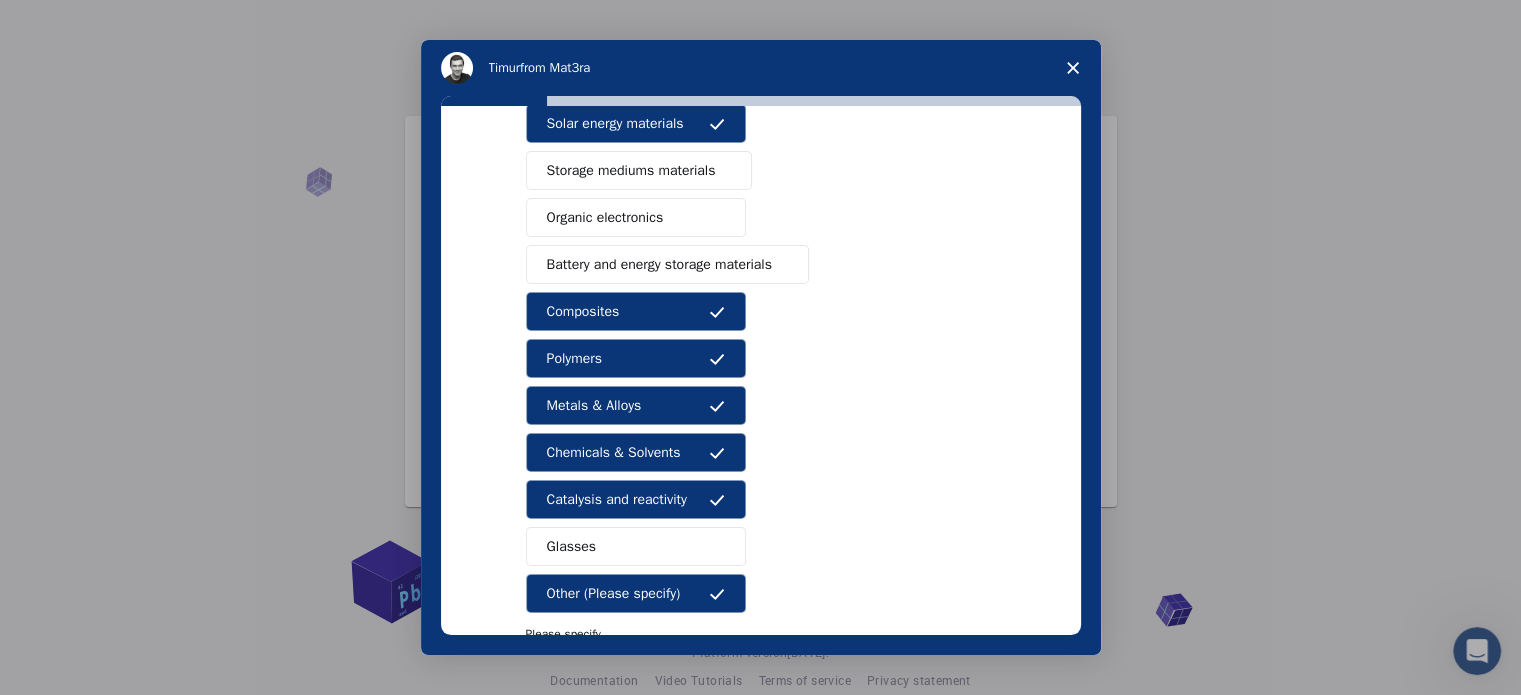 scroll, scrollTop: 135, scrollLeft: 0, axis: vertical 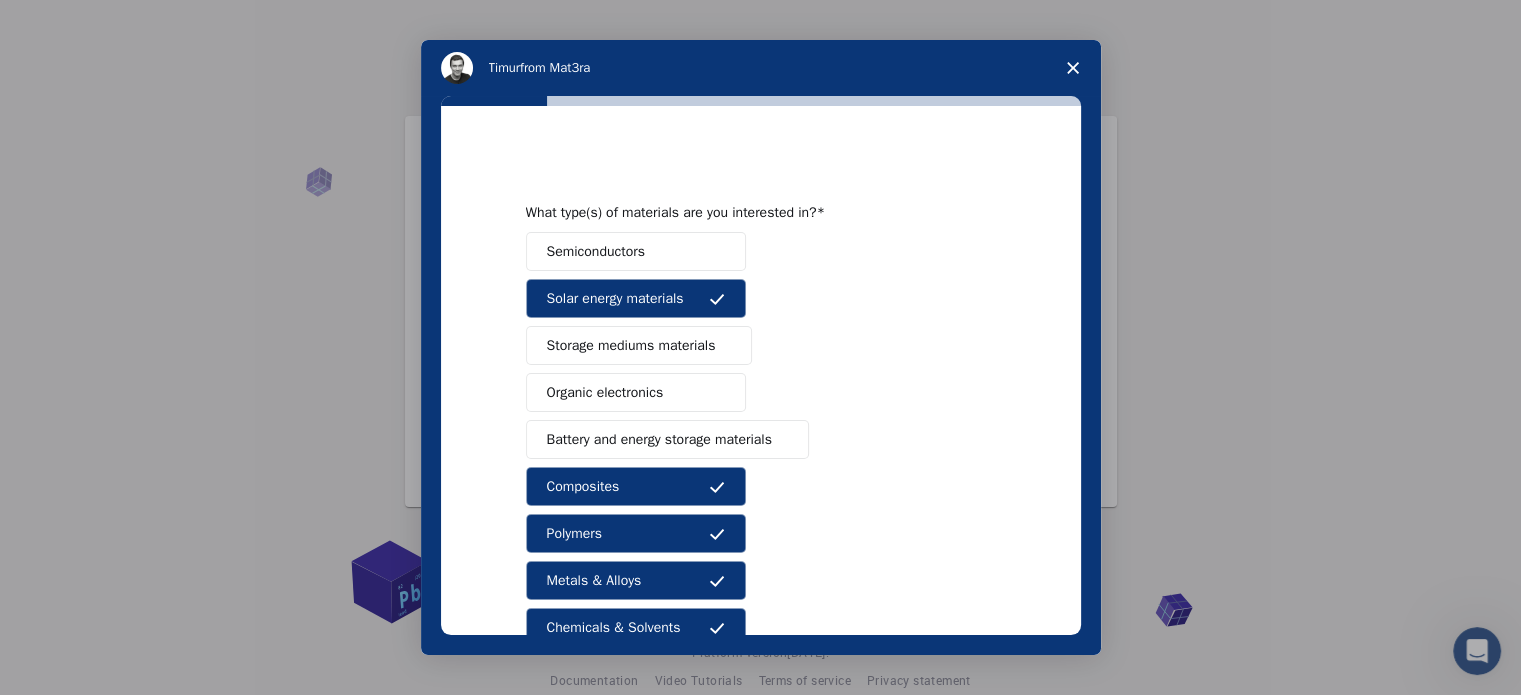 drag, startPoint x: 1095, startPoint y: 334, endPoint x: 1070, endPoint y: 399, distance: 69.641945 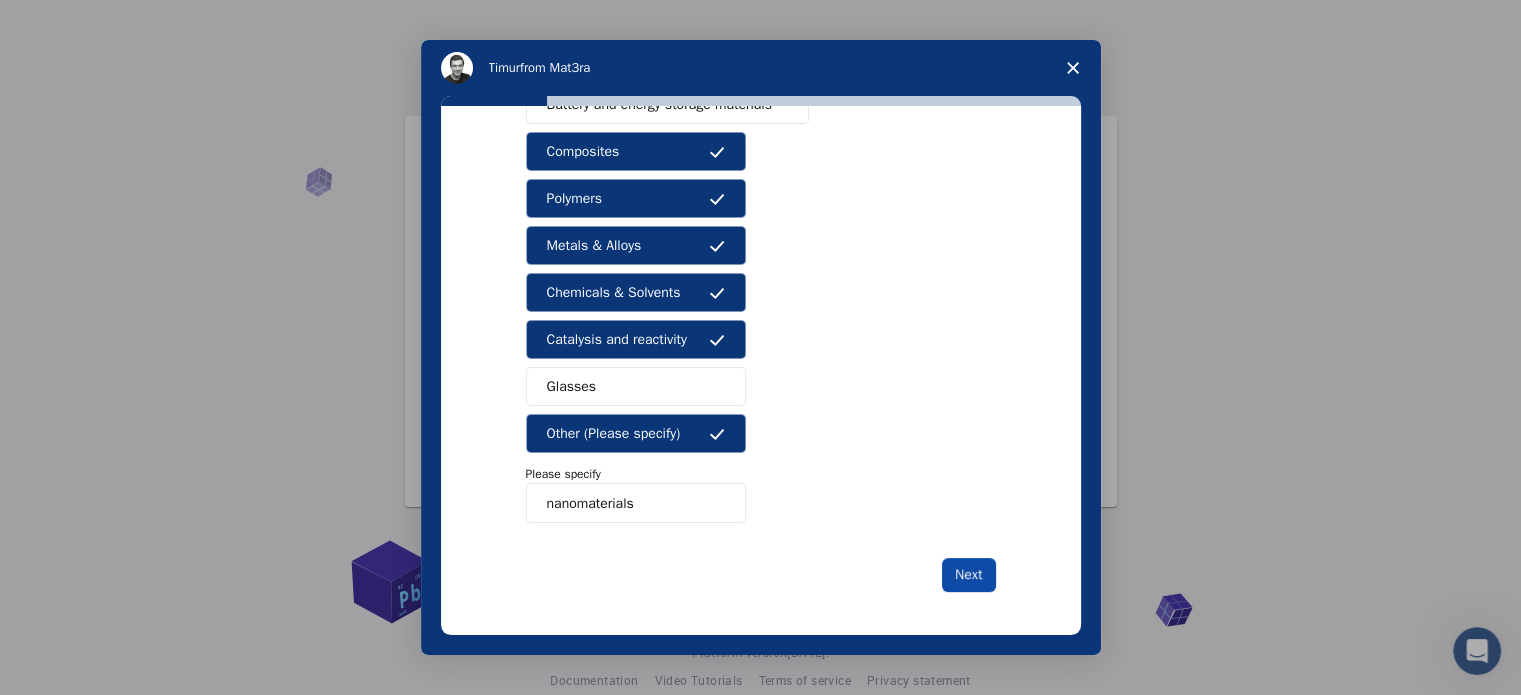 click on "Next" at bounding box center [968, 575] 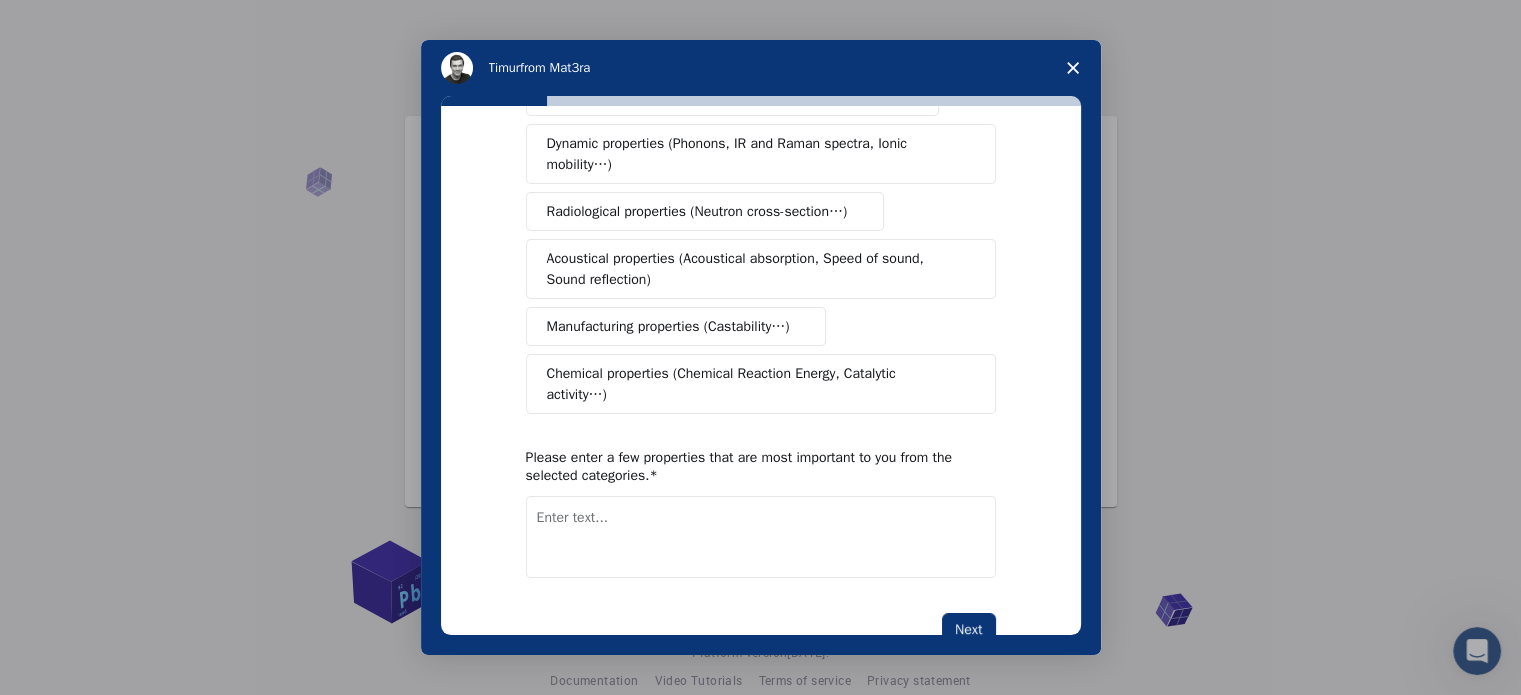 scroll, scrollTop: 0, scrollLeft: 0, axis: both 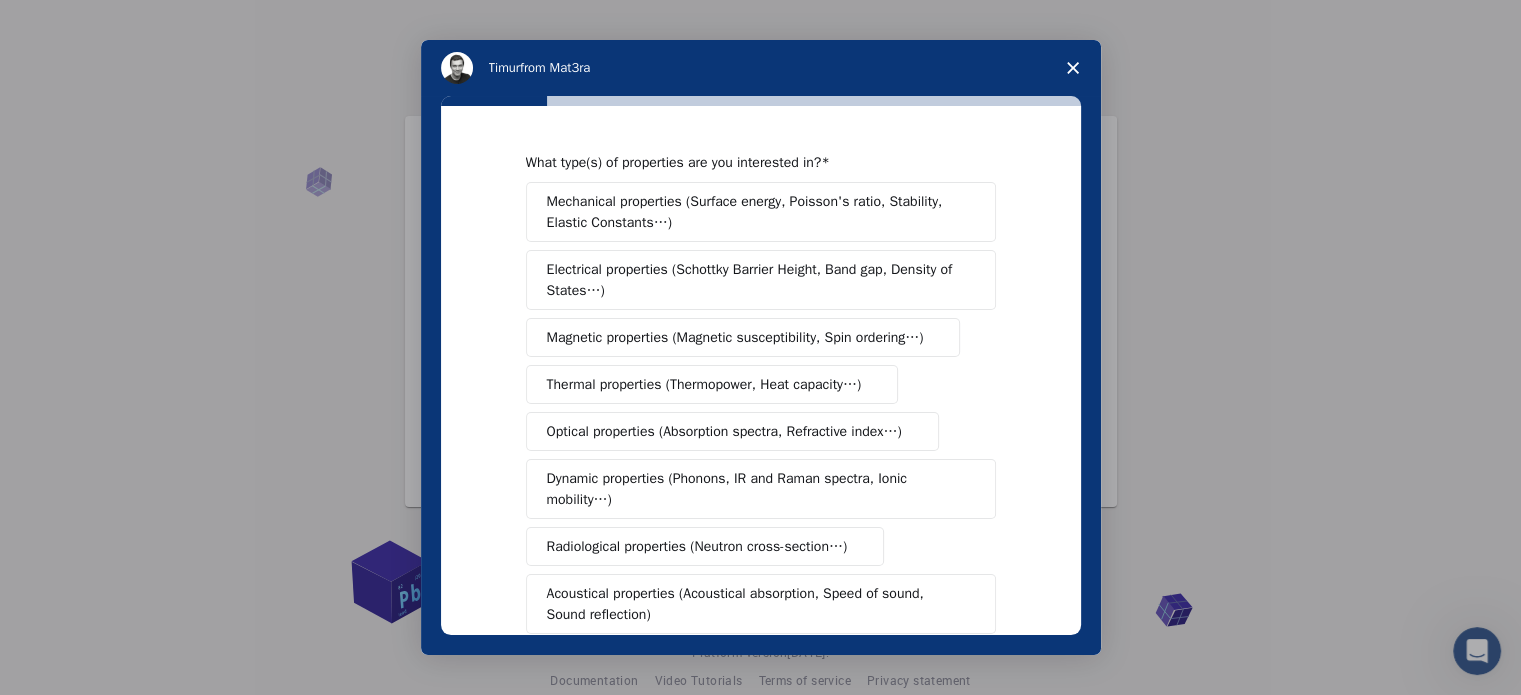 click on "Mechanical properties (Surface energy, Poisson's ratio, Stability, Elastic Constants…) Electrical properties (Schottky Barrier Height, Band gap, Density of States…) Magnetic properties (Magnetic susceptibility, Spin ordering…) Thermal properties (Thermopower, Heat capacity…) Optical properties (Absorption spectra, Refractive index…) Dynamic properties (Phonons, IR and Raman spectra, Ionic mobility…) Radiological properties (Neutron cross-section…) Acoustical properties (Acoustical absorption, Speed of sound, Sound reflection) Manufacturing properties (Castability…) Chemical properties (Chemical Reaction Energy, Catalytic activity…)" at bounding box center [761, 465] 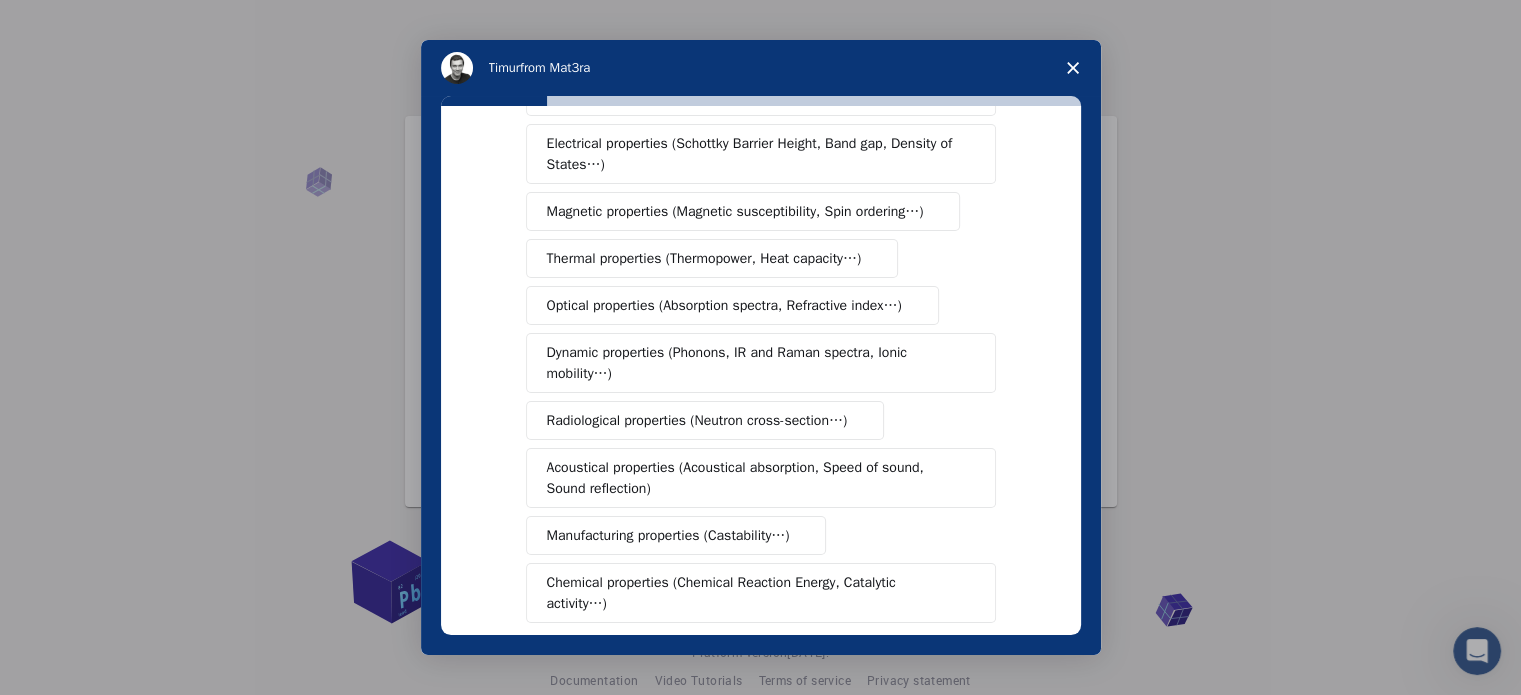scroll, scrollTop: 137, scrollLeft: 0, axis: vertical 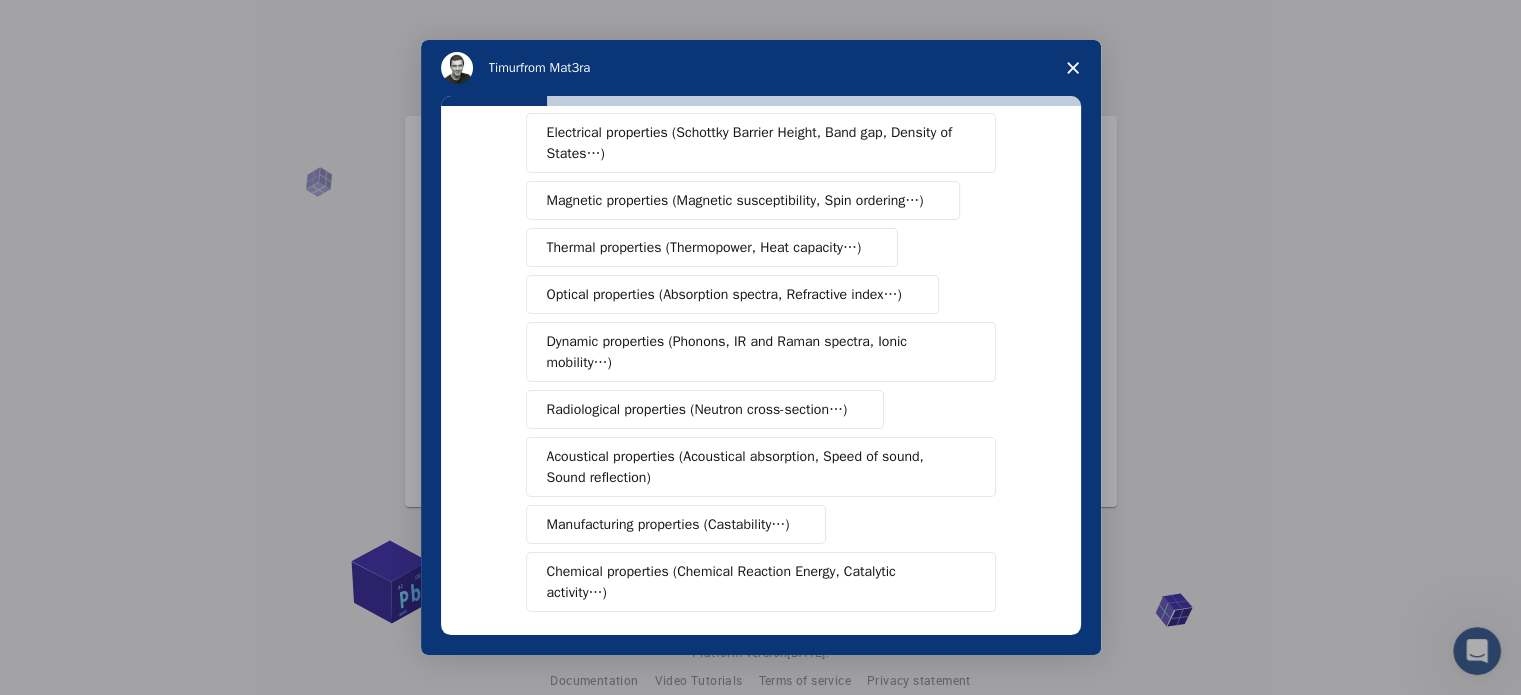 click on "Dynamic properties (Phonons, IR and Raman spectra, Ionic mobility…)" at bounding box center [753, 352] 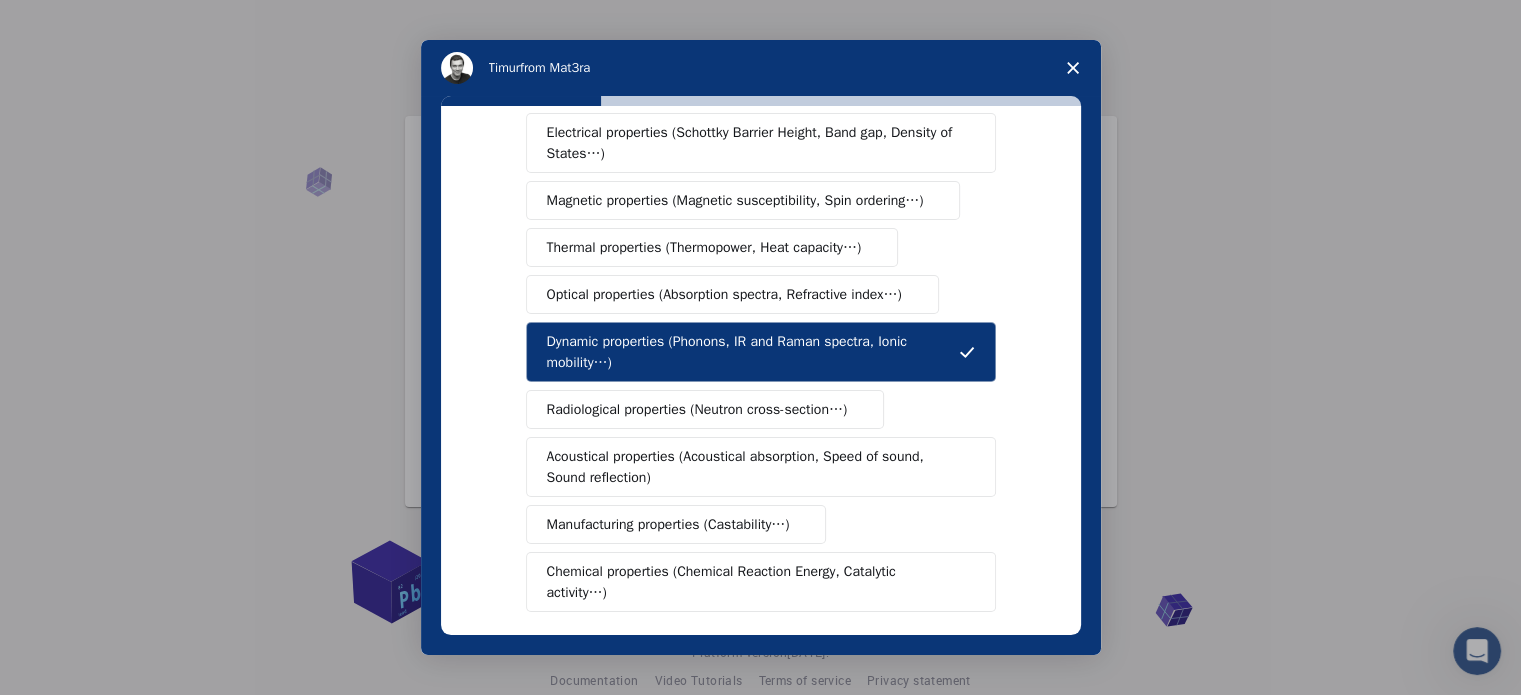 click on "Radiological properties (Neutron cross-section…)" at bounding box center (705, 409) 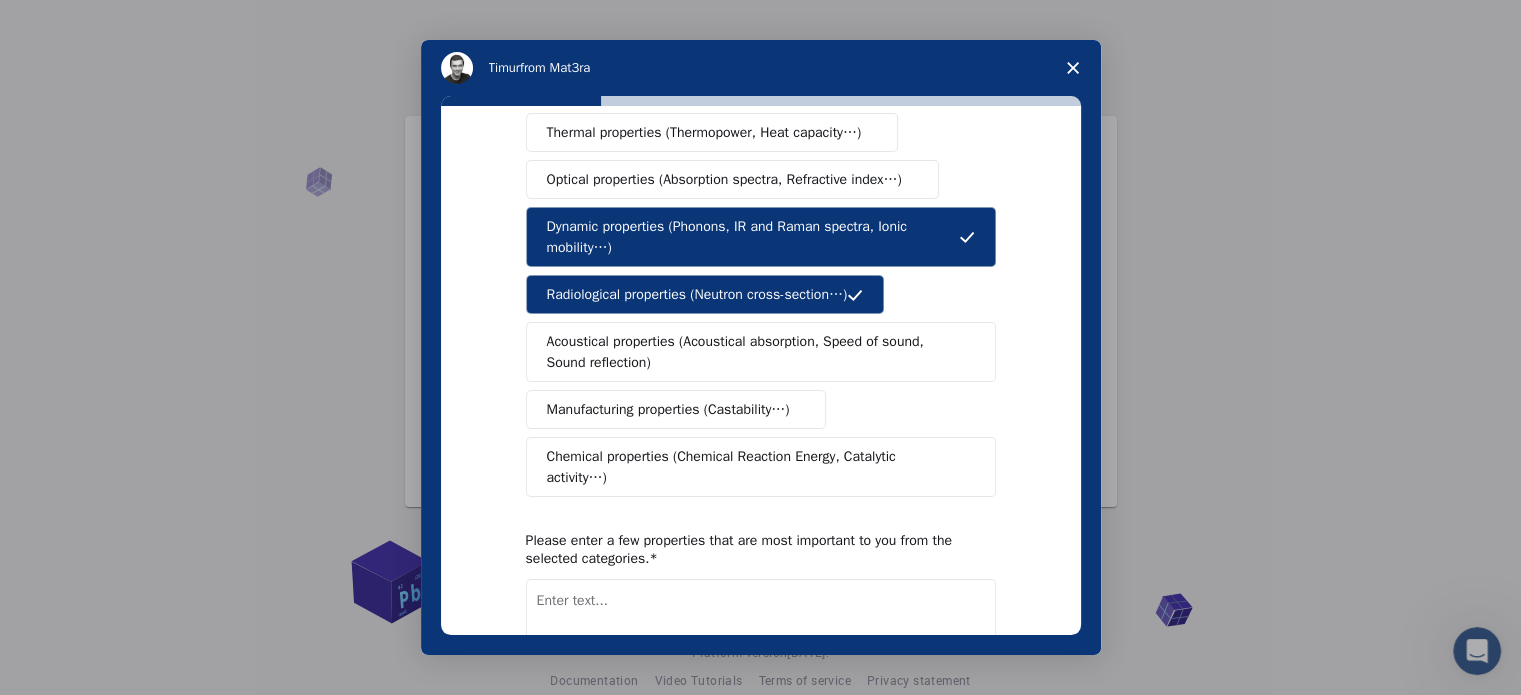 scroll, scrollTop: 250, scrollLeft: 0, axis: vertical 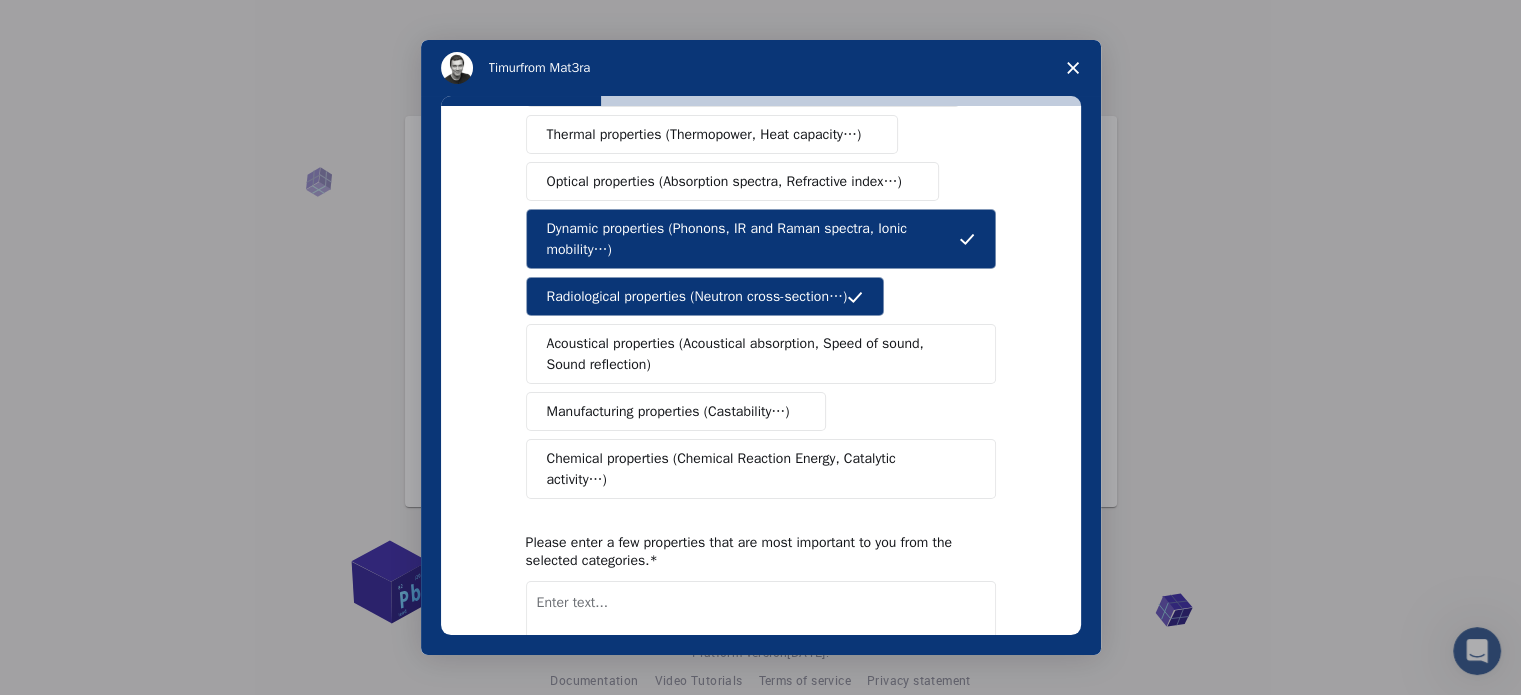 click on "Manufacturing properties (Castability…)" at bounding box center (668, 411) 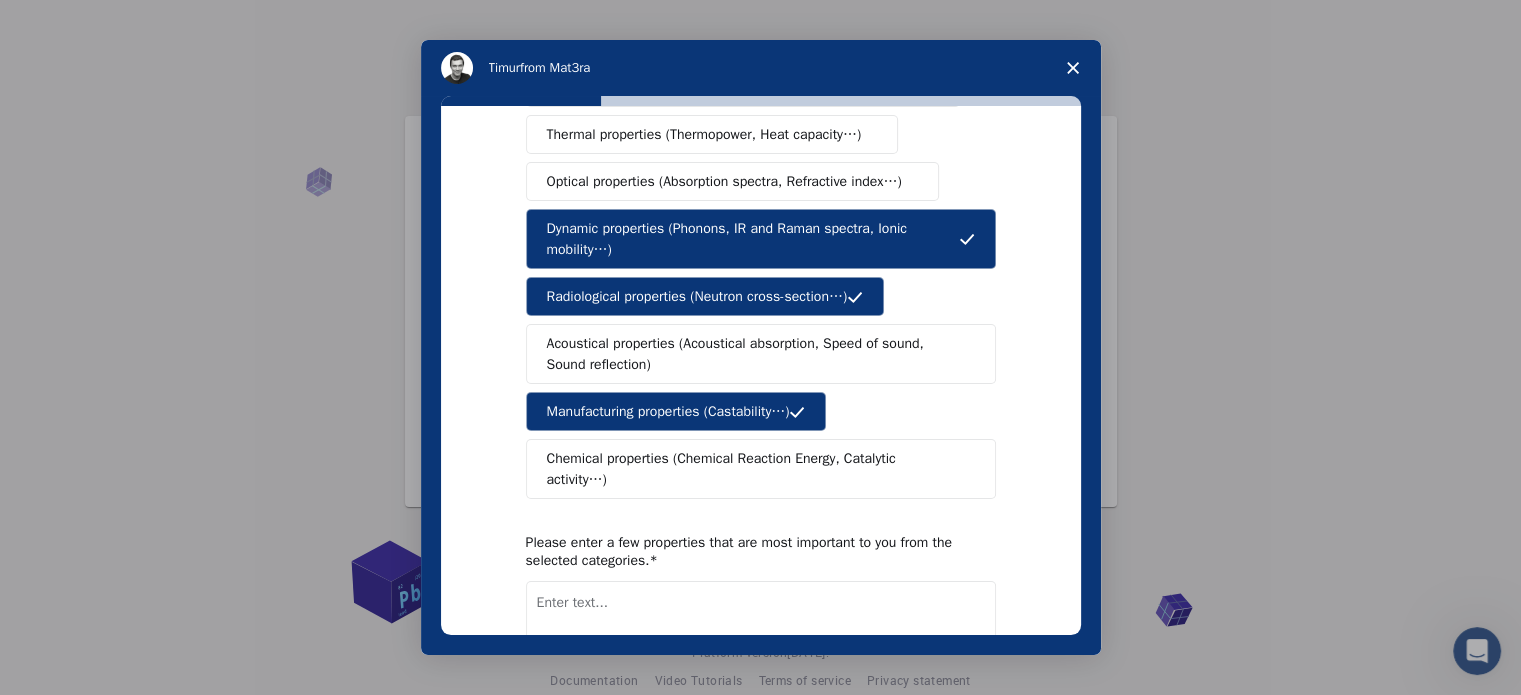 click on "Chemical properties (Chemical Reaction Energy, Catalytic activity…)" at bounding box center (753, 469) 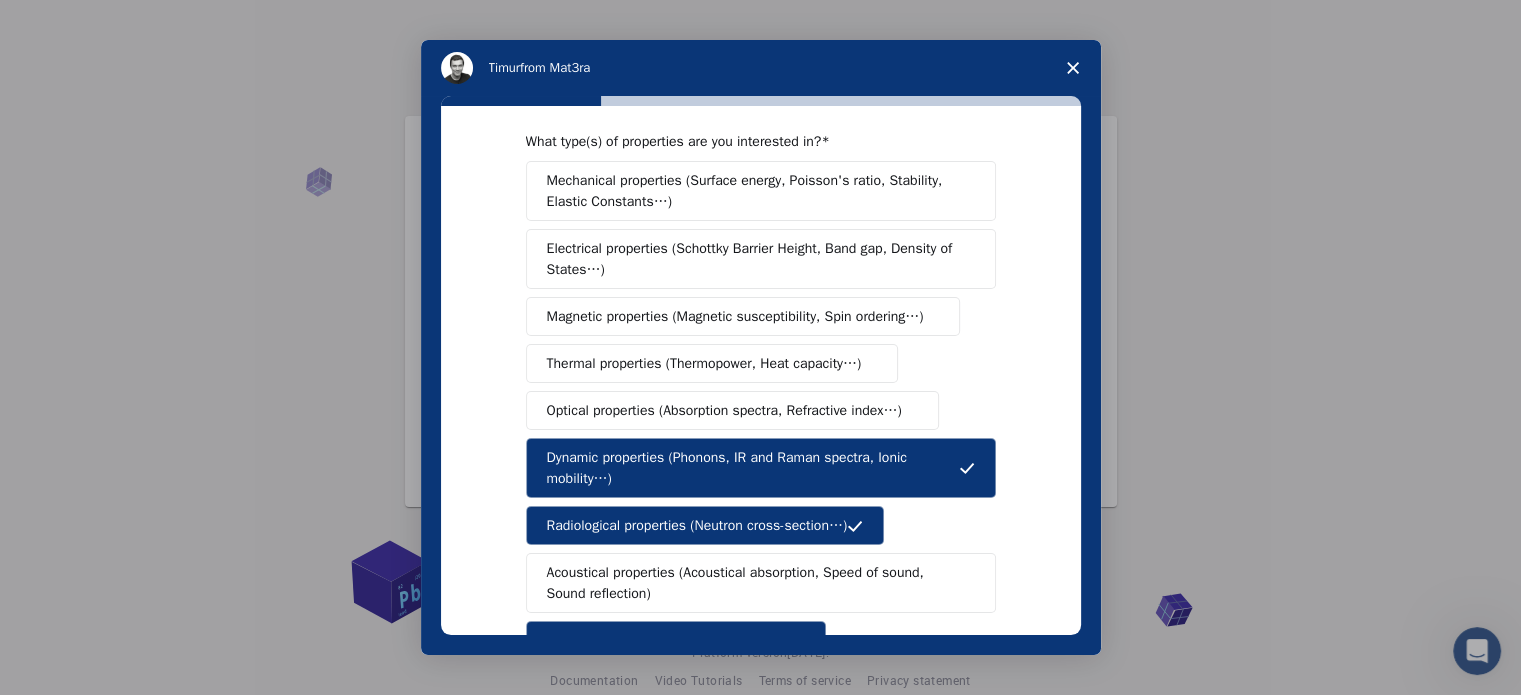 scroll, scrollTop: 8, scrollLeft: 0, axis: vertical 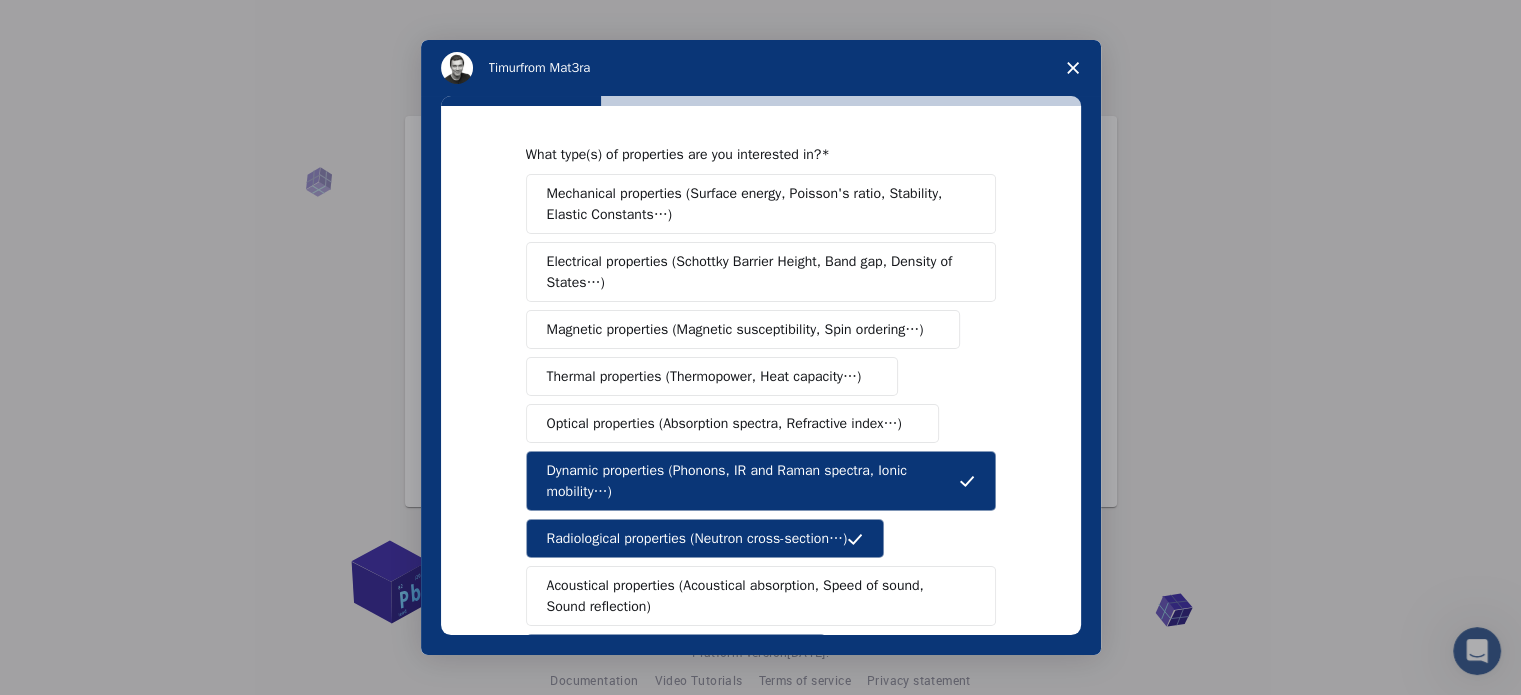 click on "Electrical properties (Schottky Barrier Height, Band gap, Density of States…)" at bounding box center (754, 272) 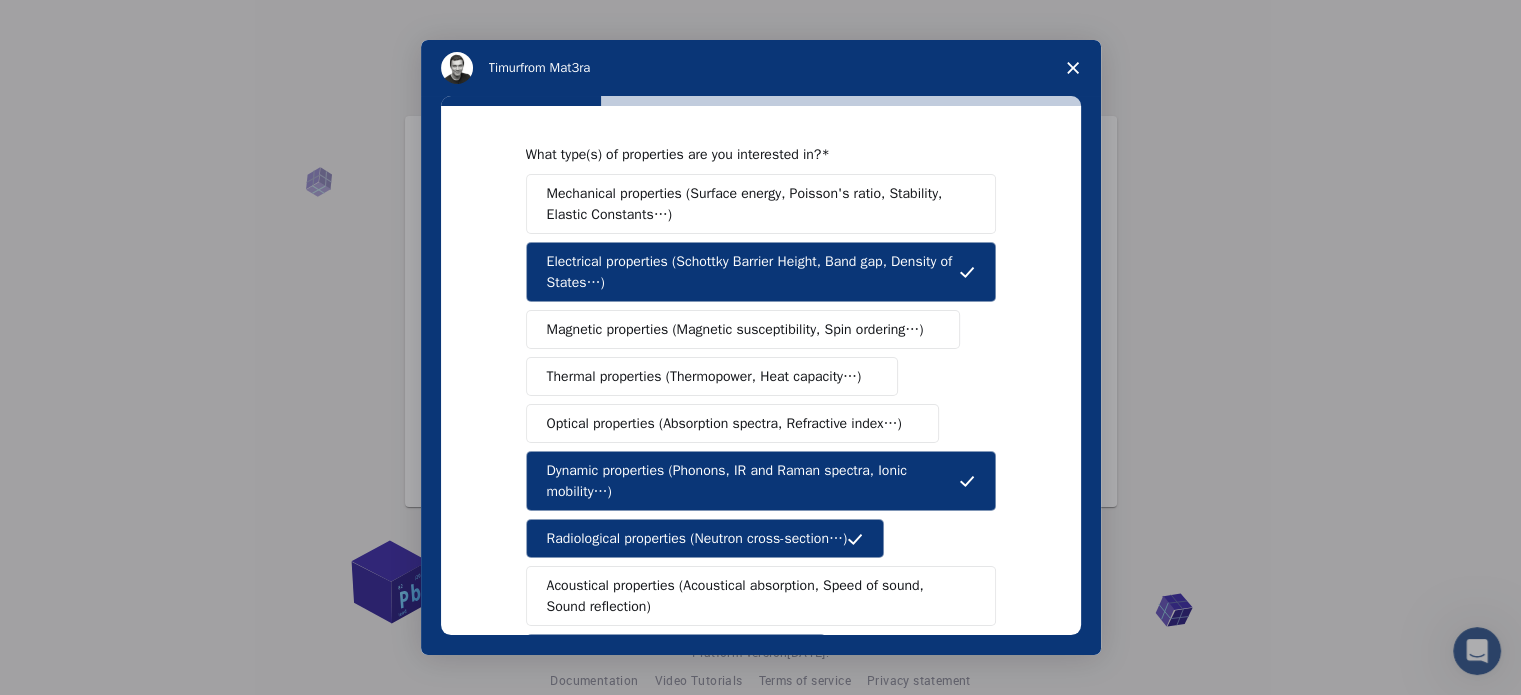 click on "Mechanical properties (Surface energy, Poisson's ratio, Stability, Elastic Constants…)" at bounding box center (754, 204) 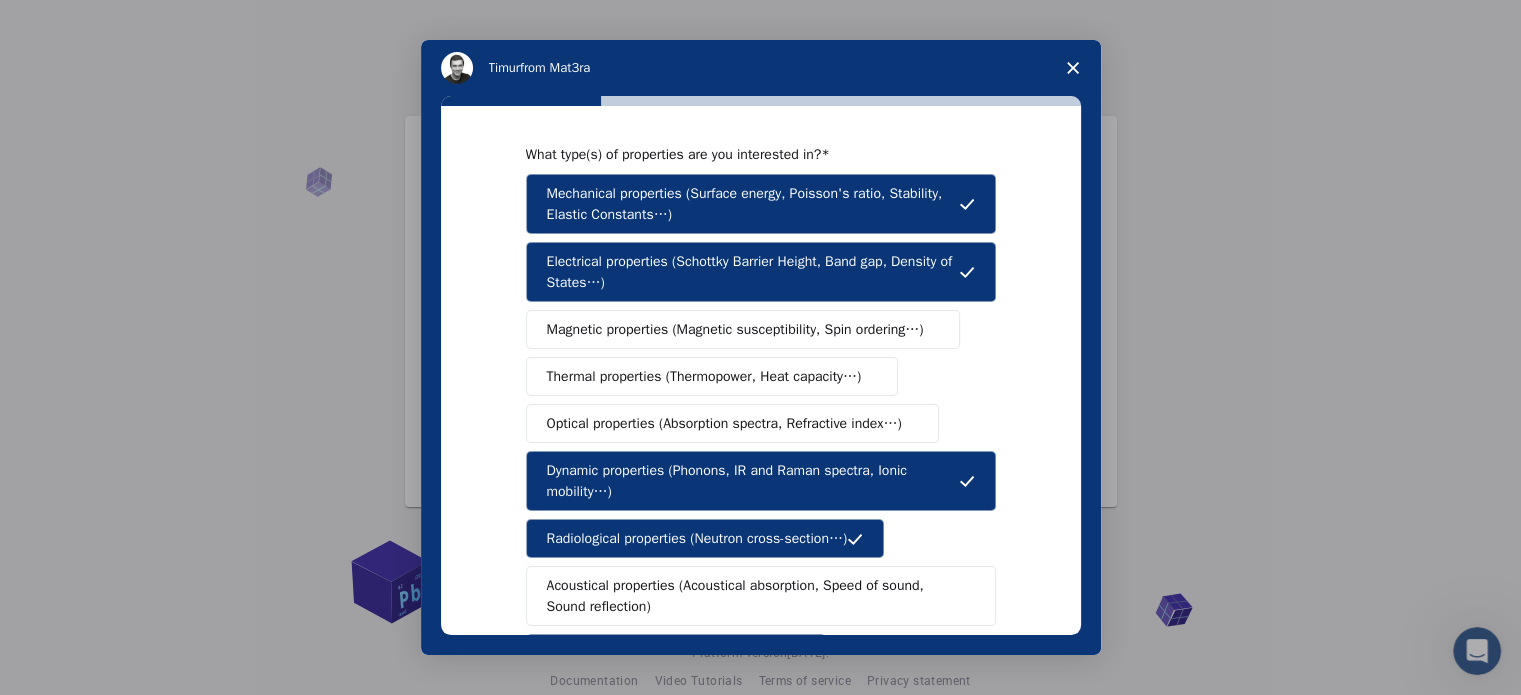 click on "Magnetic properties (Magnetic susceptibility, Spin ordering…)" at bounding box center [735, 329] 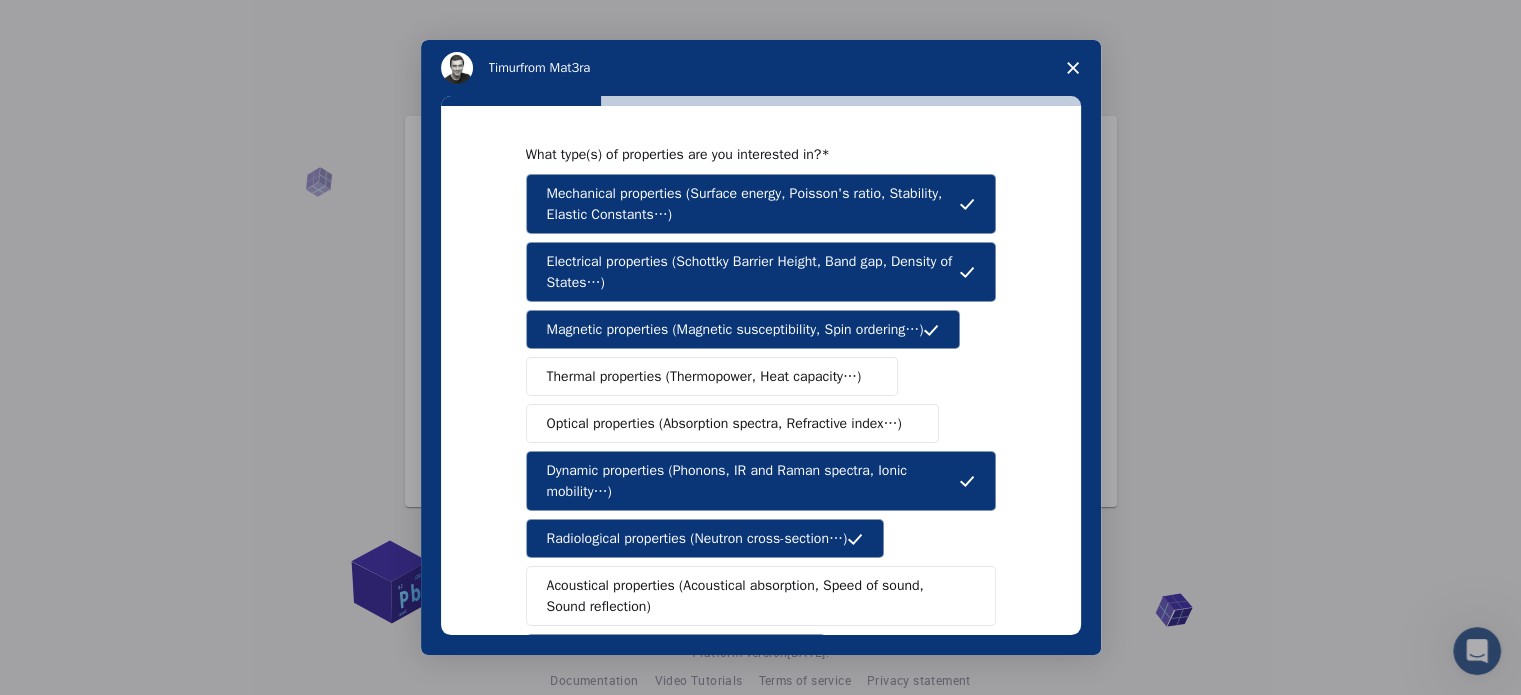click on "Thermal properties (Thermopower, Heat capacity…)" at bounding box center (704, 376) 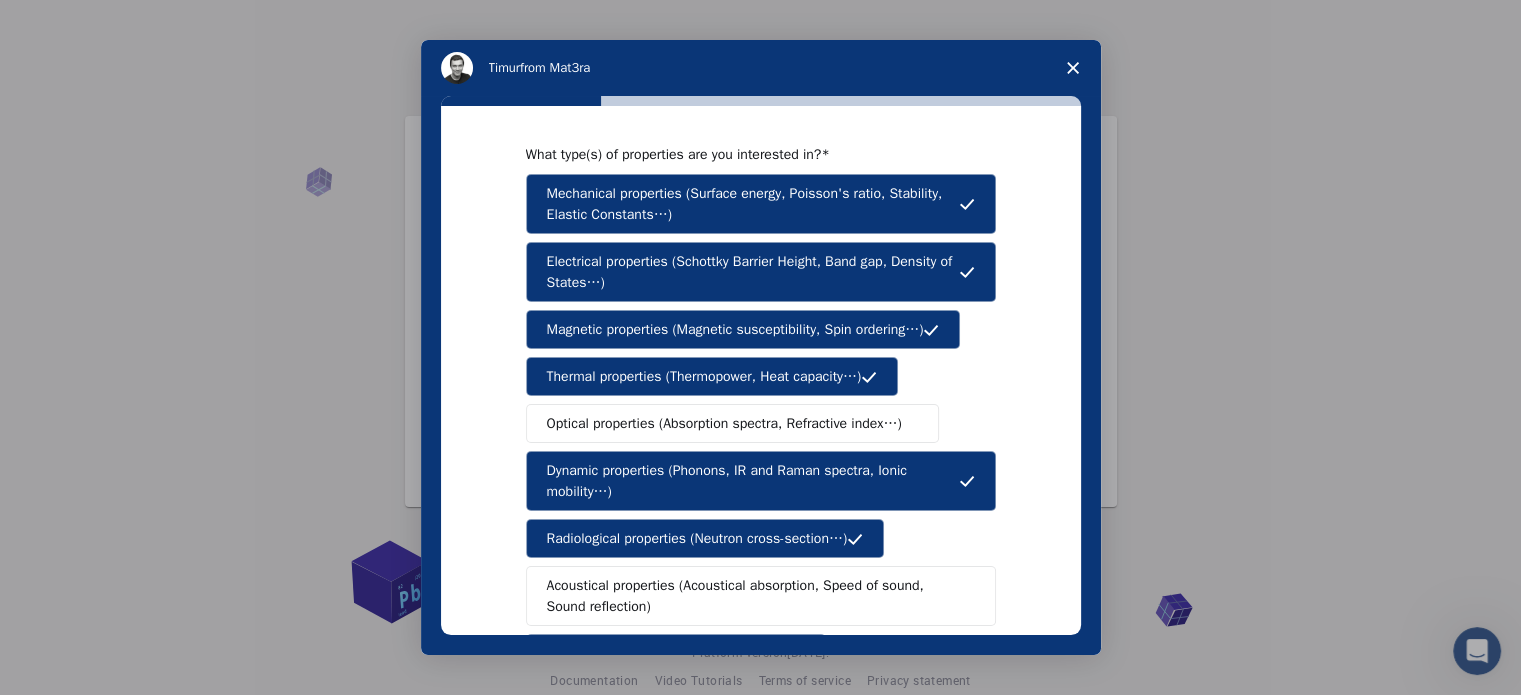 click on "Optical properties (Absorption spectra, Refractive index…)" at bounding box center [724, 423] 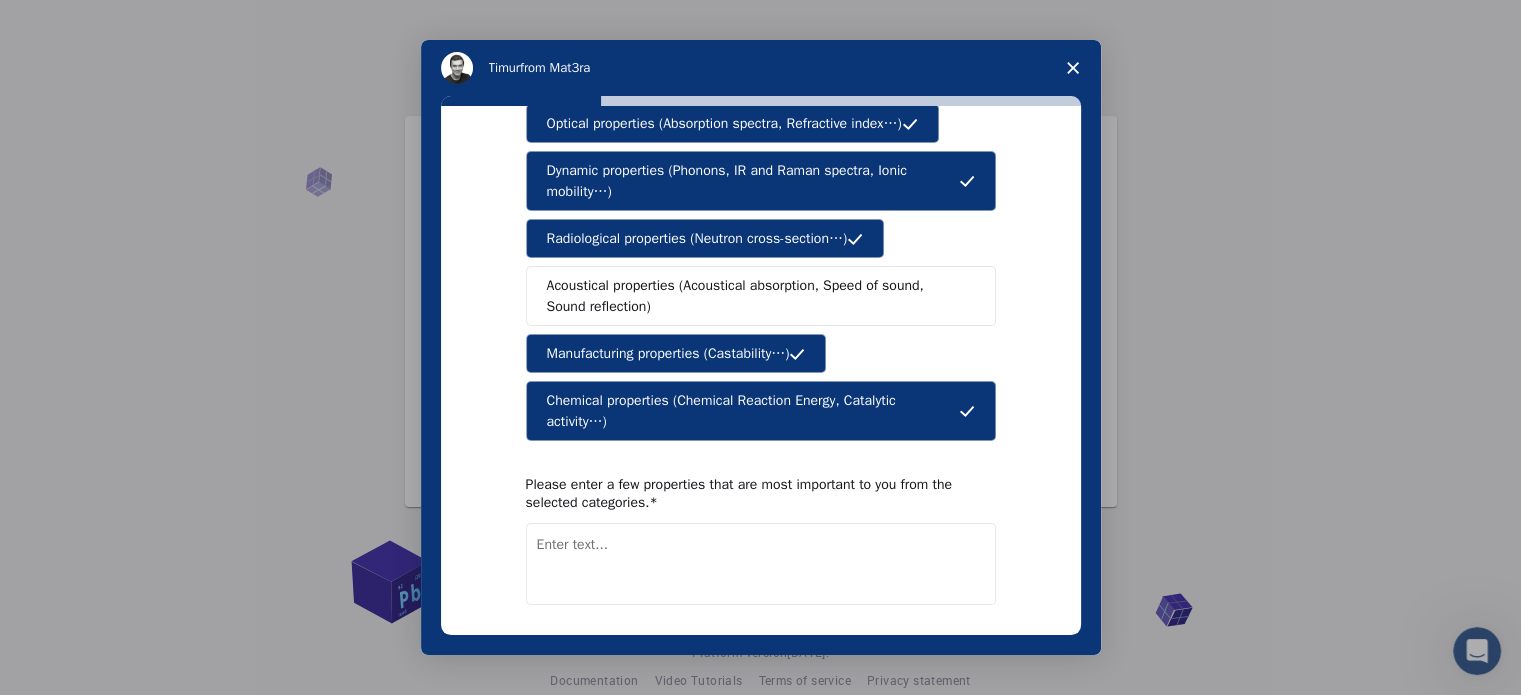 scroll, scrollTop: 301, scrollLeft: 0, axis: vertical 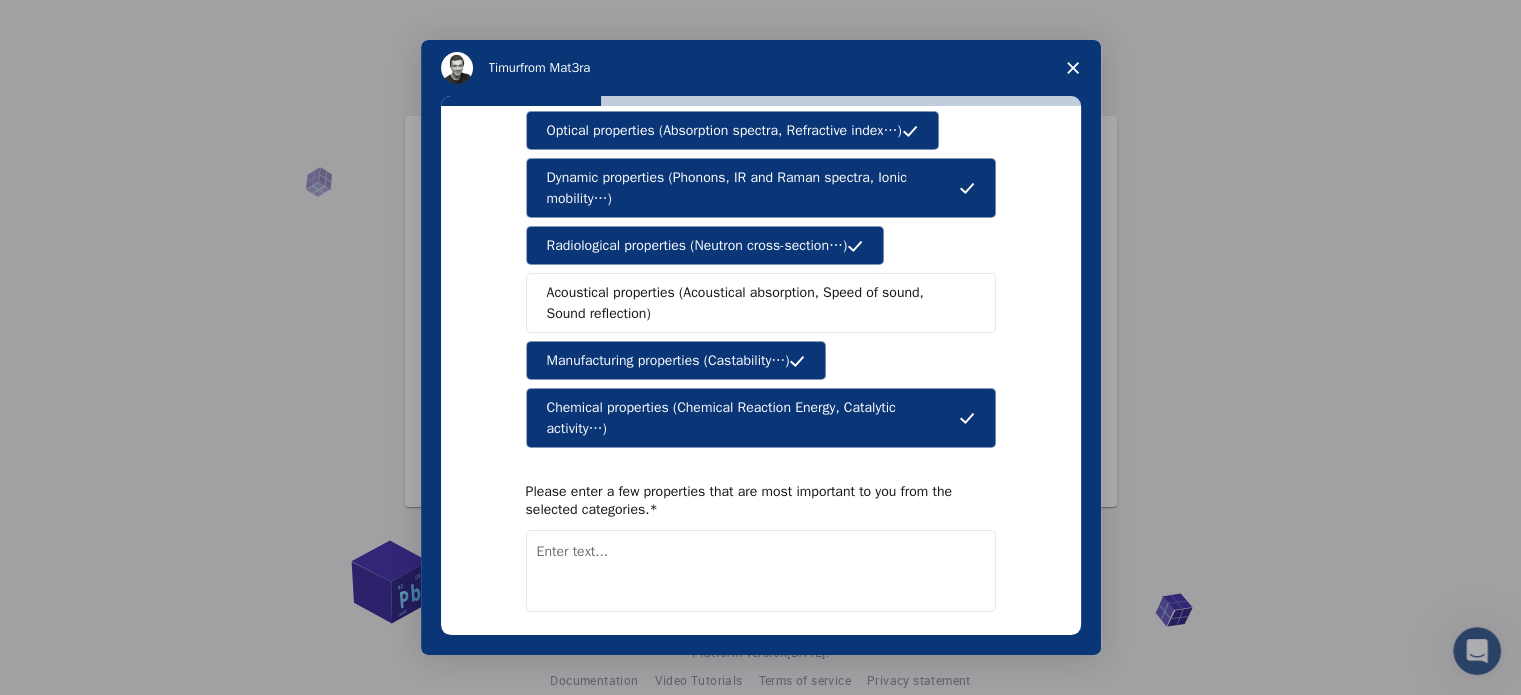 click at bounding box center [761, 571] 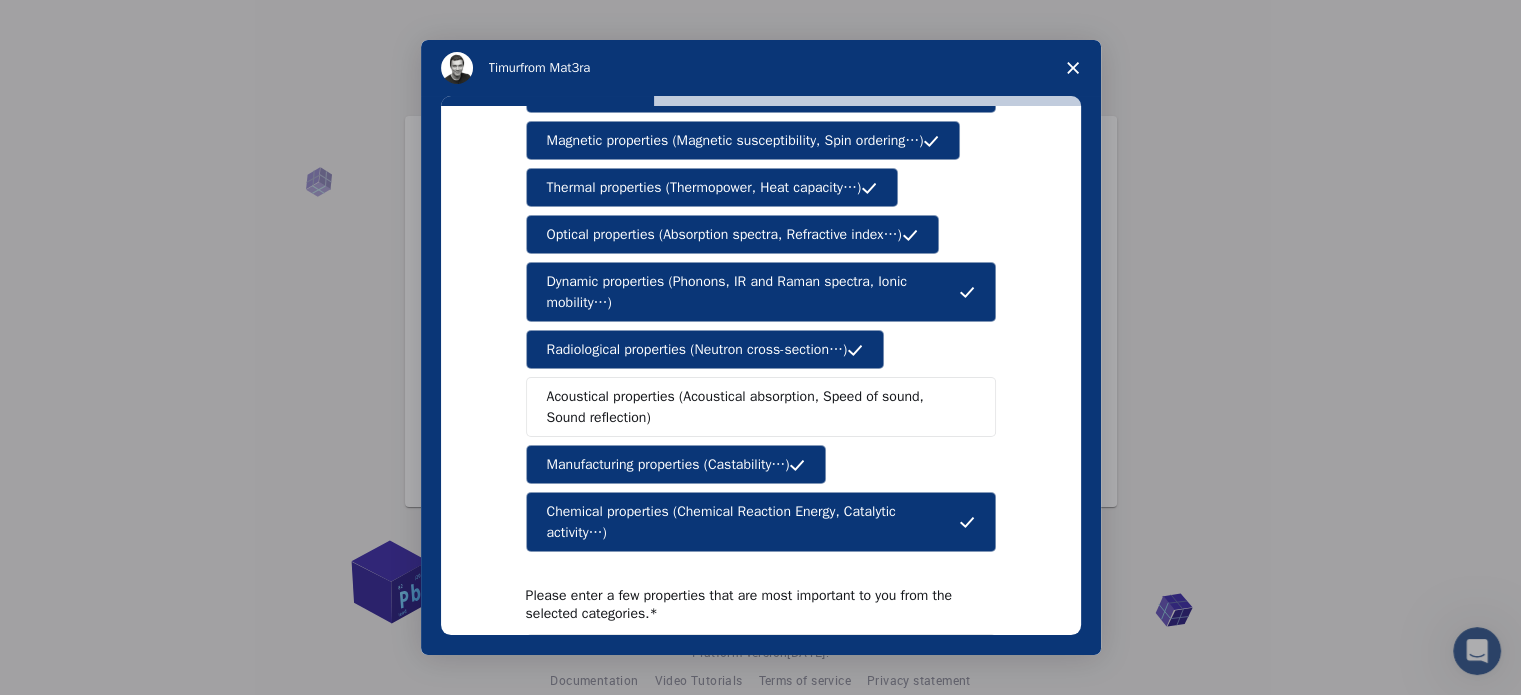 scroll, scrollTop: 194, scrollLeft: 0, axis: vertical 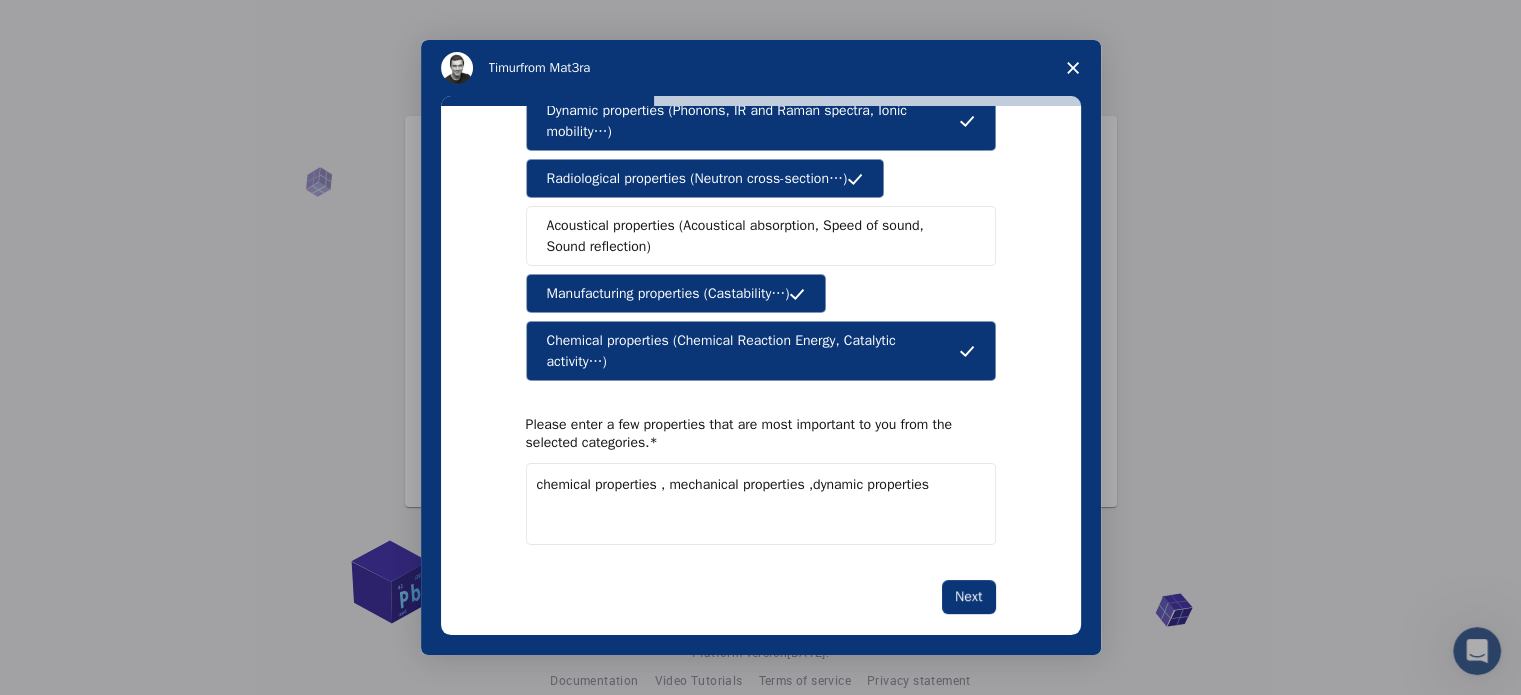 click on "chemical properties , mechanical properties ,dynamic properties" at bounding box center [761, 504] 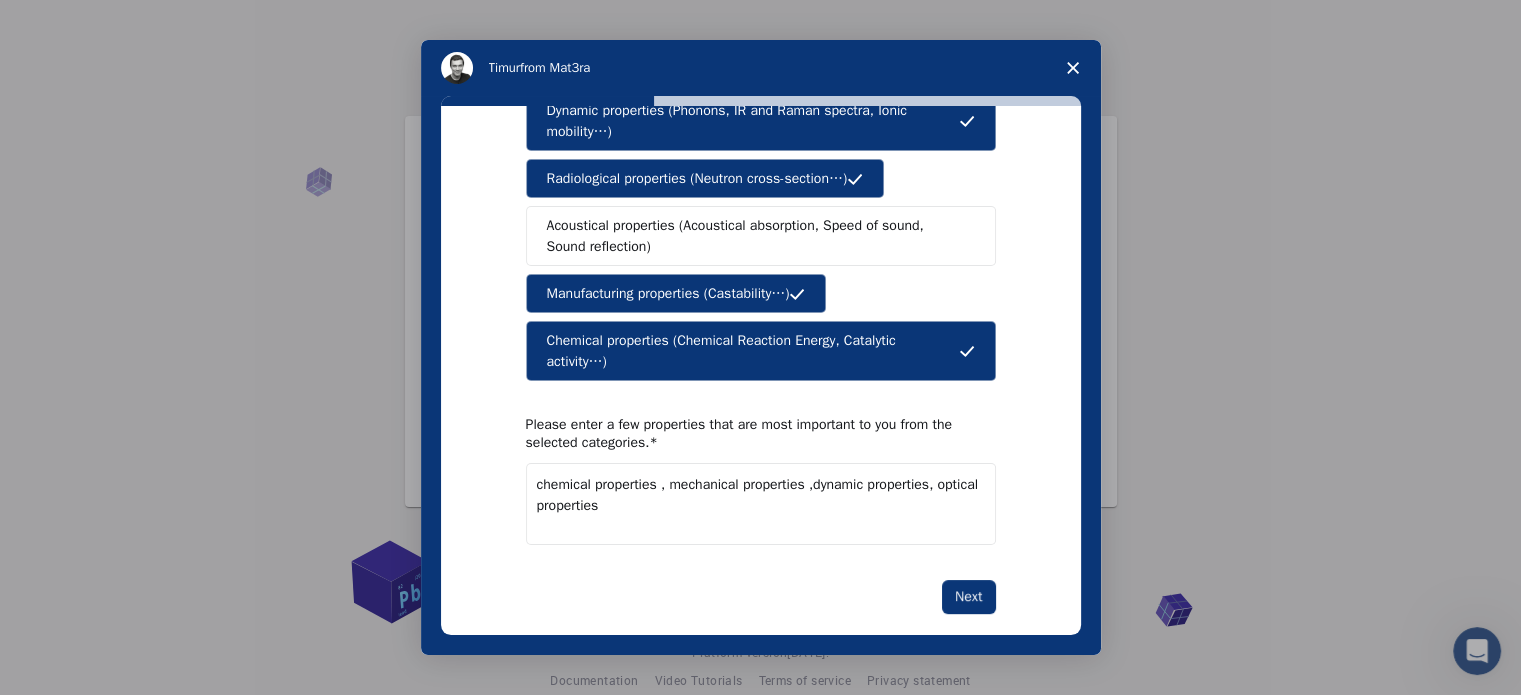 type on "chemical properties , mechanical properties ,dynamic properties, optical properties" 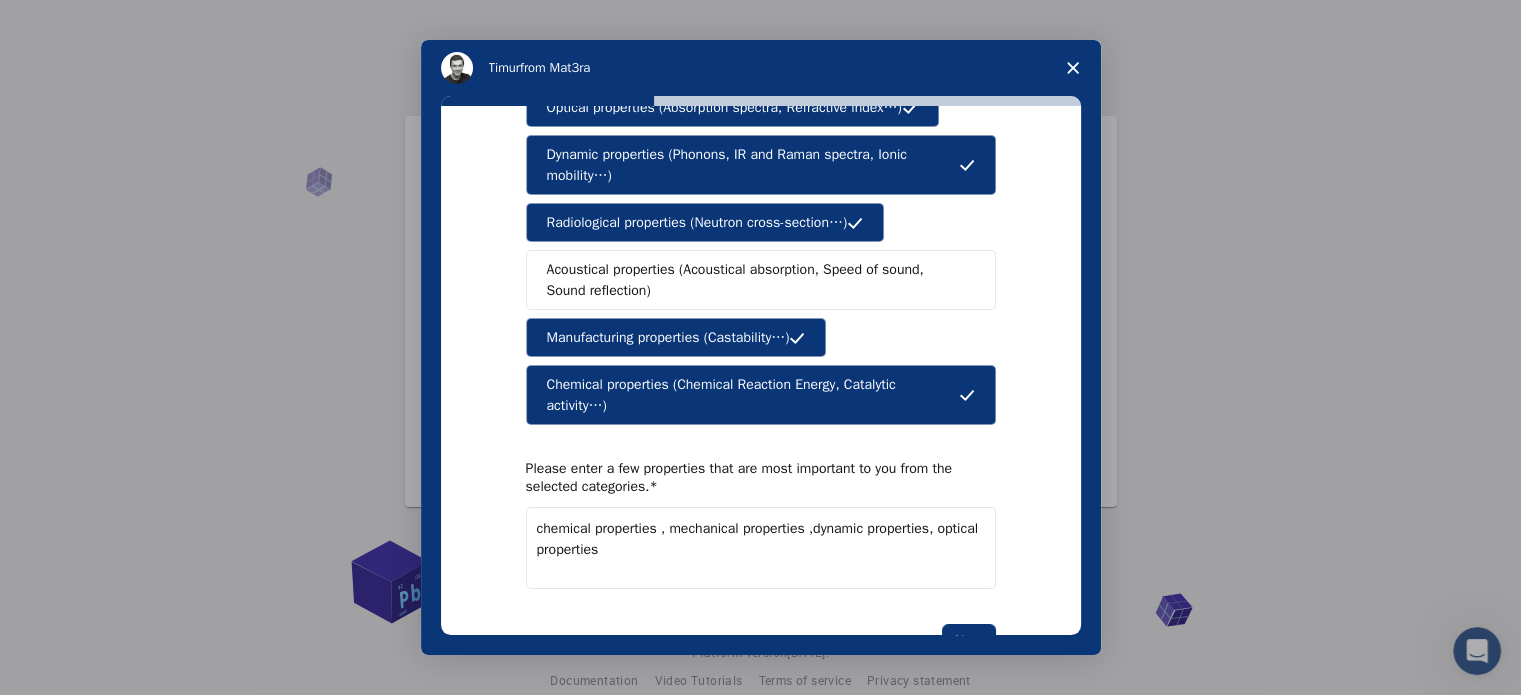 scroll, scrollTop: 368, scrollLeft: 0, axis: vertical 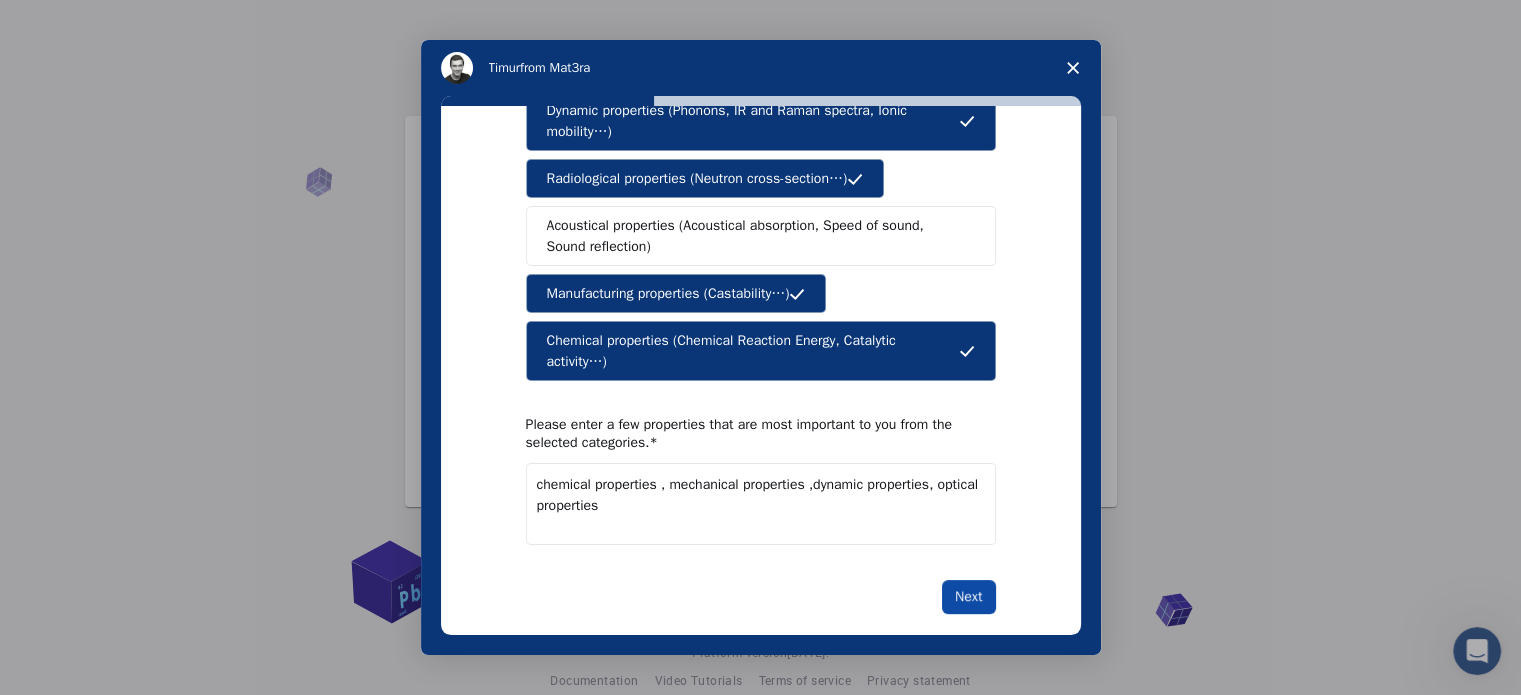 click on "Next" at bounding box center (968, 597) 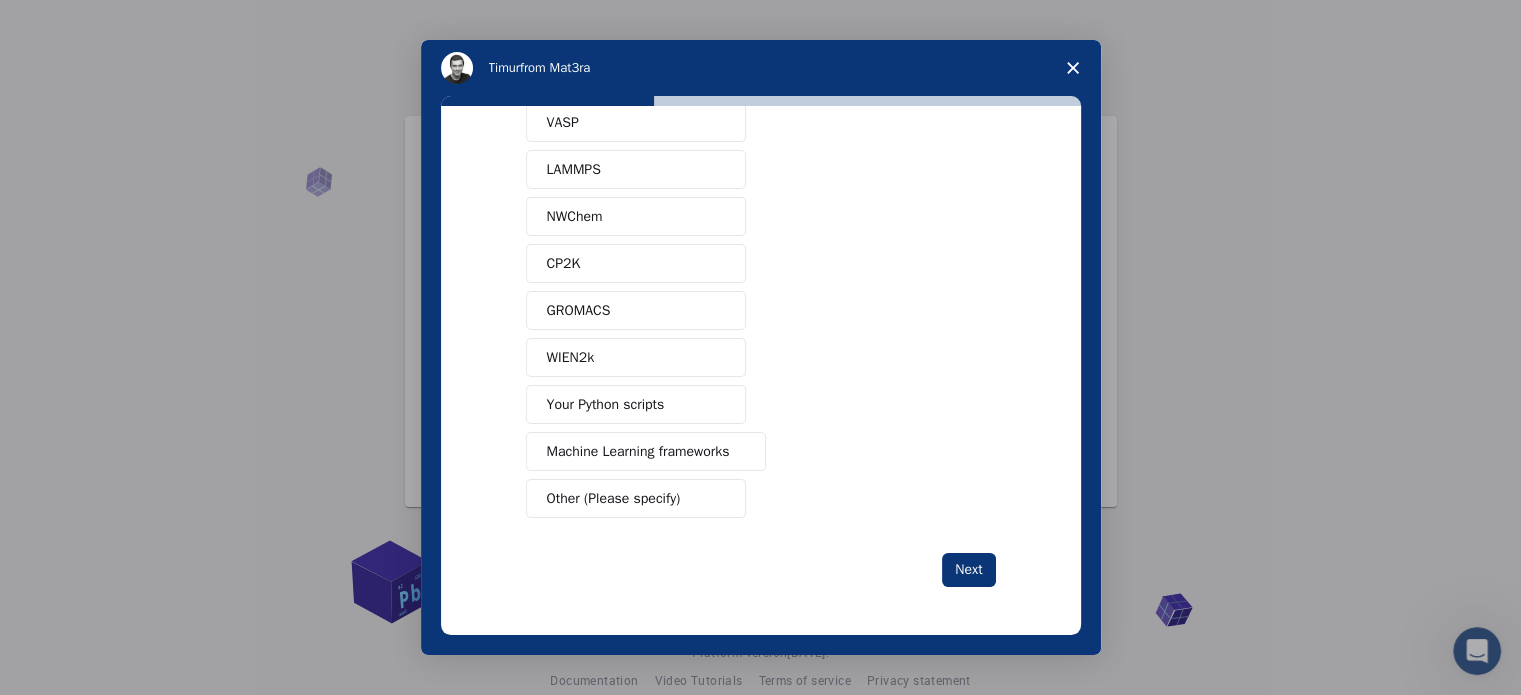 scroll, scrollTop: 0, scrollLeft: 0, axis: both 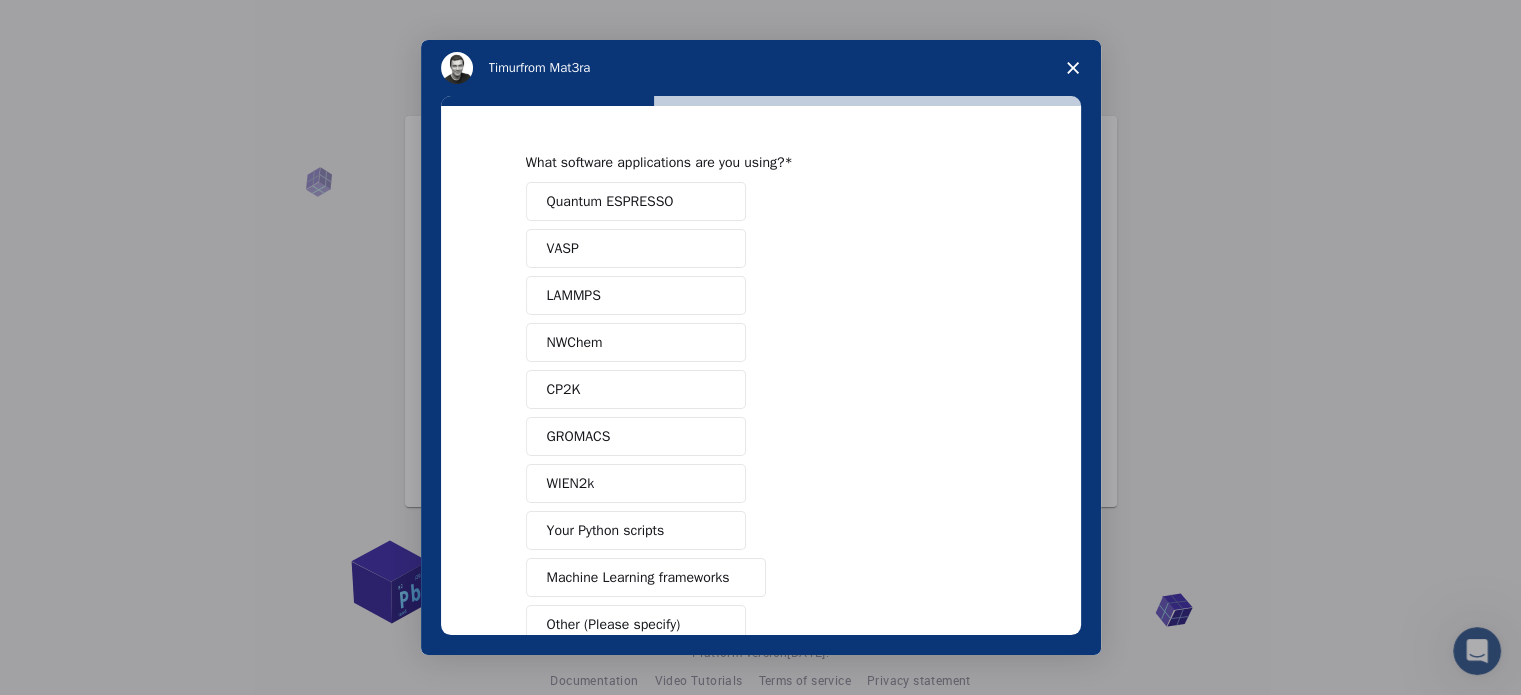 click on "Quantum ESPRESSO" at bounding box center [636, 201] 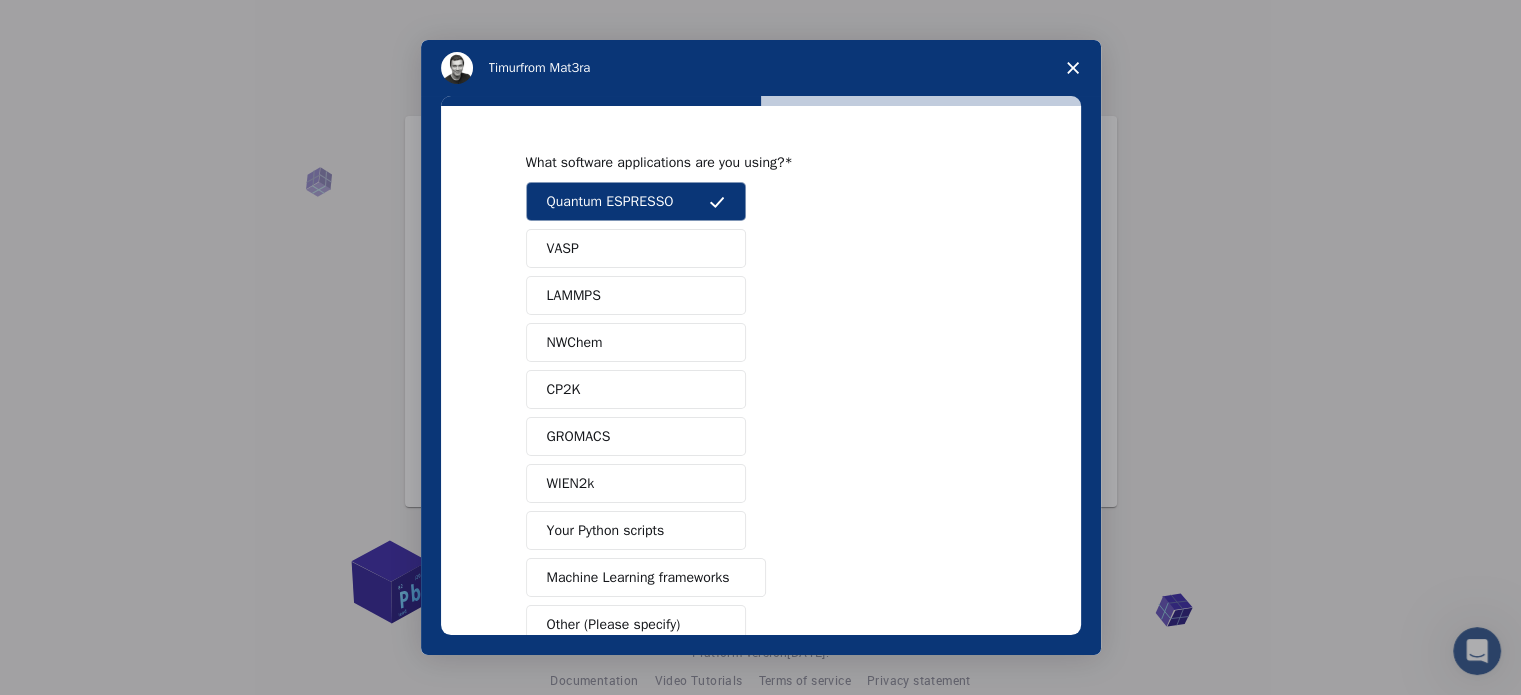 click on "LAMMPS" at bounding box center [636, 295] 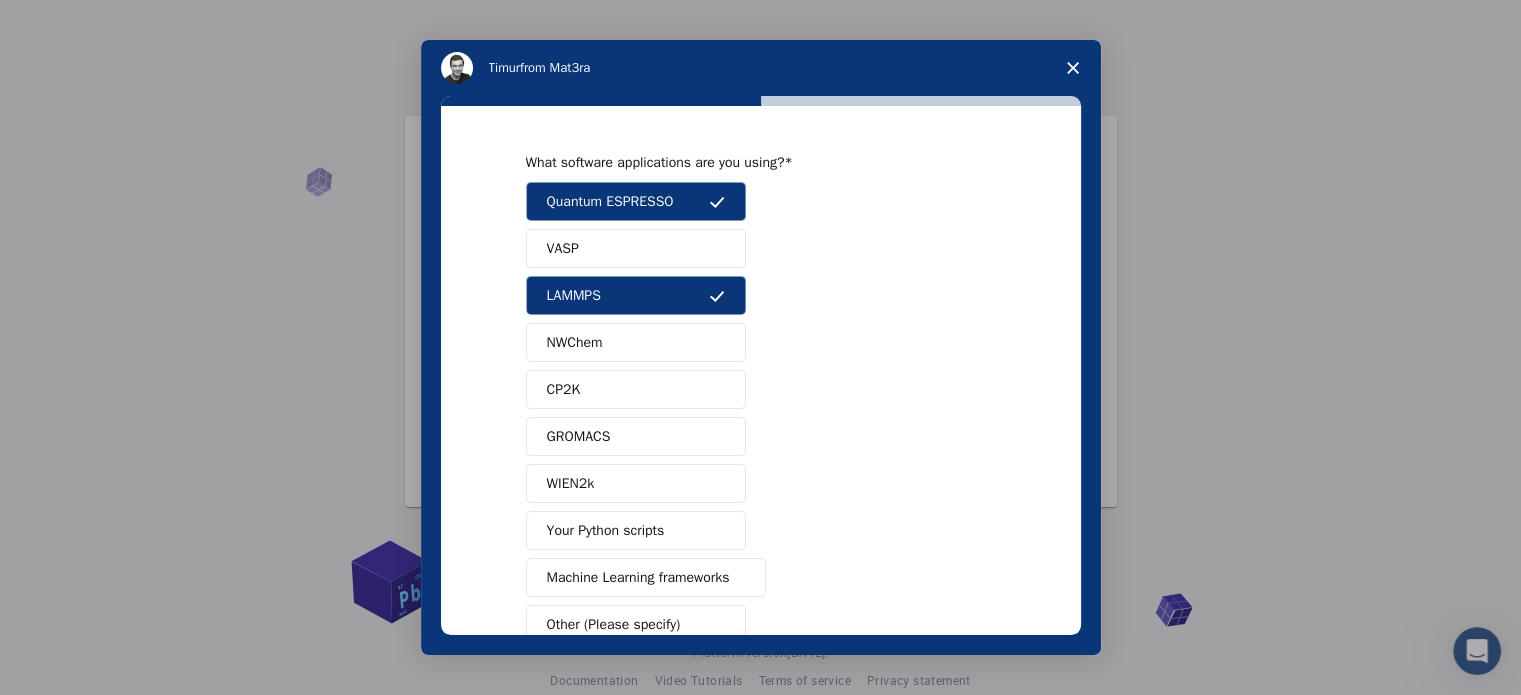 click on "GROMACS" at bounding box center [636, 436] 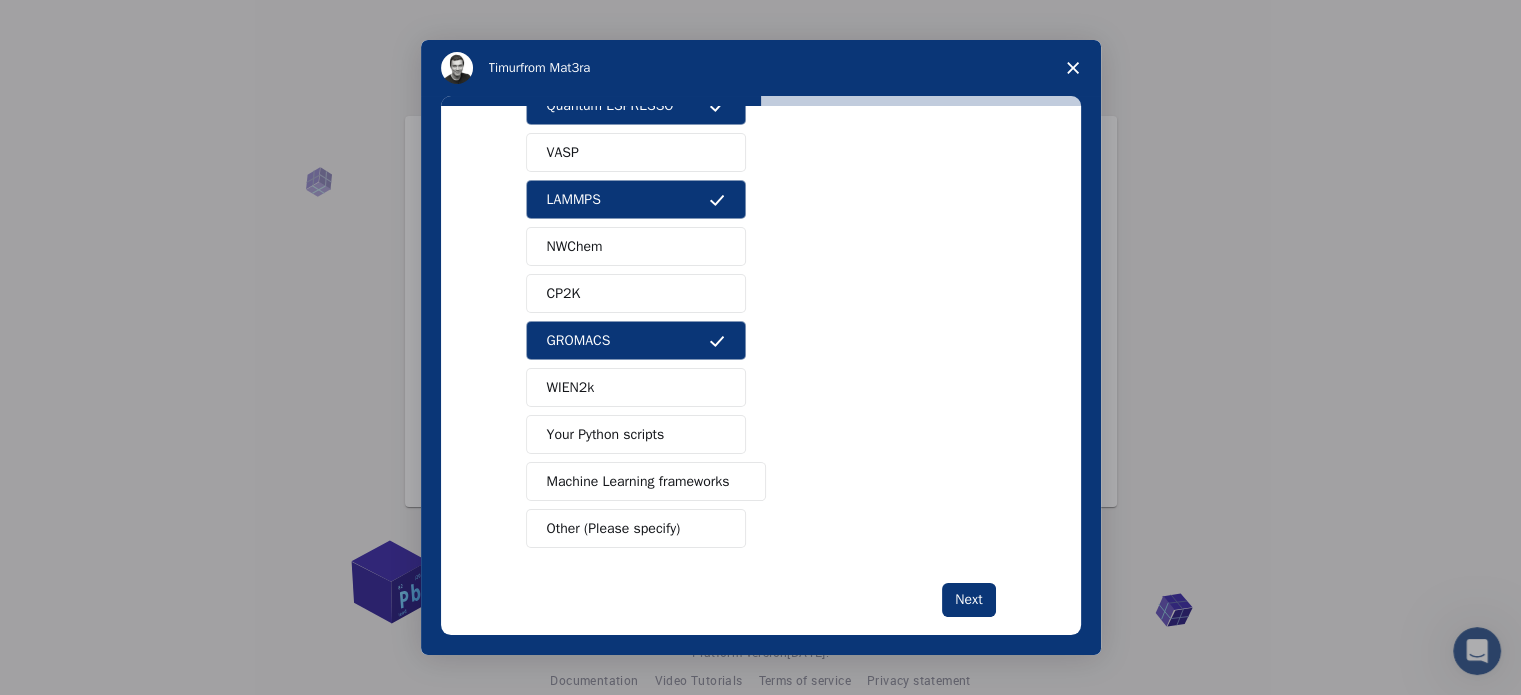 scroll, scrollTop: 104, scrollLeft: 0, axis: vertical 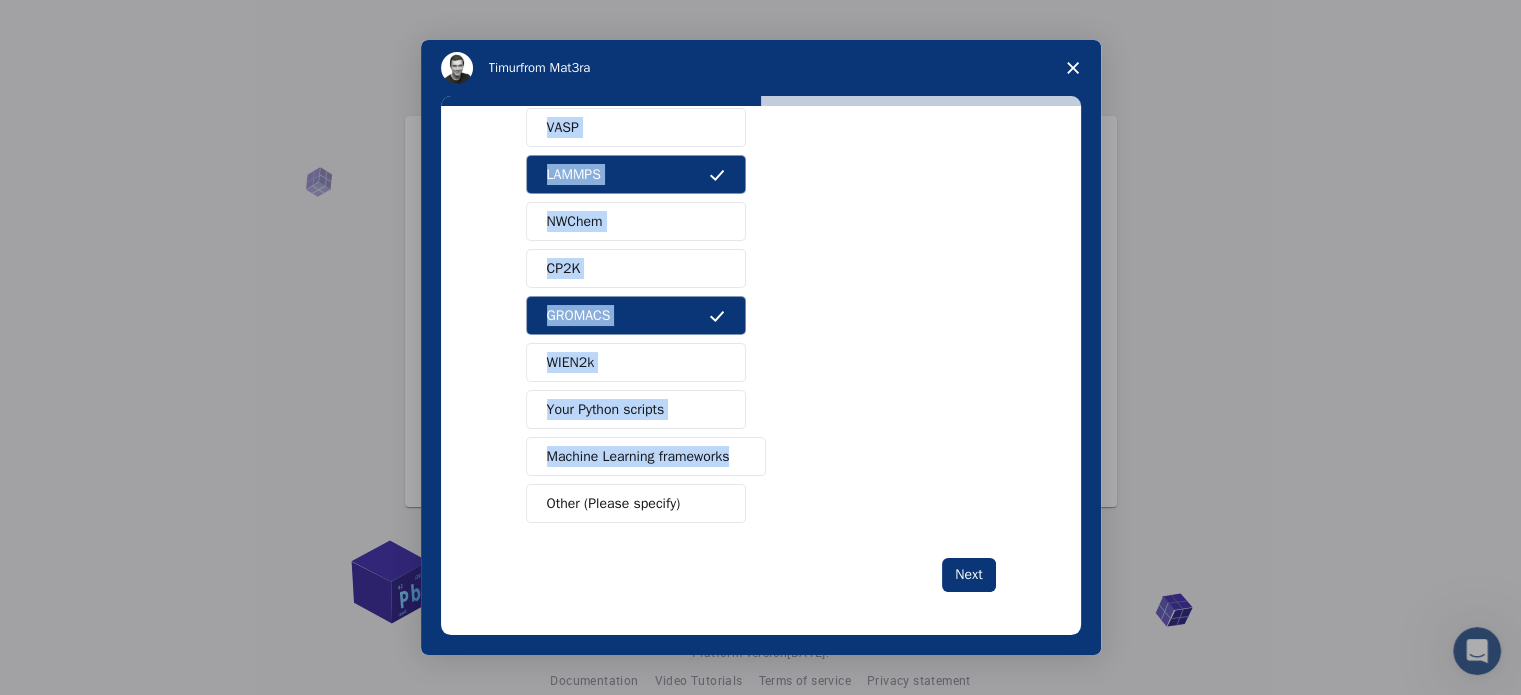 drag, startPoint x: 501, startPoint y: 215, endPoint x: 741, endPoint y: 434, distance: 324.90152 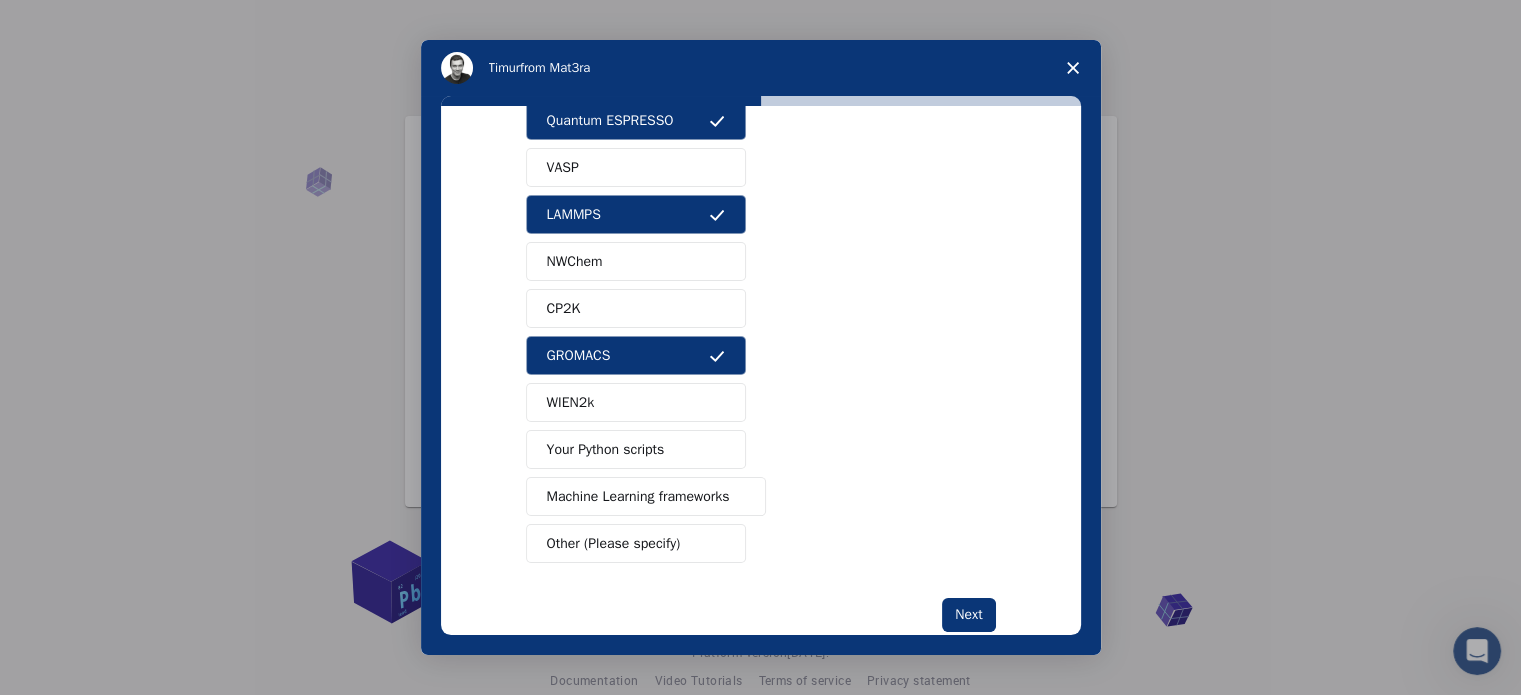 scroll, scrollTop: 121, scrollLeft: 0, axis: vertical 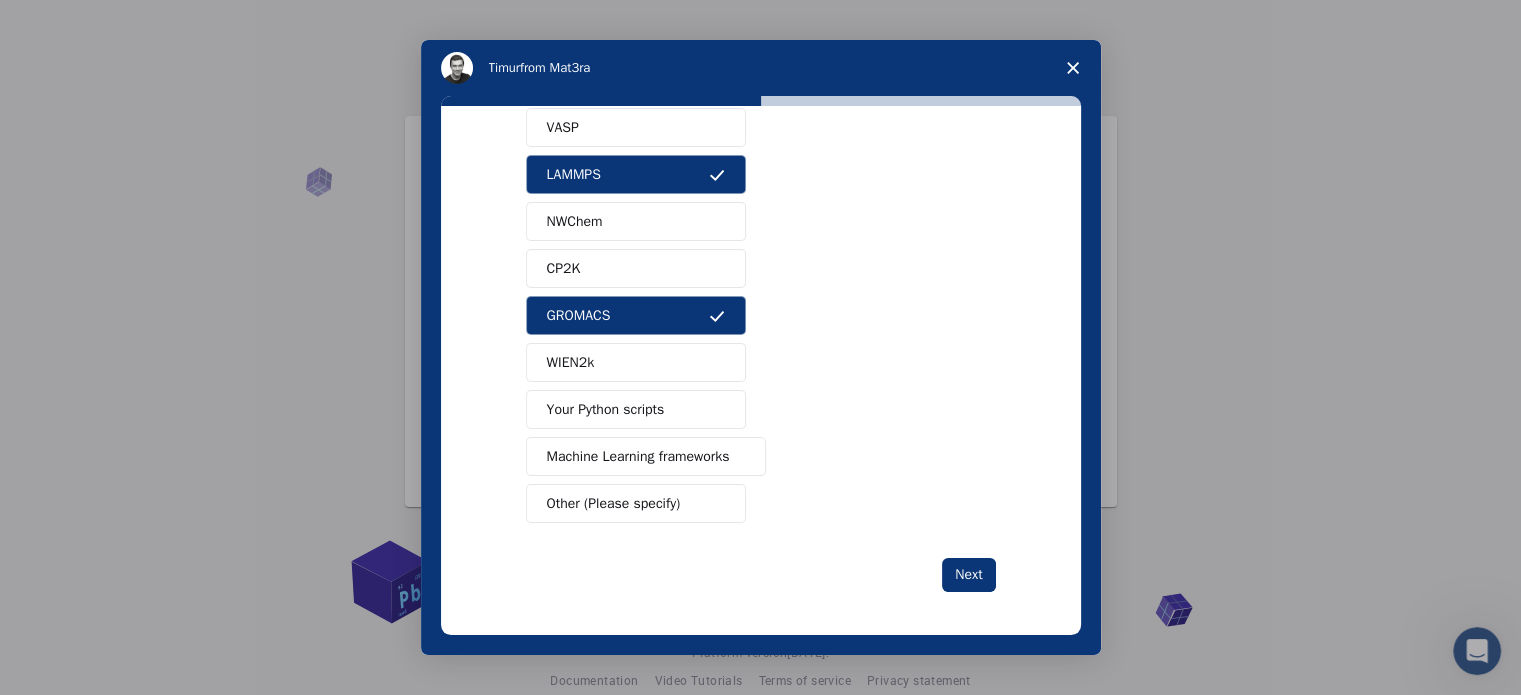 click on "CP2K" at bounding box center [636, 268] 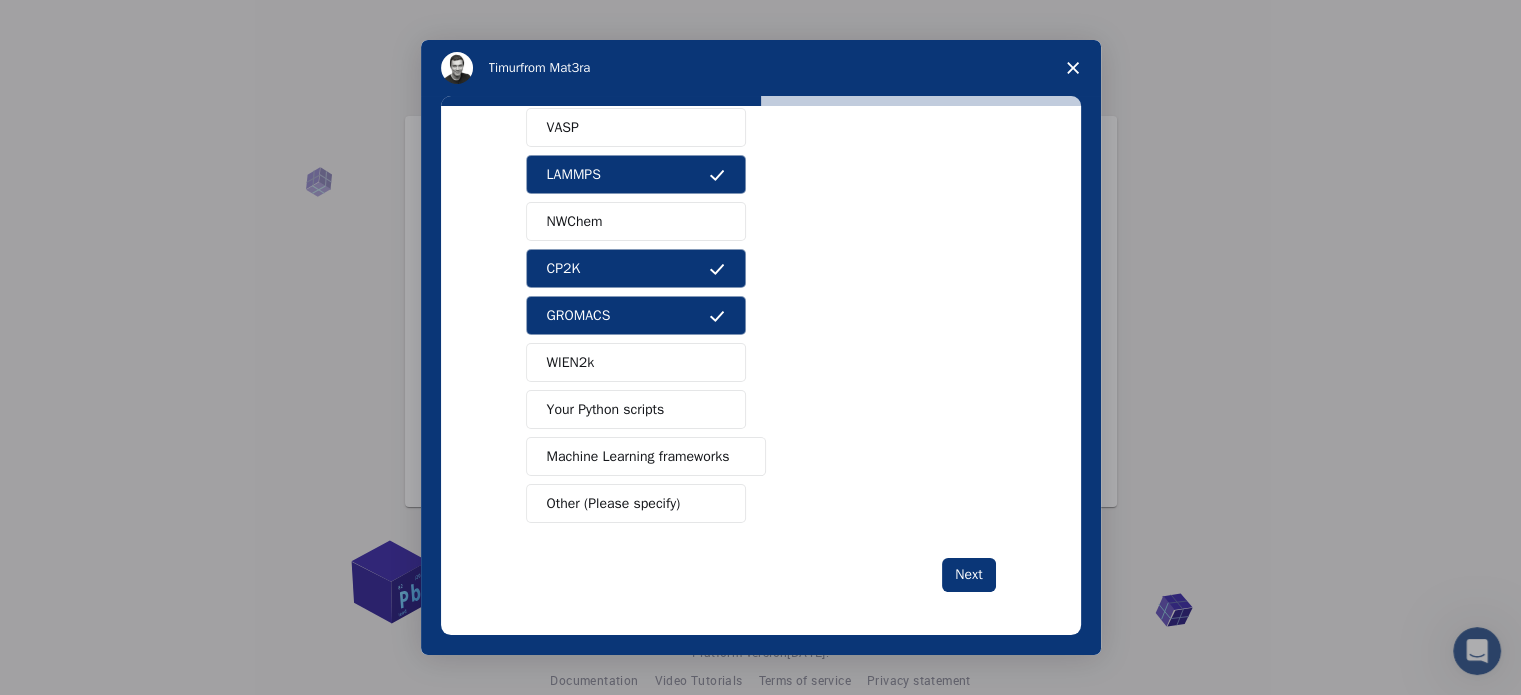click on "NWChem" at bounding box center [636, 221] 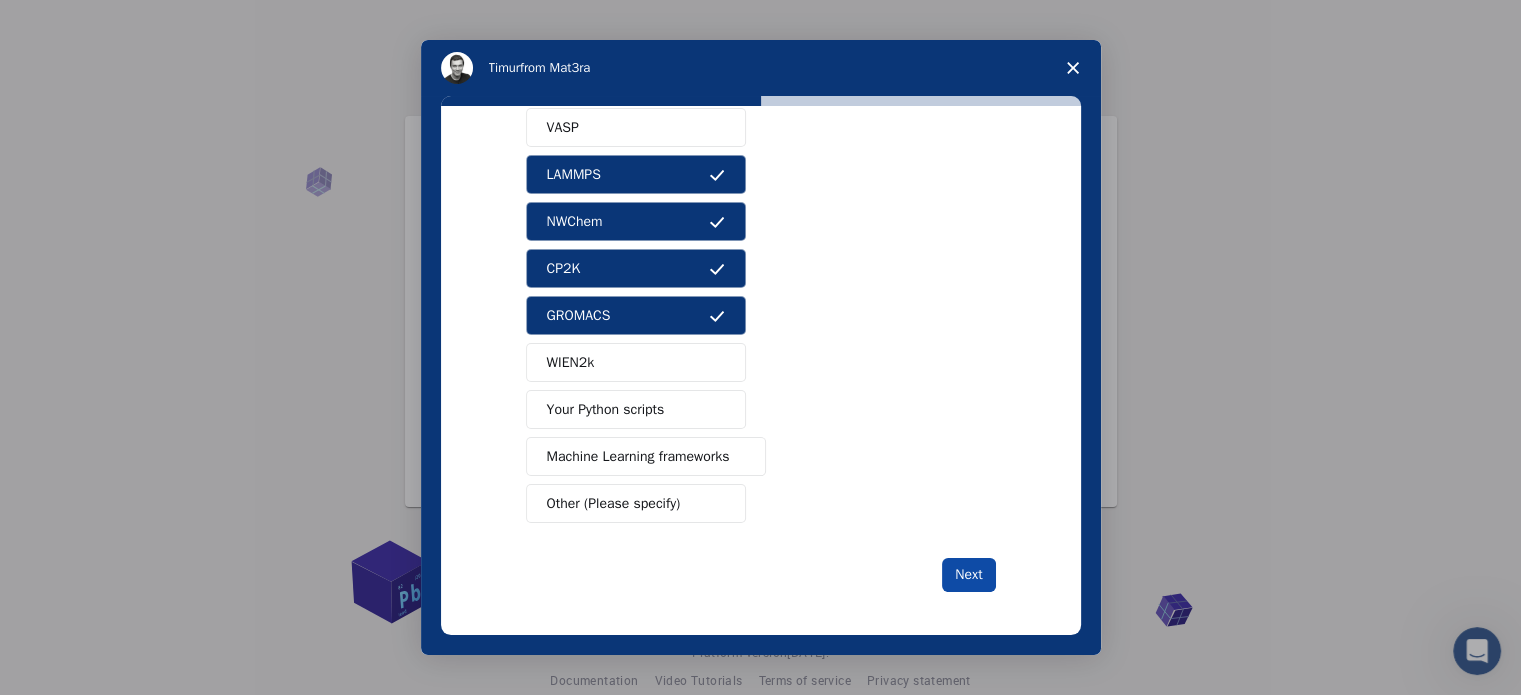 click on "Next" at bounding box center [968, 575] 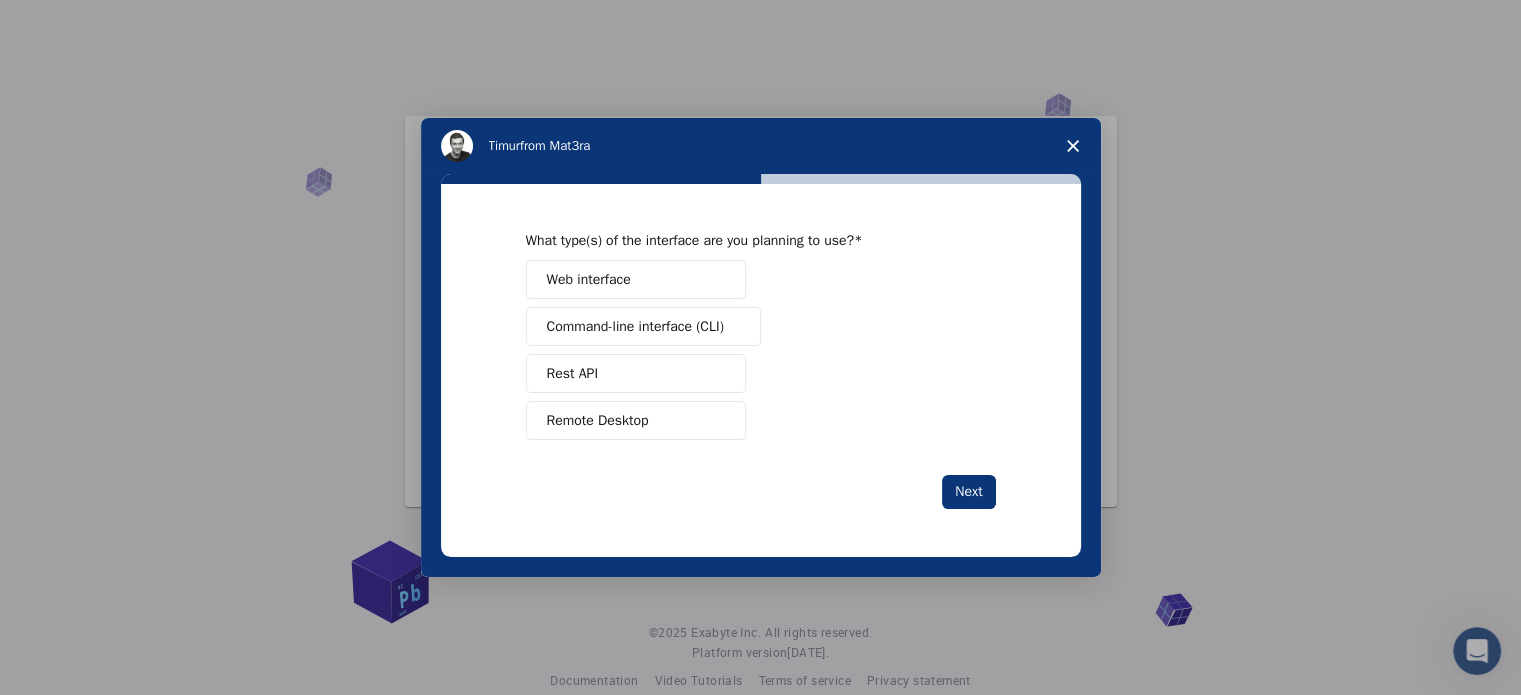 drag, startPoint x: 539, startPoint y: 283, endPoint x: 622, endPoint y: 432, distance: 170.5579 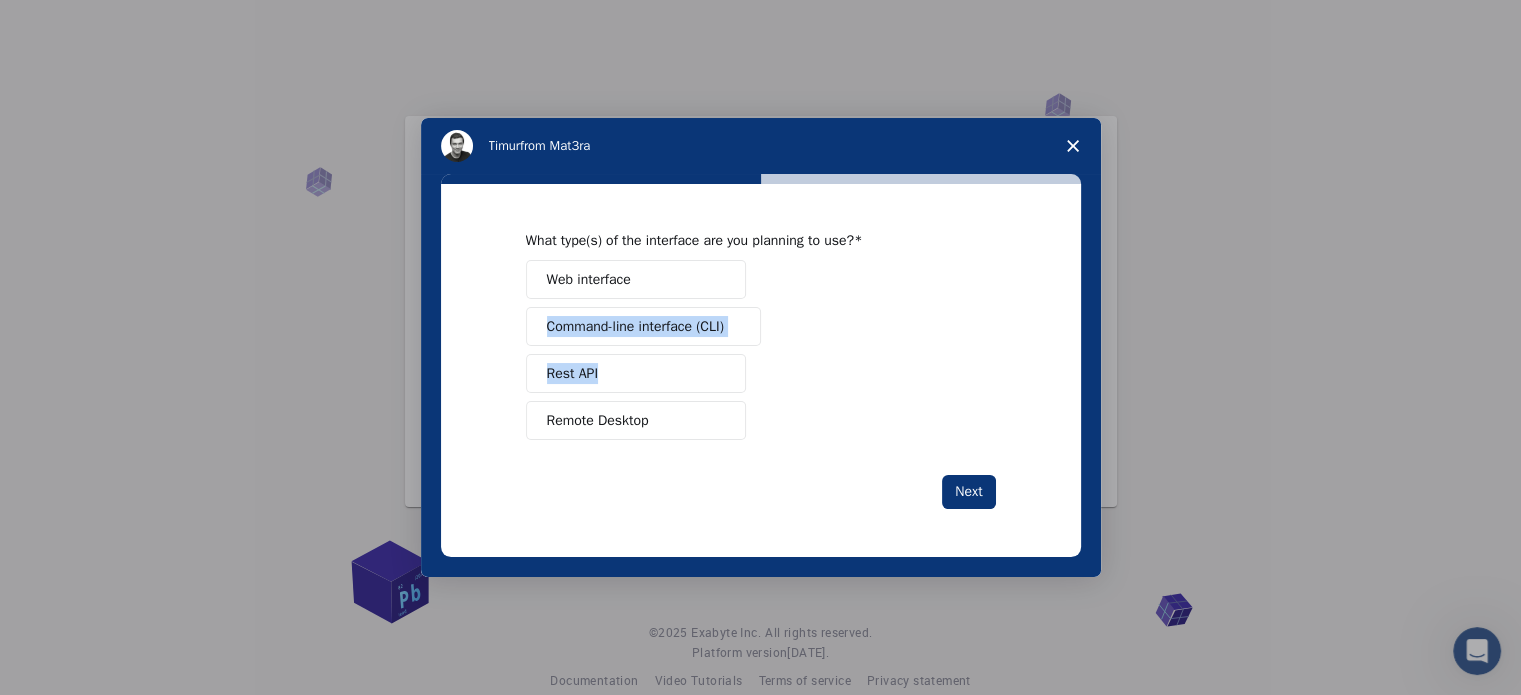 drag, startPoint x: 705, startPoint y: 255, endPoint x: 734, endPoint y: 371, distance: 119.57006 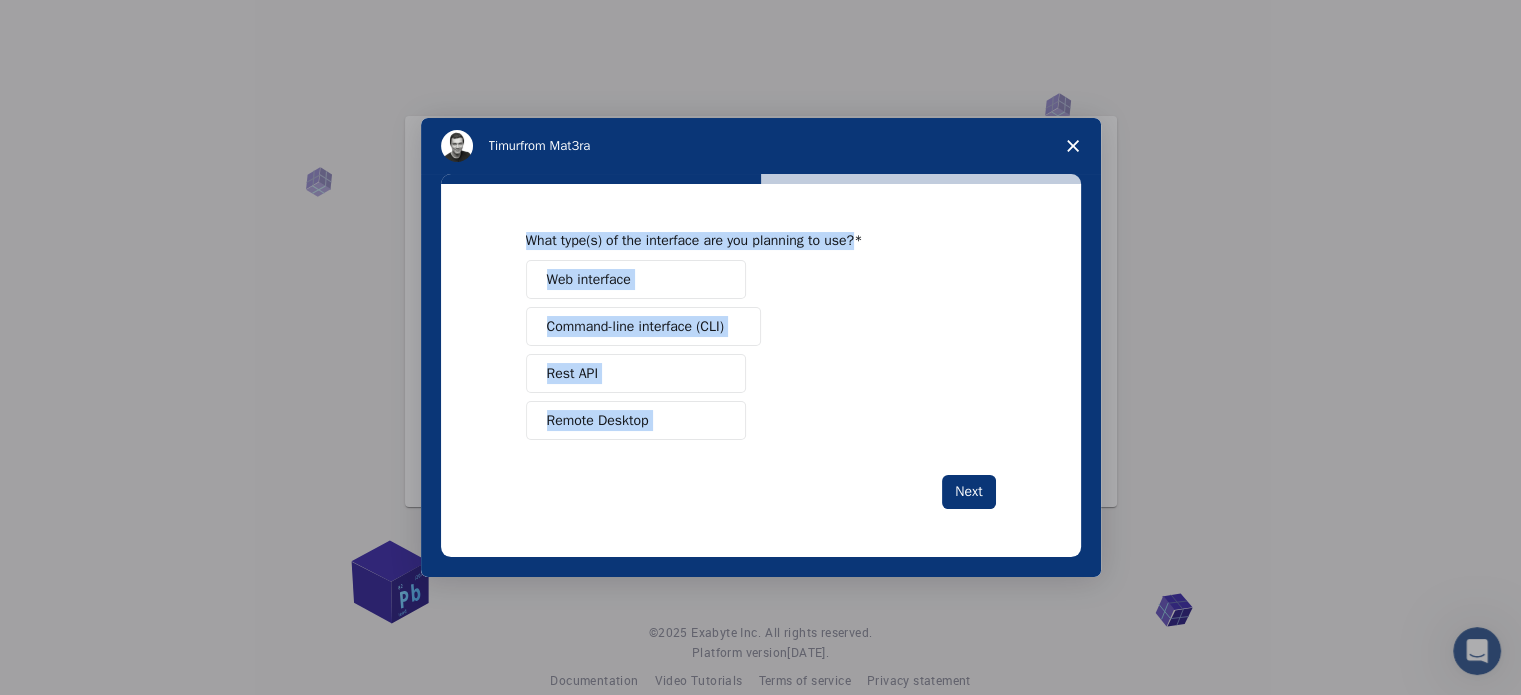 drag, startPoint x: 513, startPoint y: 238, endPoint x: 676, endPoint y: 449, distance: 266.62708 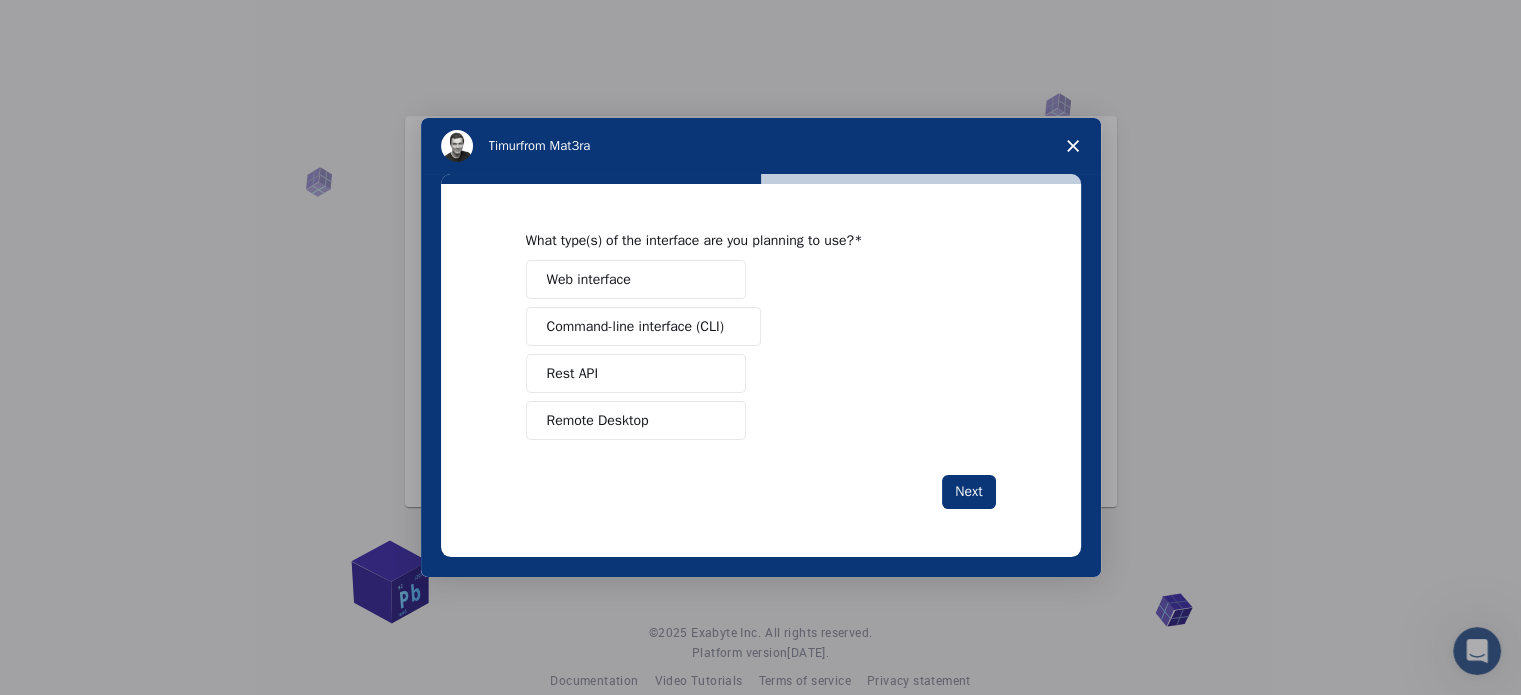 click on "Web interface" at bounding box center (636, 279) 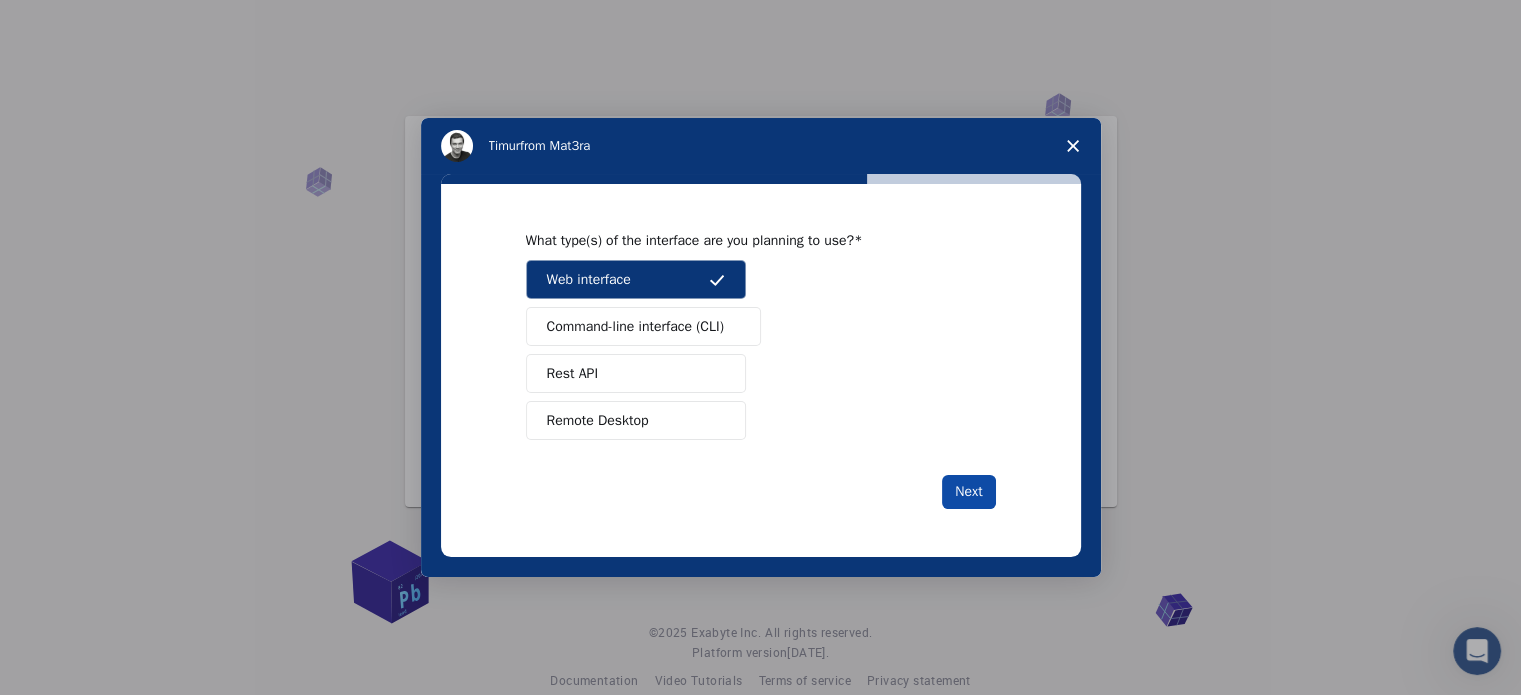 click on "Next" at bounding box center (968, 492) 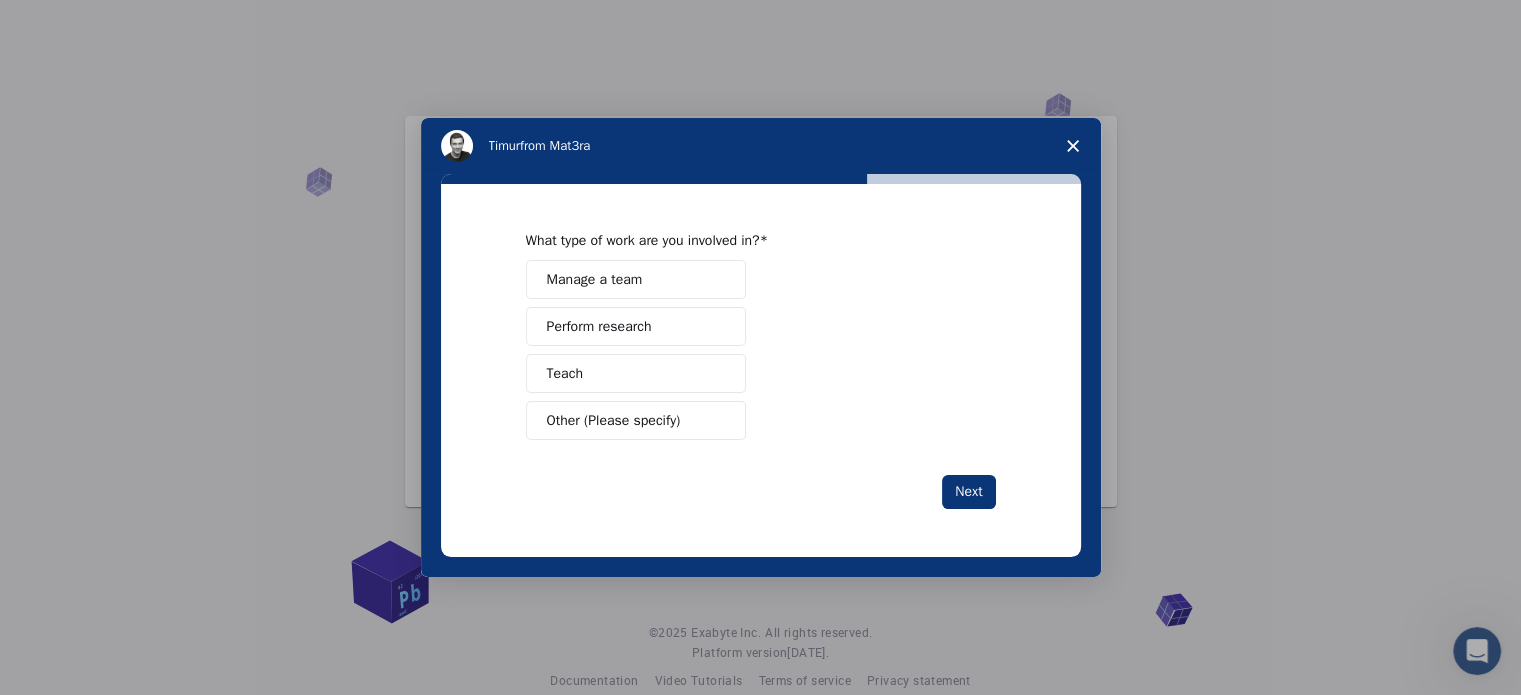 click on "Next" at bounding box center [968, 492] 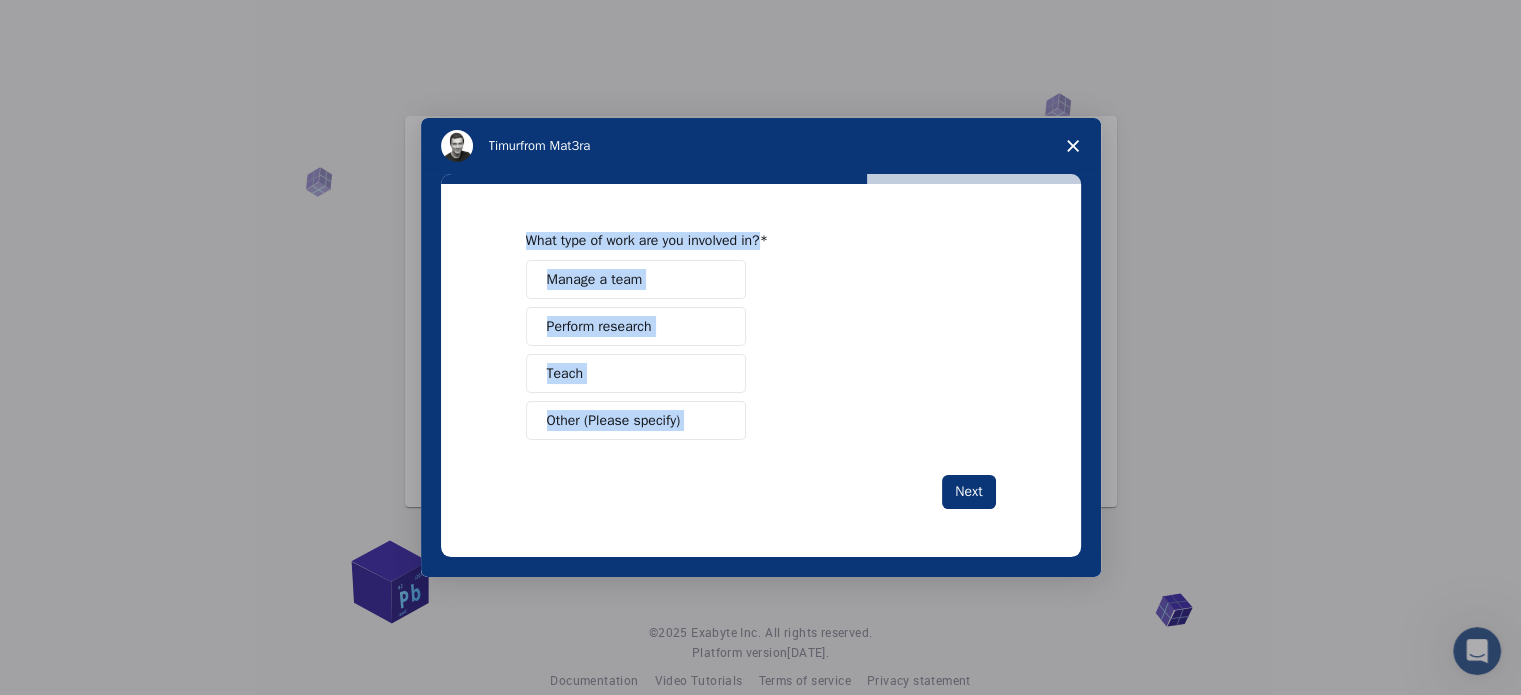 drag, startPoint x: 509, startPoint y: 235, endPoint x: 642, endPoint y: 444, distance: 247.72969 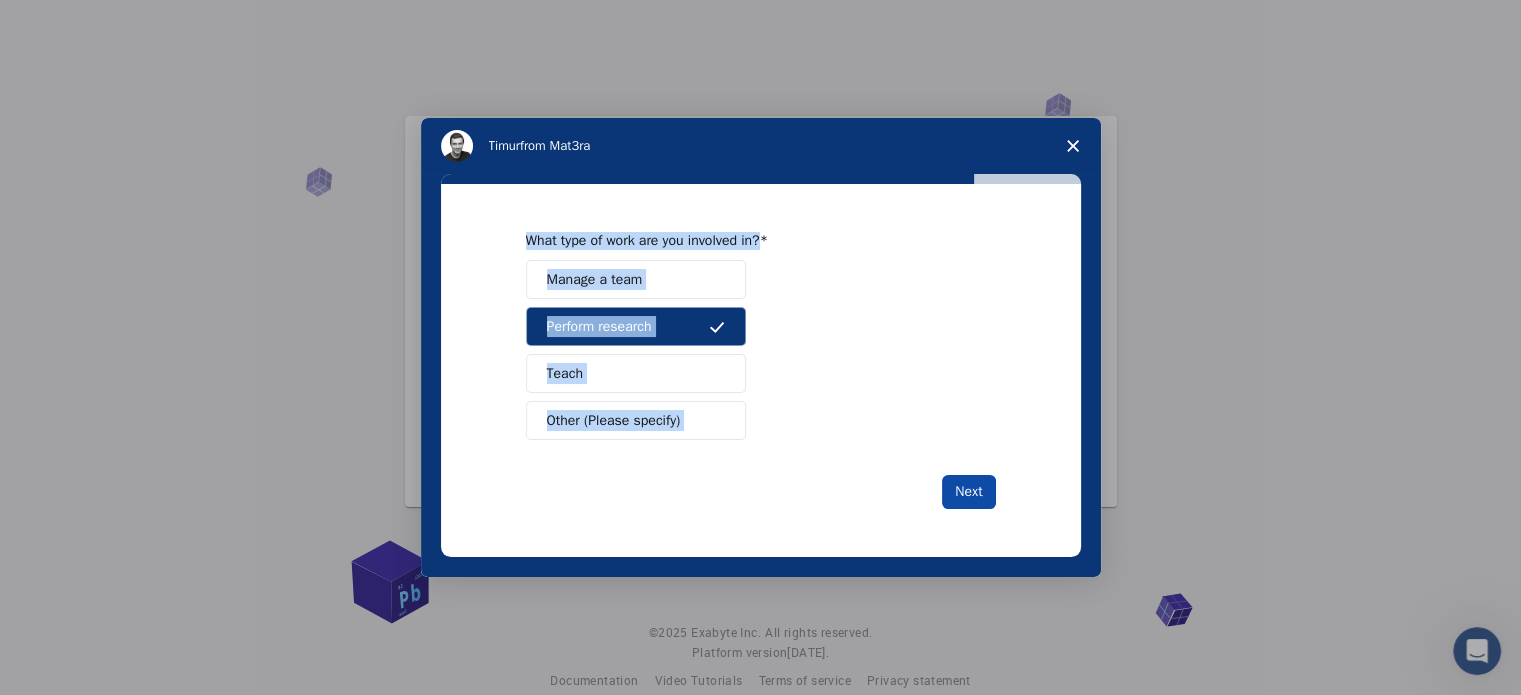 click on "Next" at bounding box center (968, 492) 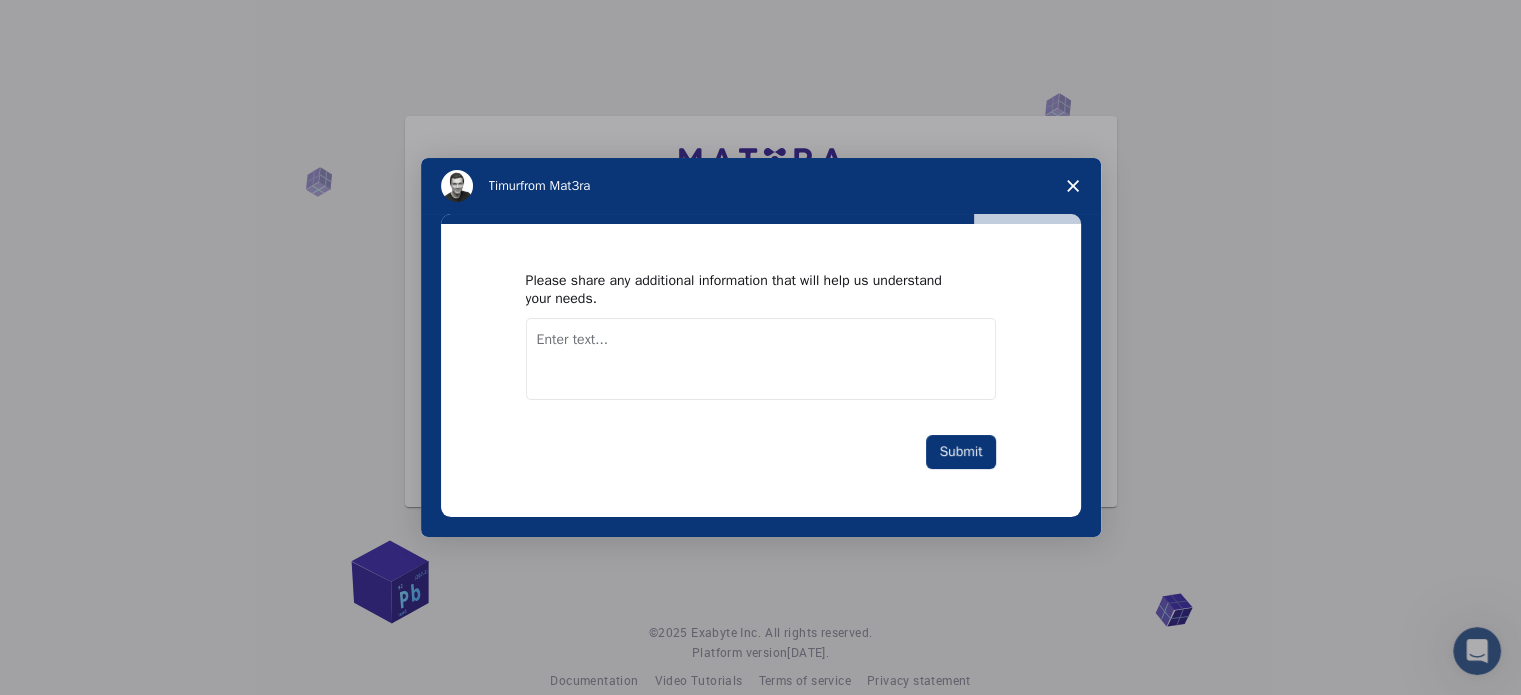 click at bounding box center [761, 359] 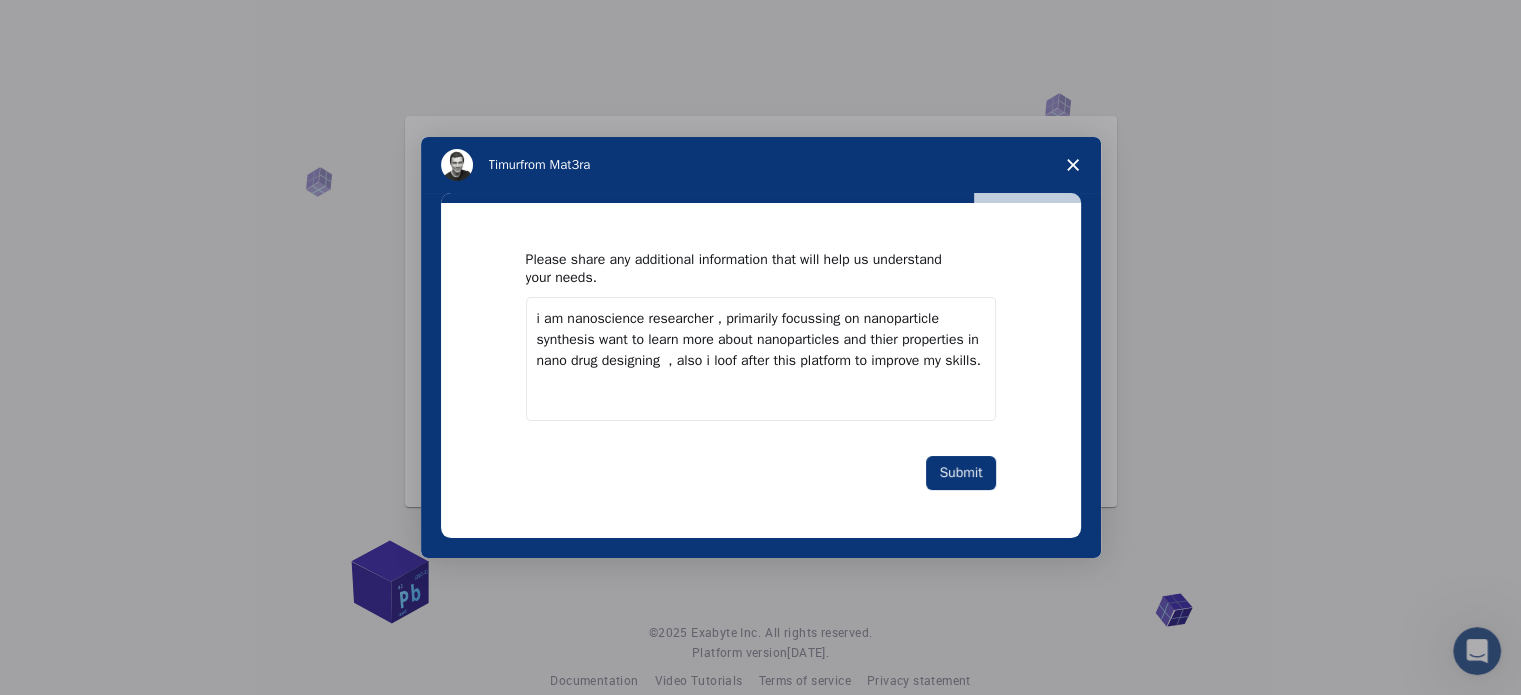 click on "i am nanoscience researcher , primarily focussing on nanoparticle synthesis want to learn more about nanoparticles and thier properties in nano drug designing  , also i loof after this platform to improve my skills." at bounding box center [761, 359] 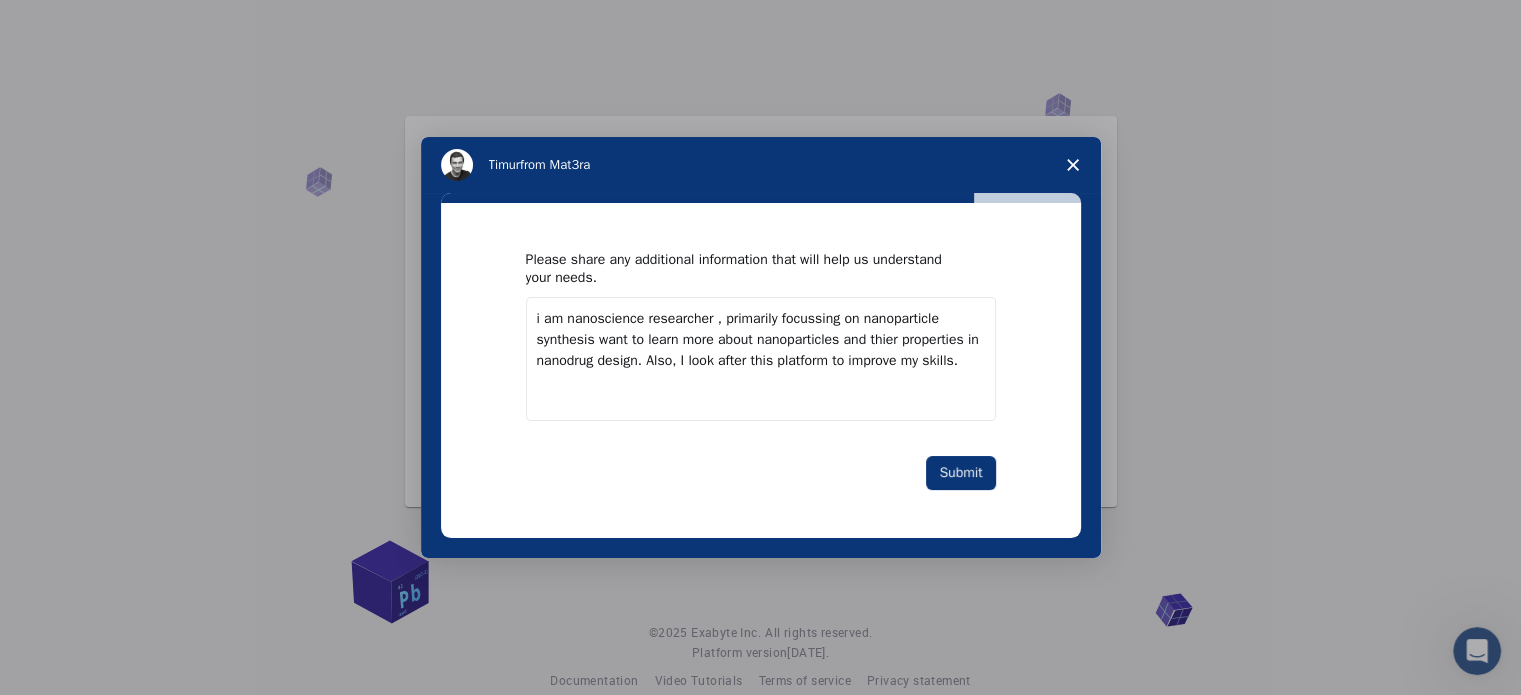 click on "i am nanoscience researcher , primarily focussing on nanoparticle synthesis want to learn more about nanoparticles and thier properties in nanodrug design. Also, I look after this platform to improve my skills." at bounding box center (761, 359) 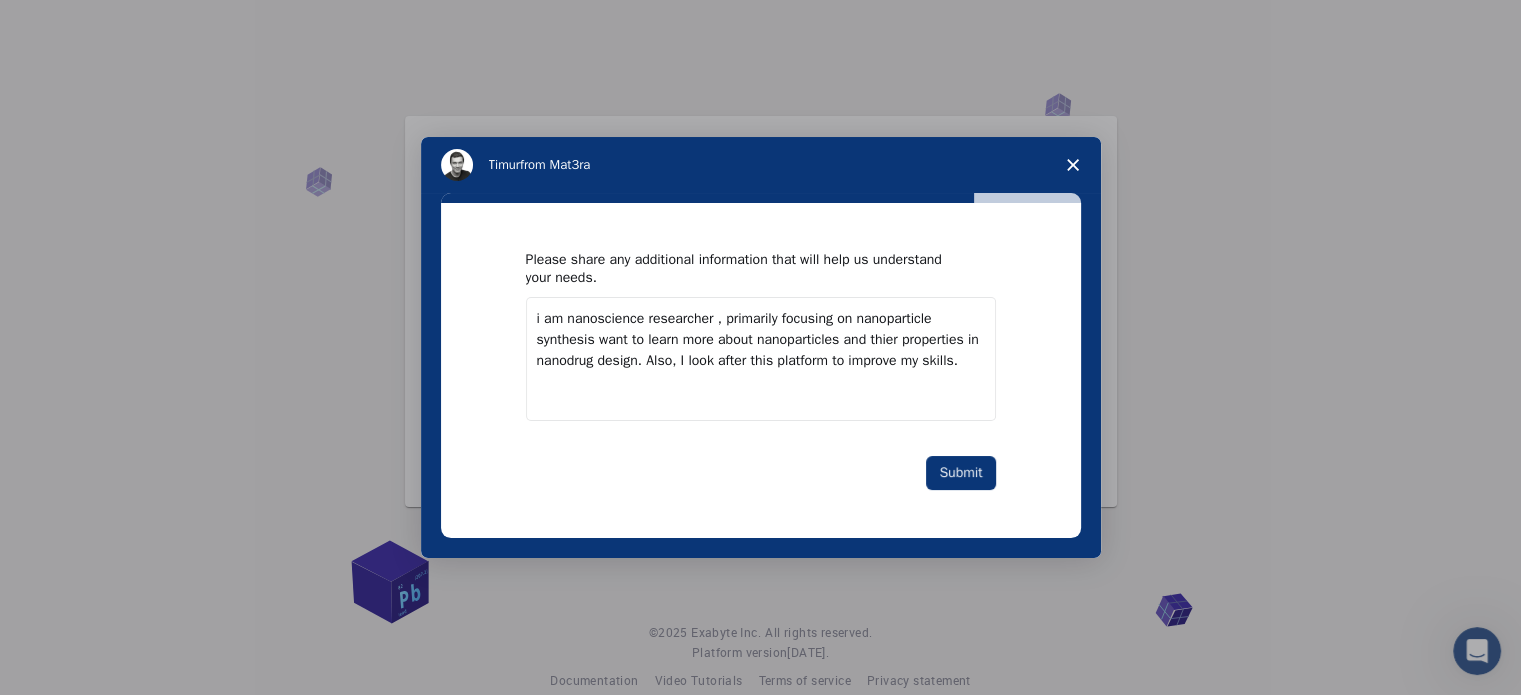 click on "i am nanoscience researcher , primarily focusing on nanoparticle synthesis want to learn more about nanoparticles and thier properties in nanodrug design. Also, I look after this platform to improve my skills." at bounding box center (761, 359) 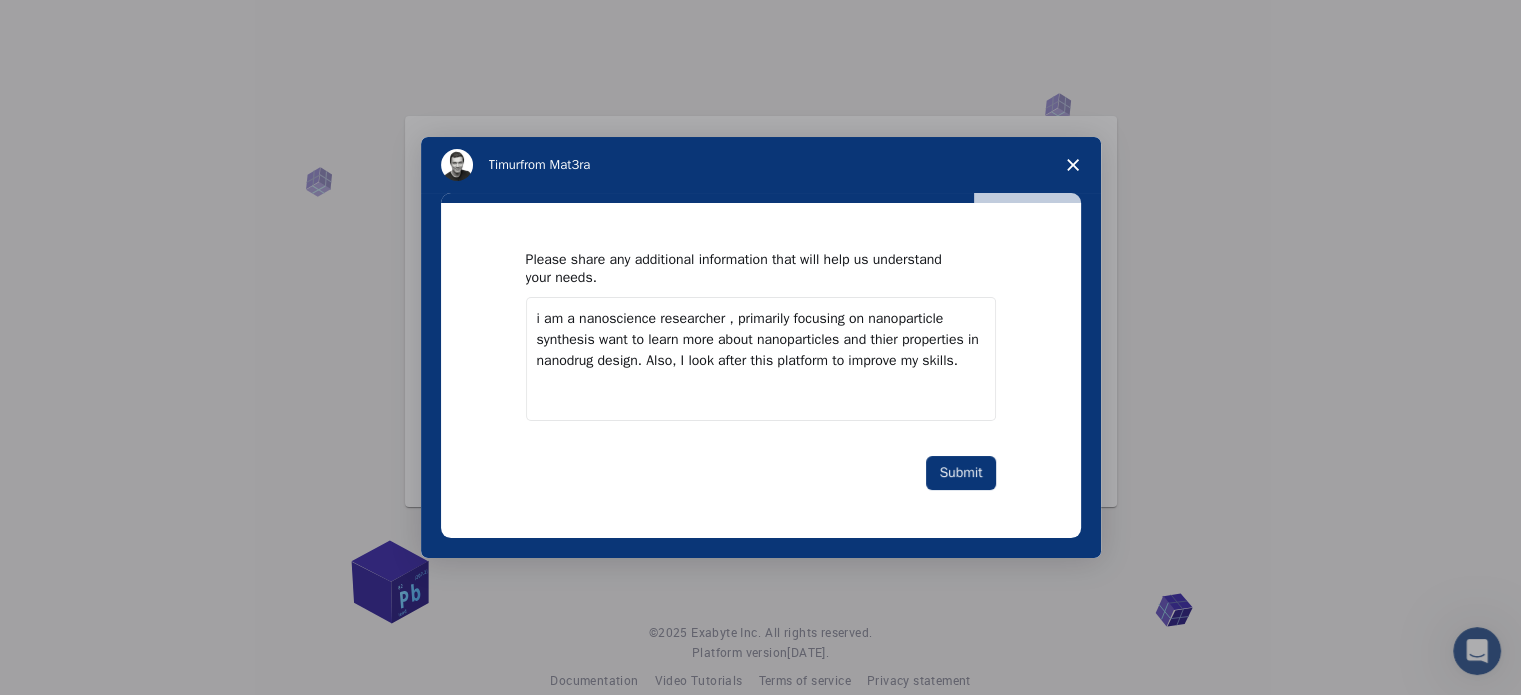 click on "i am a nanoscience researcher , primarily focusing on nanoparticle synthesis want to learn more about nanoparticles and thier properties in nanodrug design. Also, I look after this platform to improve my skills." at bounding box center (761, 359) 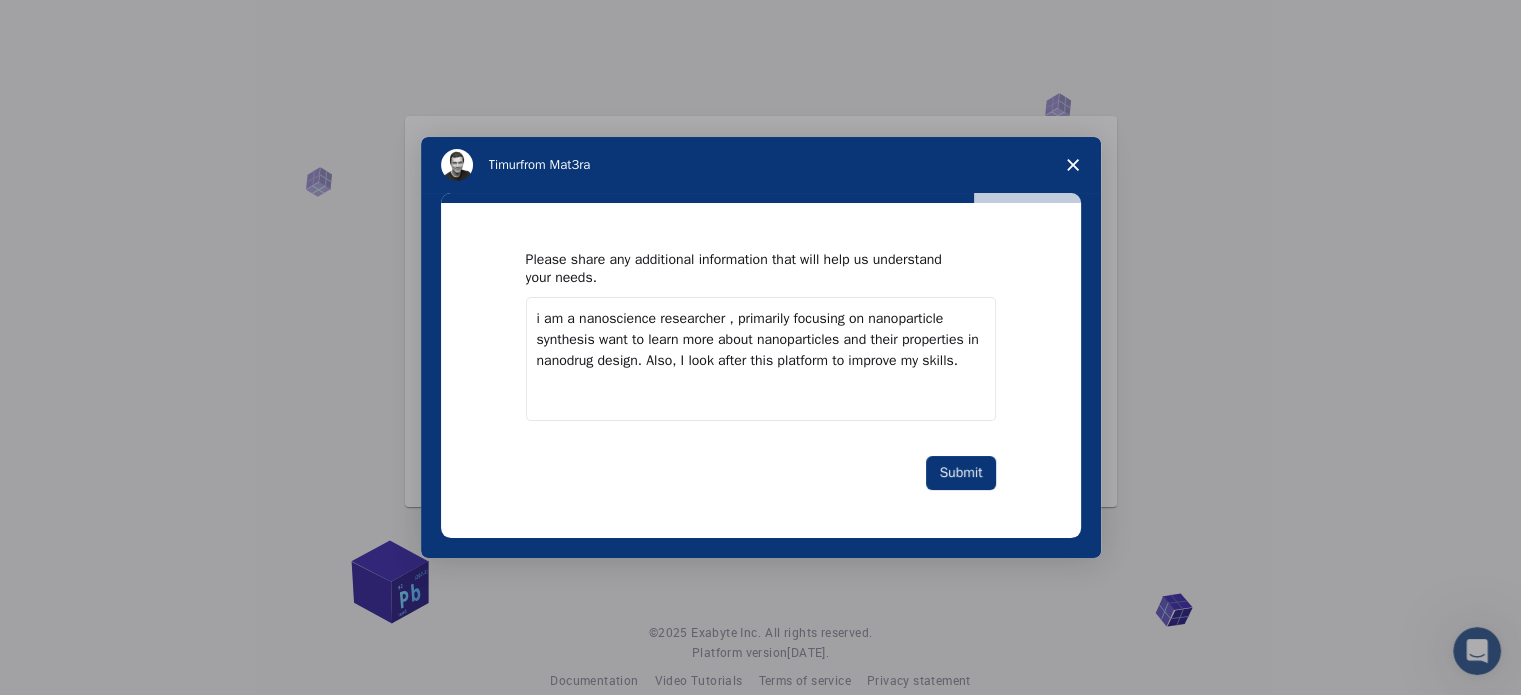 click on "i am a nanoscience researcher , primarily focusing on nanoparticle synthesis want to learn more about nanoparticles and their properties in nanodrug design. Also, I look after this platform to improve my skills." at bounding box center [761, 359] 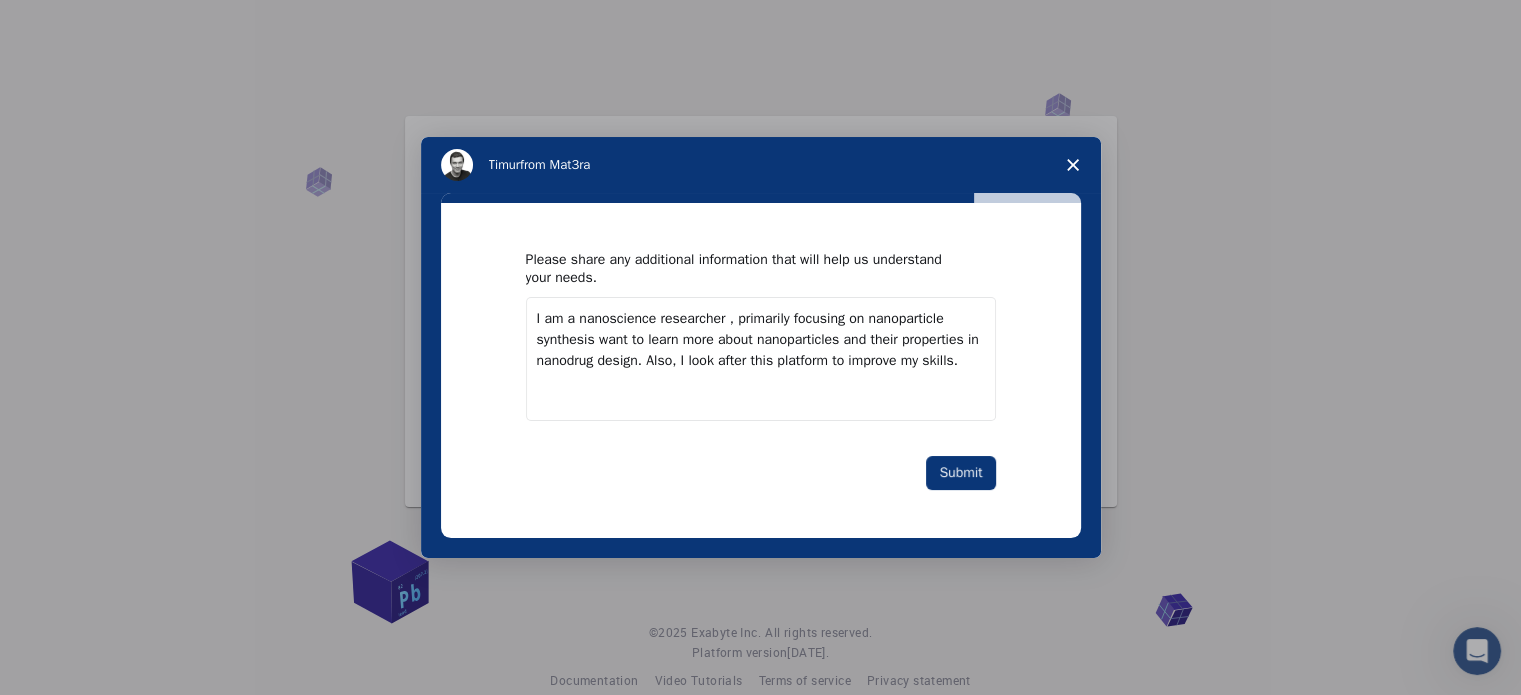 click on "I am a nanoscience researcher , primarily focusing on nanoparticle synthesis want to learn more about nanoparticles and their properties in nanodrug design. Also, I look after this platform to improve my skills." at bounding box center (761, 359) 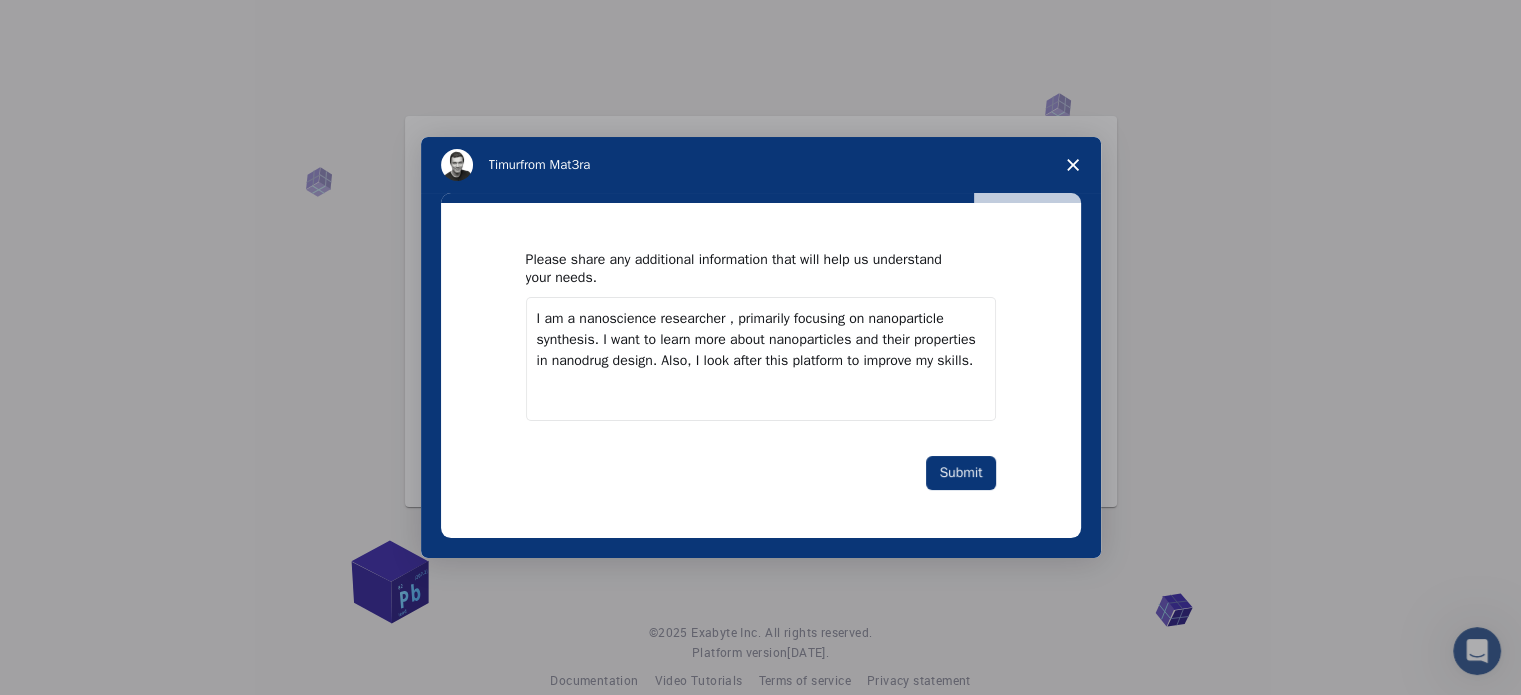 click on "I am a nanoscience researcher , primarily focusing on nanoparticle synthesis. I want to learn more about nanoparticles and their properties in nanodrug design. Also, I look after this platform to improve my skills." at bounding box center [761, 359] 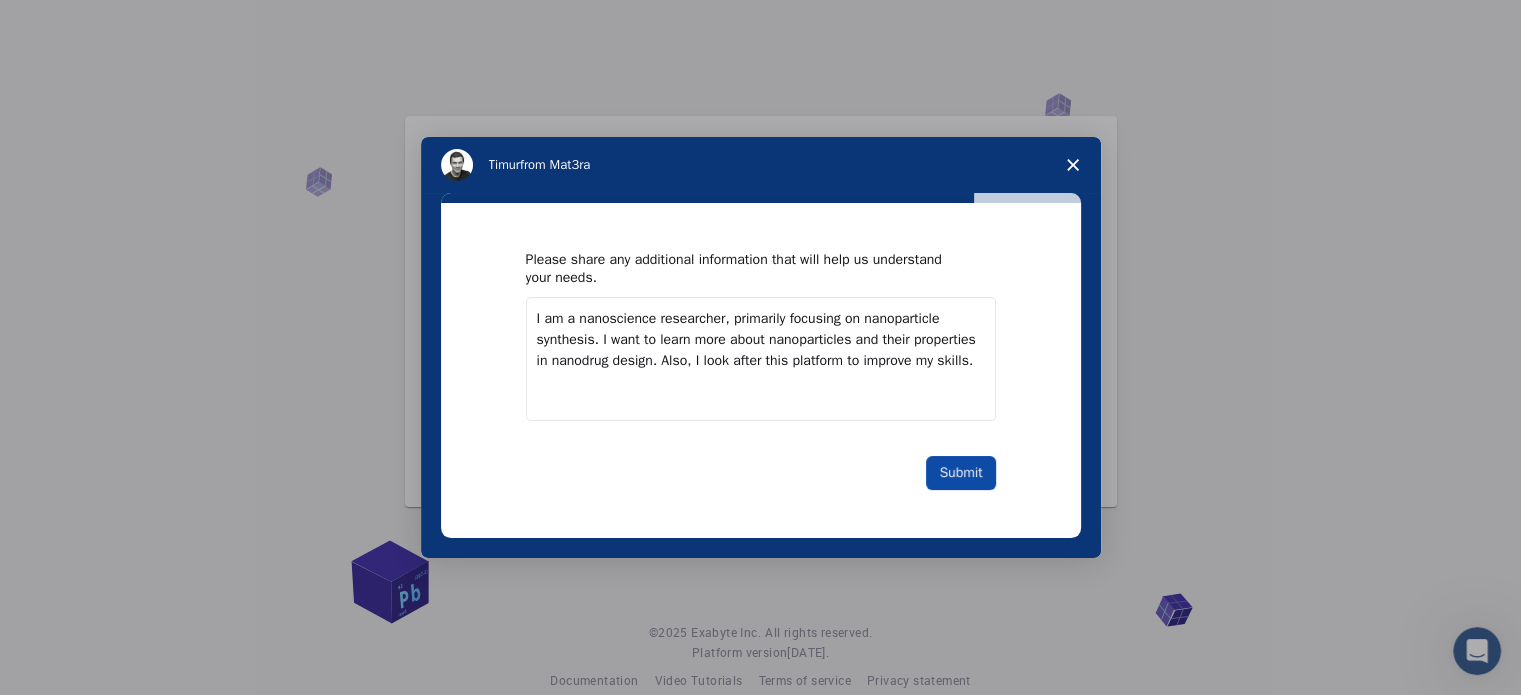 type on "I am a nanoscience researcher, primarily focusing on nanoparticle synthesis. I want to learn more about nanoparticles and their properties in nanodrug design. Also, I look after this platform to improve my skills." 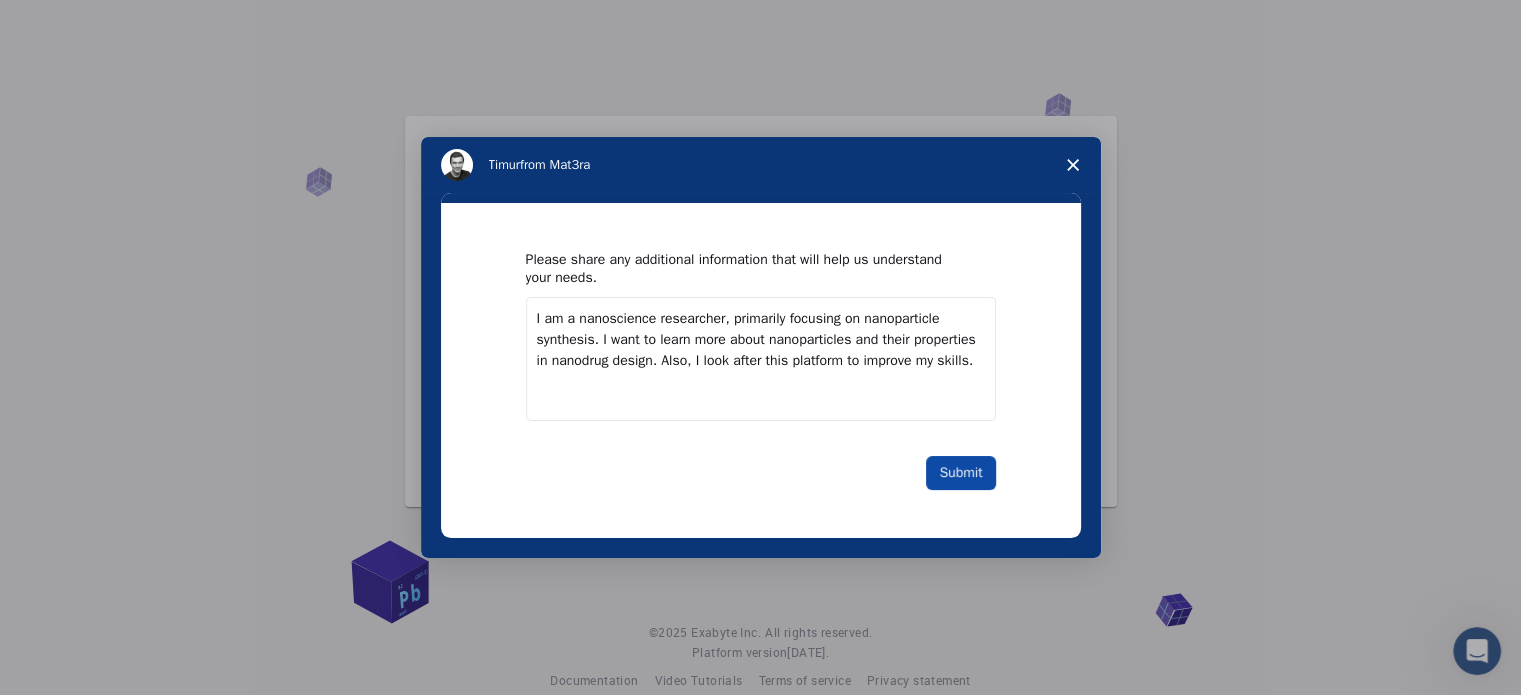 click on "Submit" at bounding box center (960, 473) 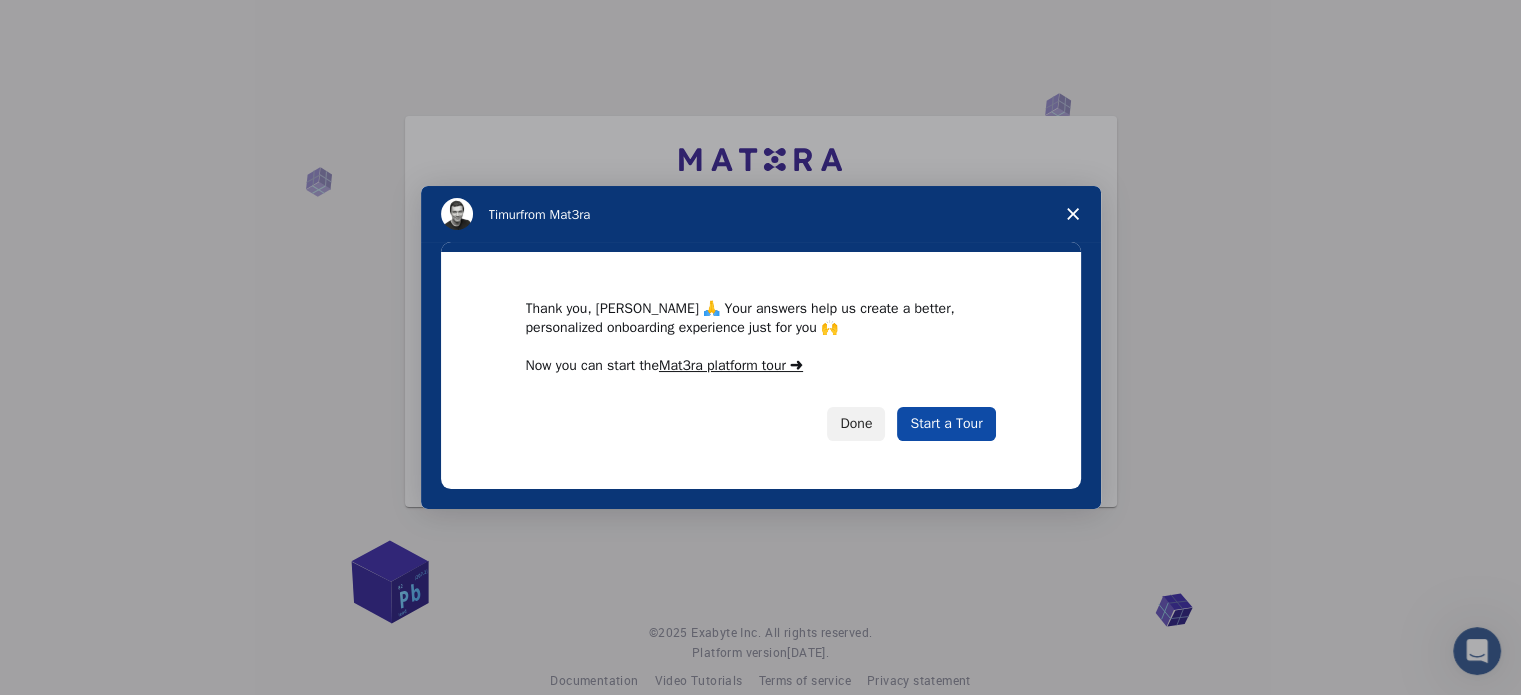 click on "Start a Tour" at bounding box center [946, 424] 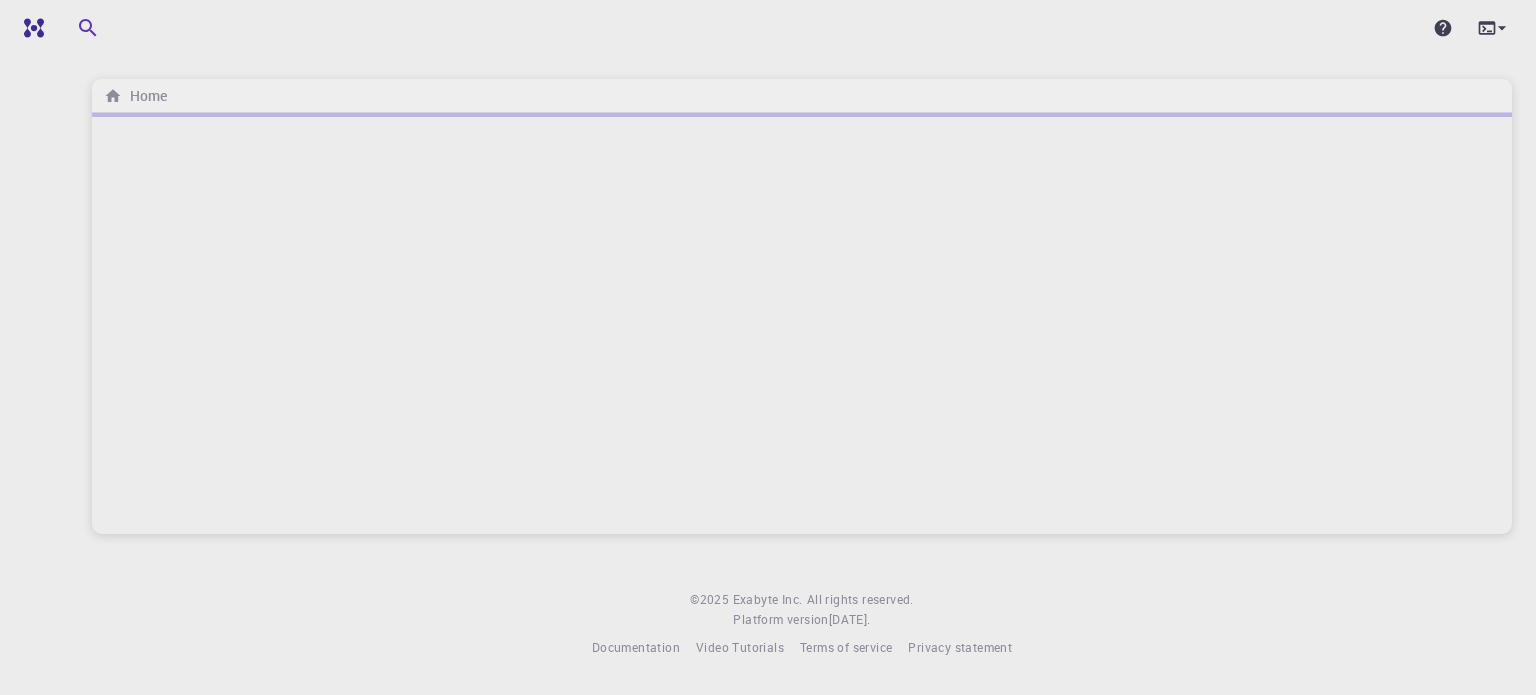 scroll, scrollTop: 0, scrollLeft: 0, axis: both 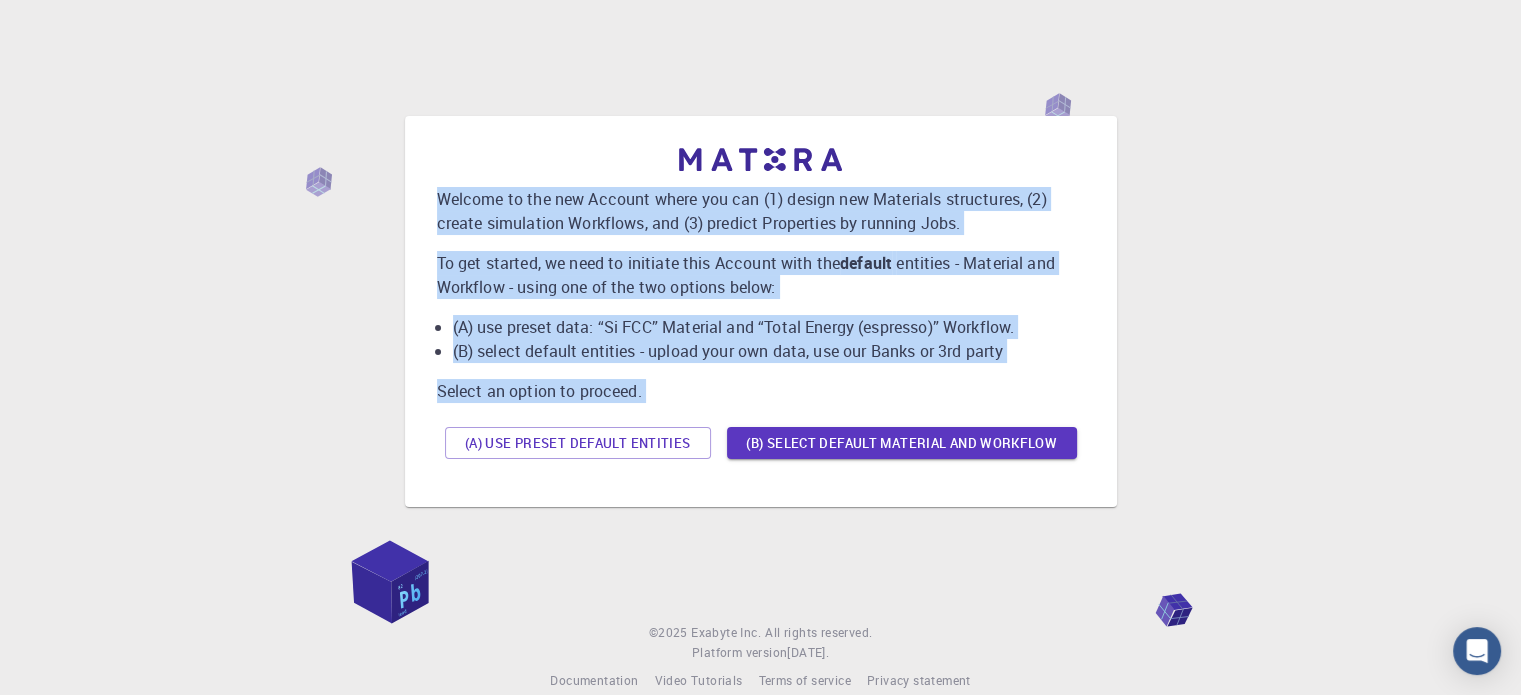 drag, startPoint x: 434, startPoint y: 195, endPoint x: 948, endPoint y: 482, distance: 588.6977 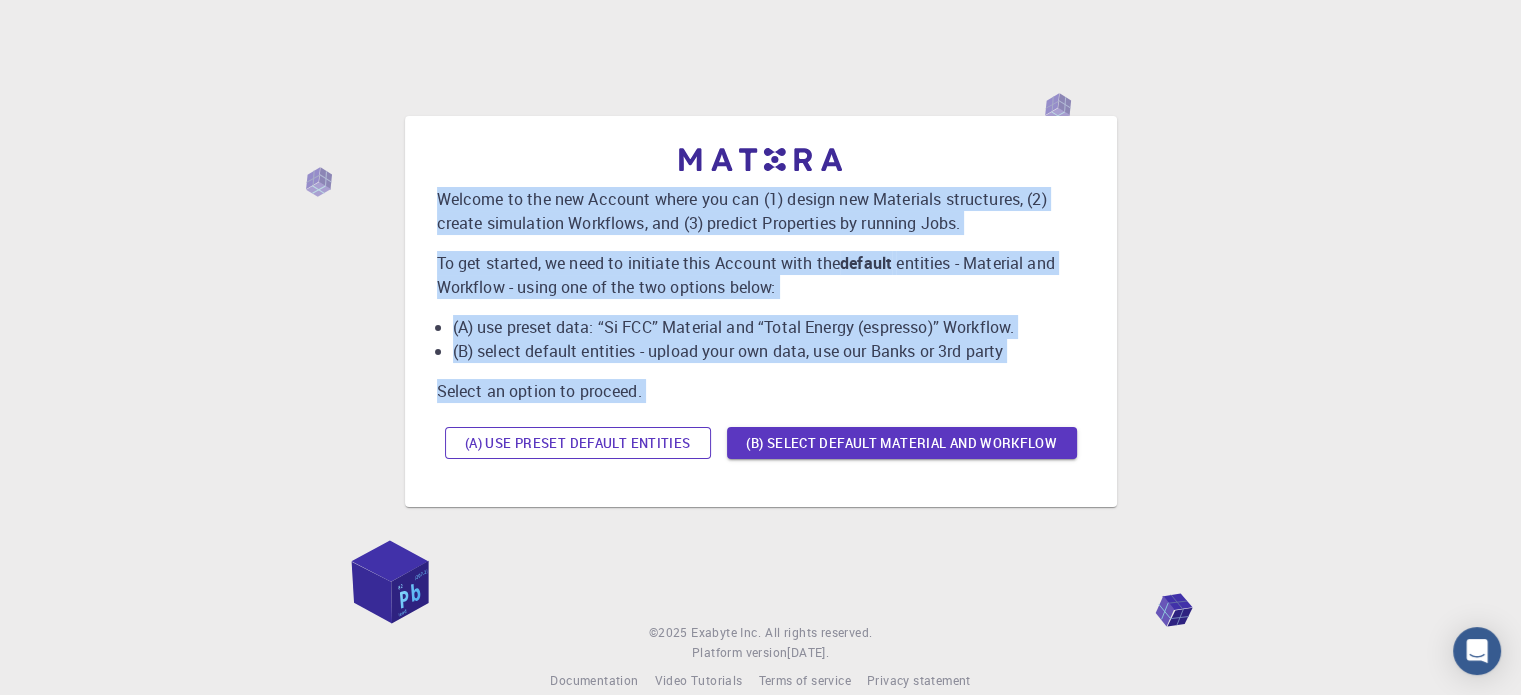 click on "(A) Use preset default entities" at bounding box center (578, 443) 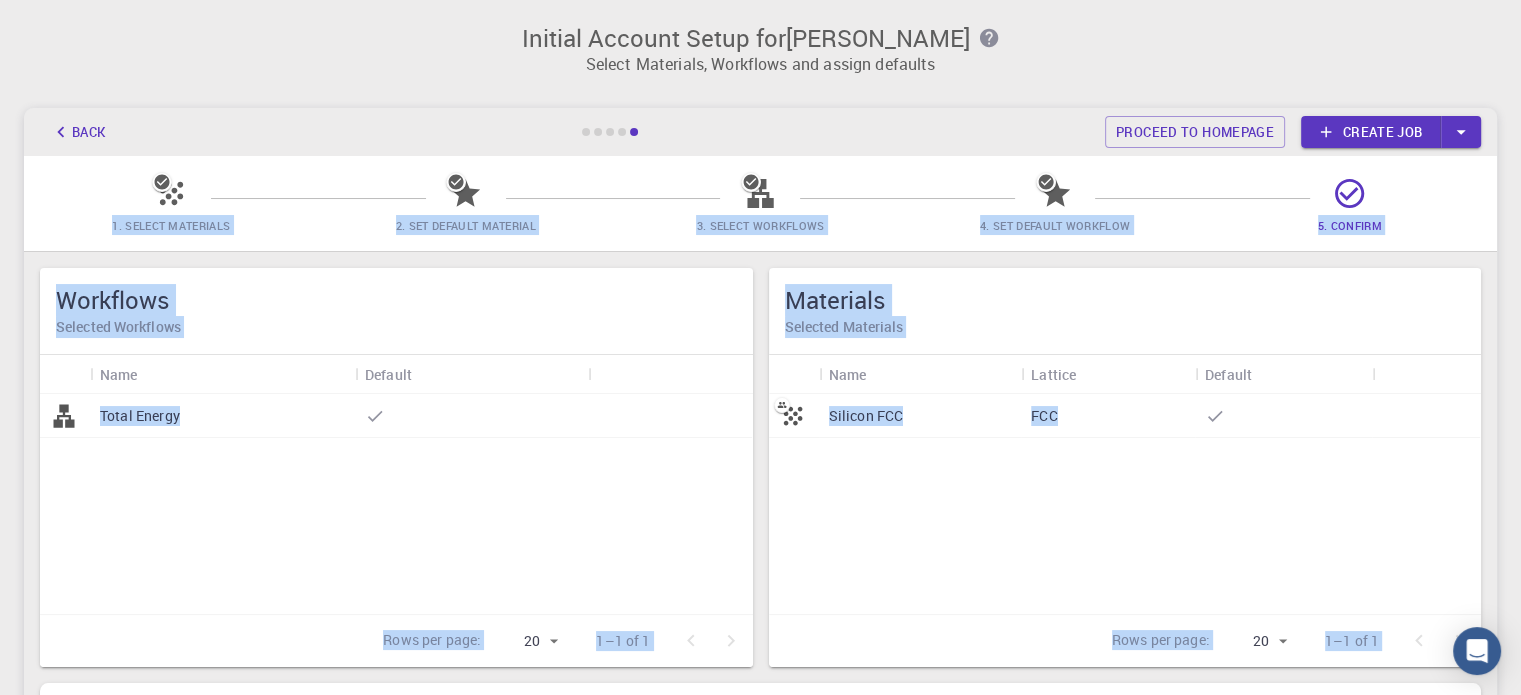 click on "Back Proceed to homepage Create job" at bounding box center [760, 132] 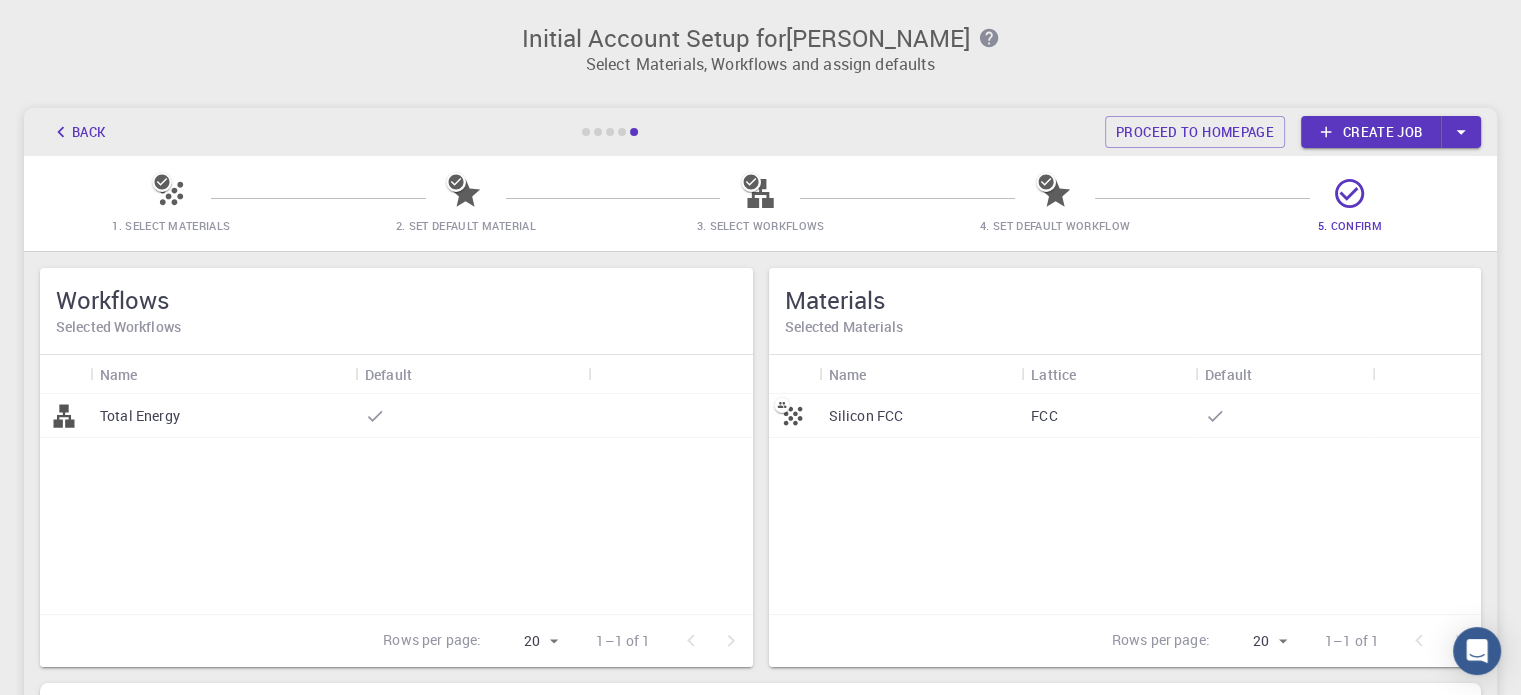 click on "1. Select Materials" at bounding box center (171, 225) 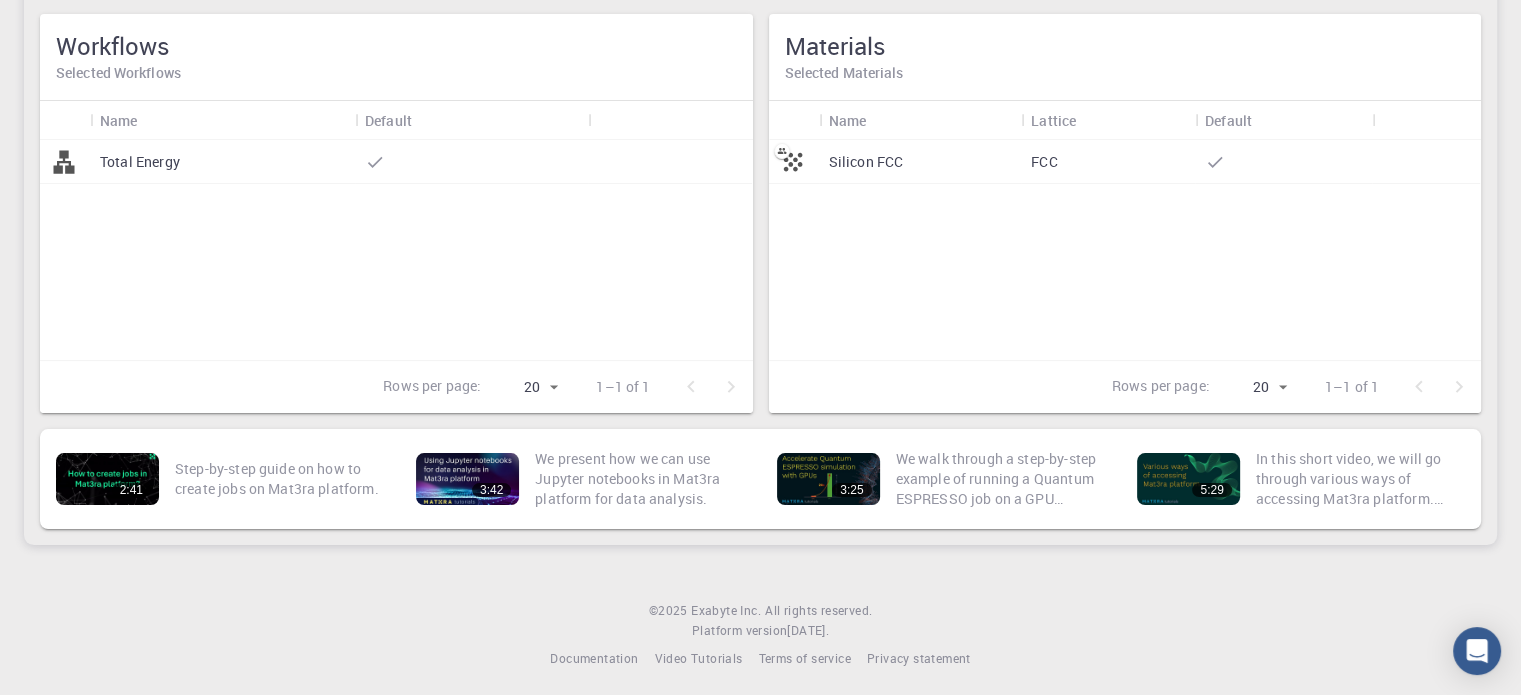 scroll, scrollTop: 260, scrollLeft: 0, axis: vertical 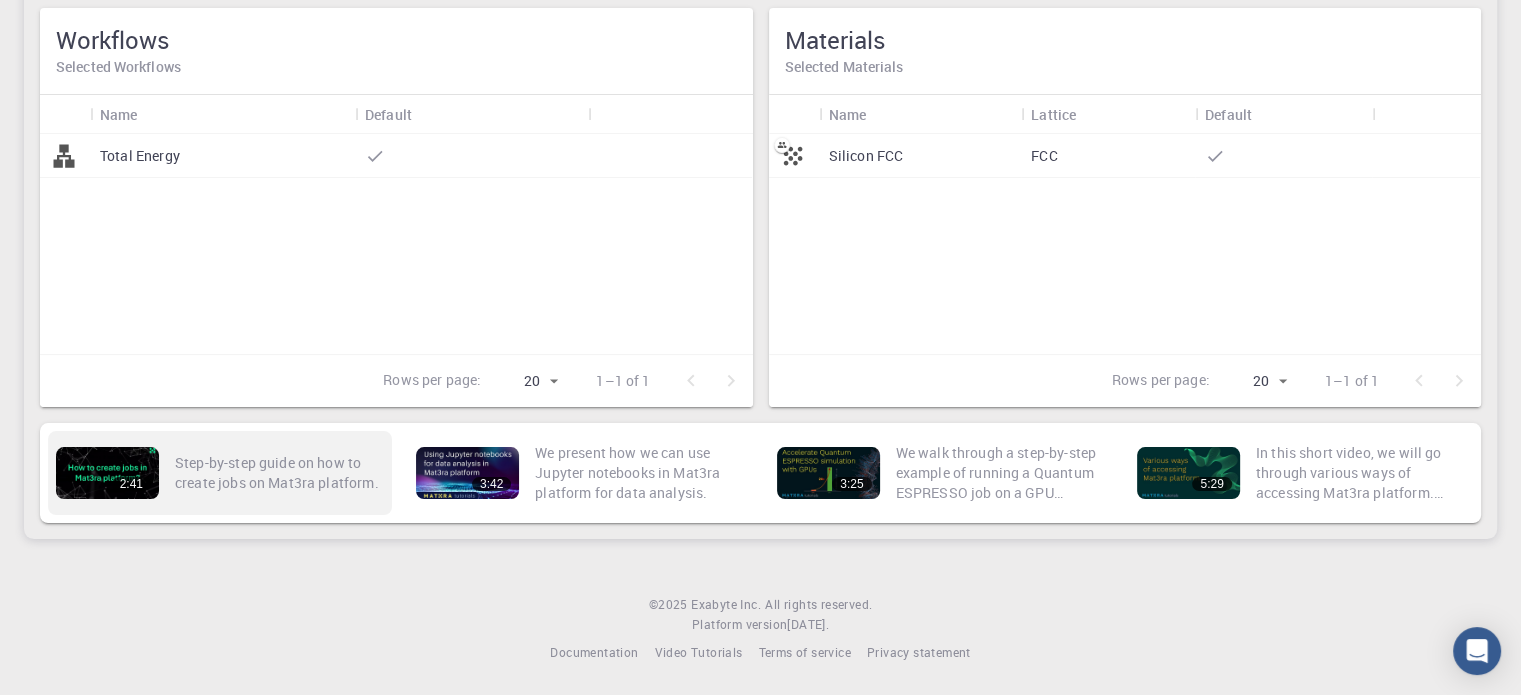 click on "Step-by-step guide on how to create jobs on Mat3ra platform." at bounding box center (279, 473) 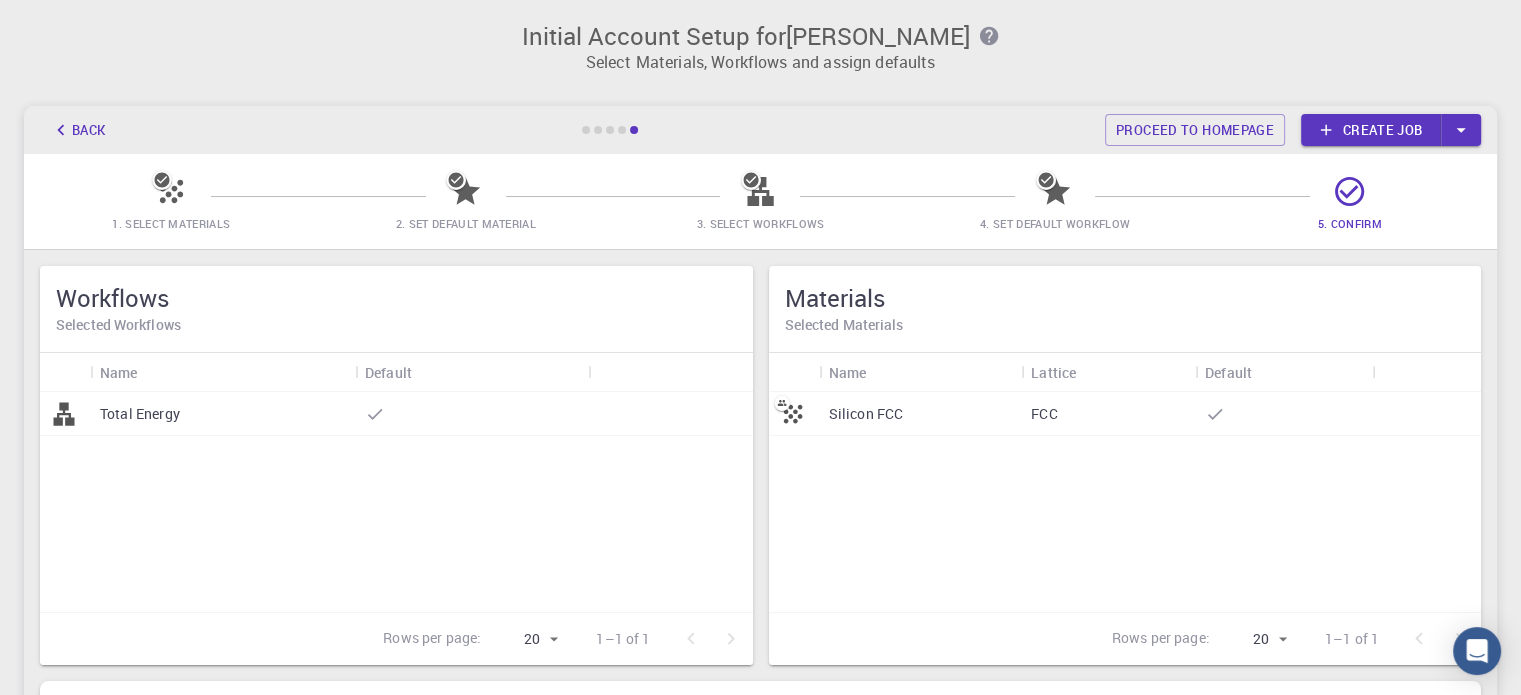 scroll, scrollTop: 0, scrollLeft: 0, axis: both 